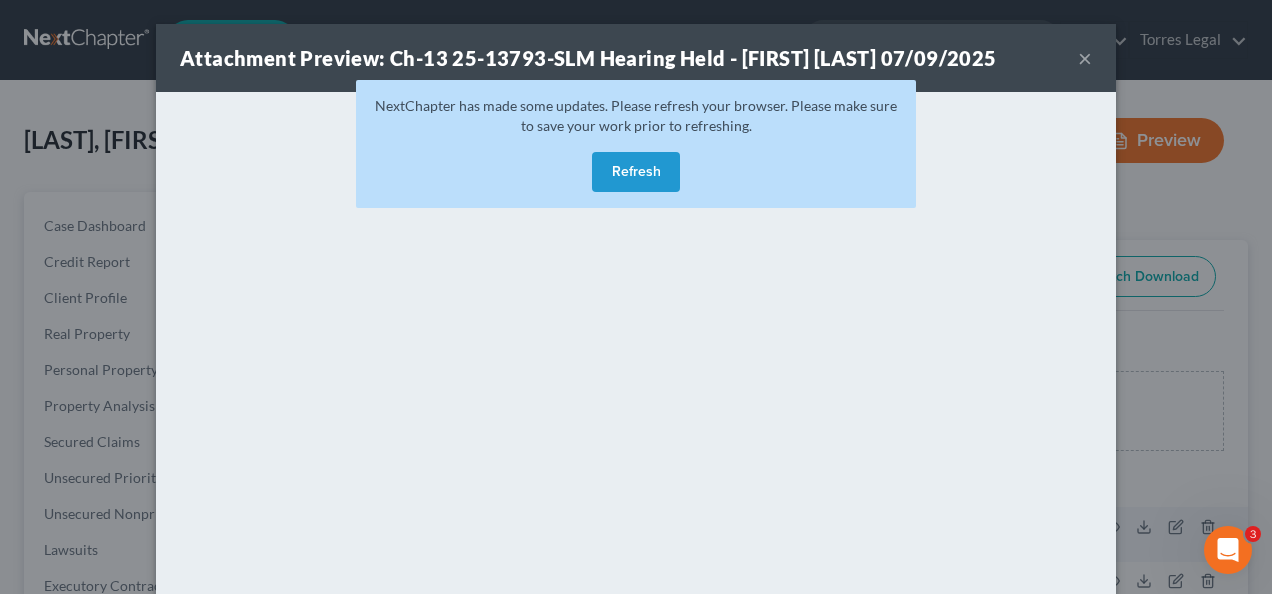 scroll, scrollTop: 400, scrollLeft: 0, axis: vertical 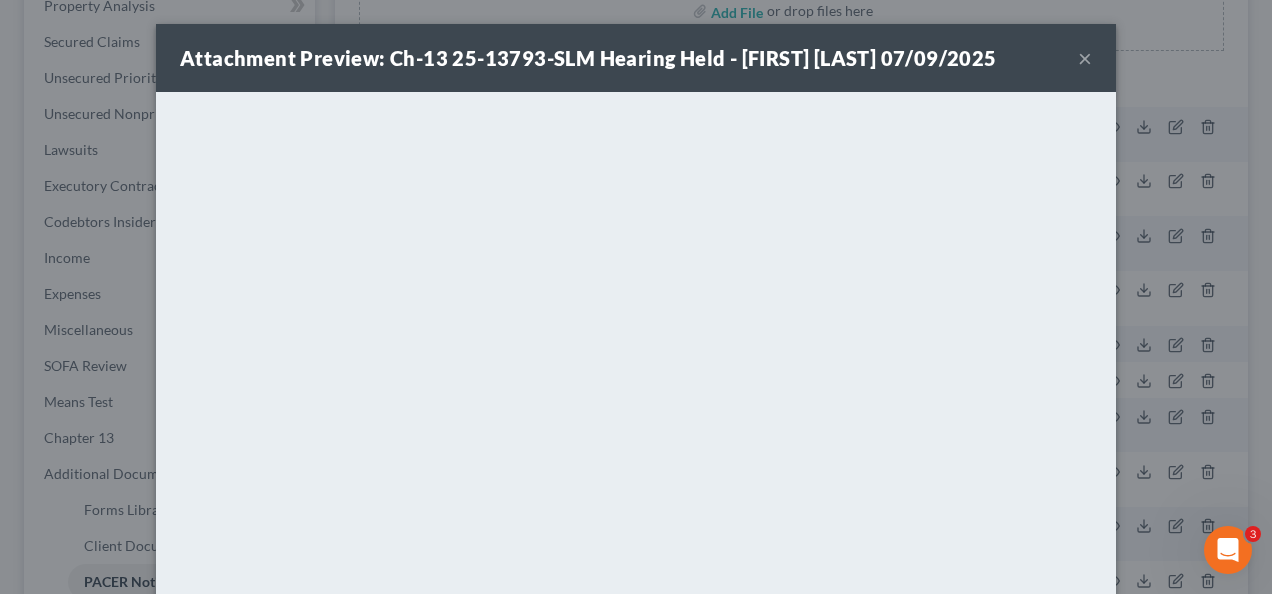 click on "×" at bounding box center [1085, 58] 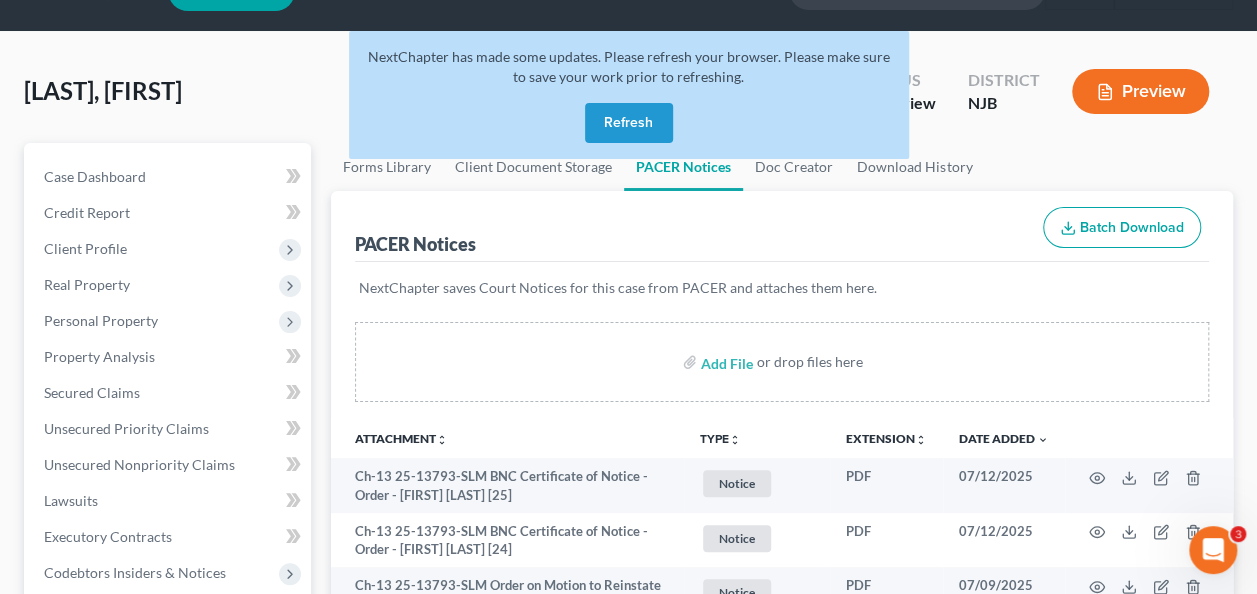 scroll, scrollTop: 0, scrollLeft: 0, axis: both 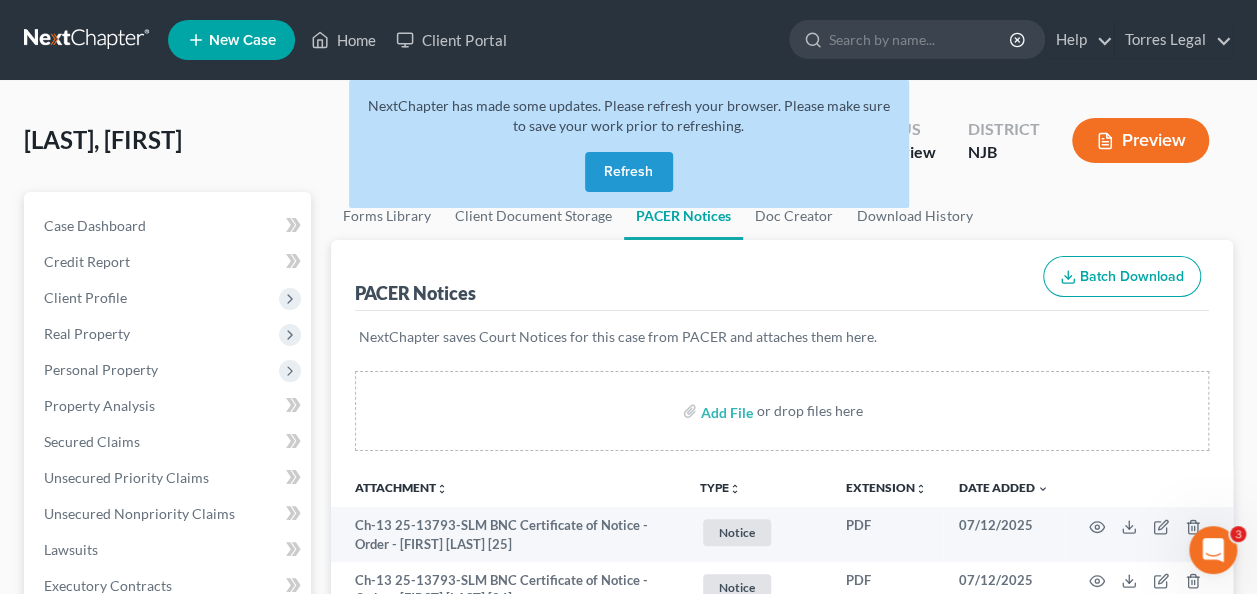 click on "Refresh" at bounding box center (629, 172) 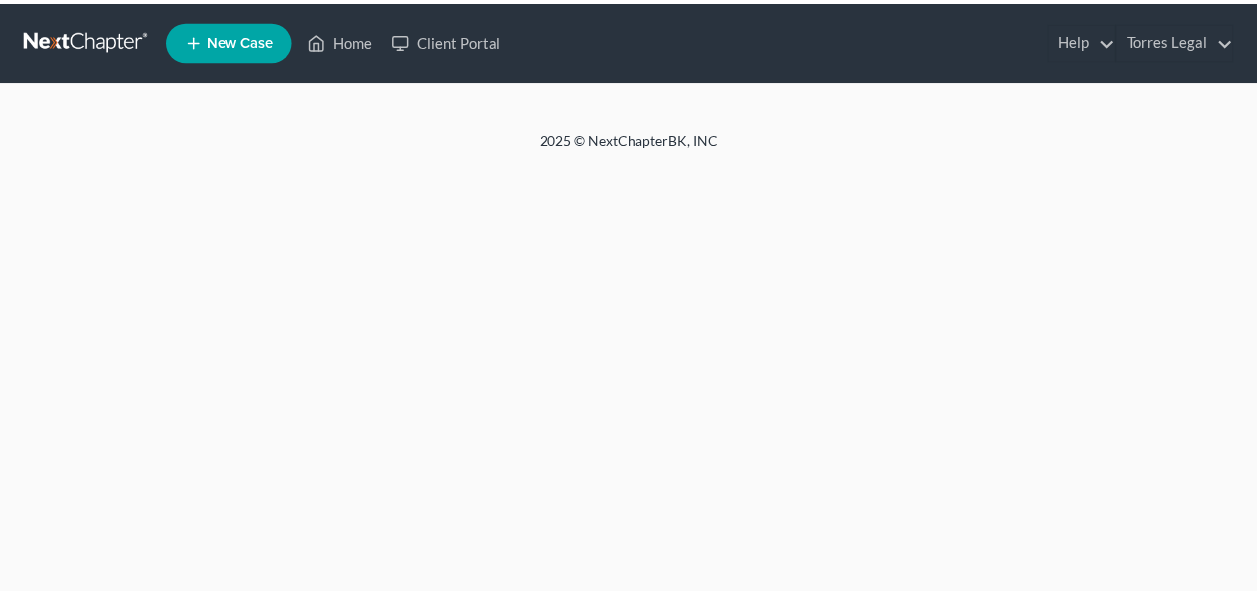 scroll, scrollTop: 0, scrollLeft: 0, axis: both 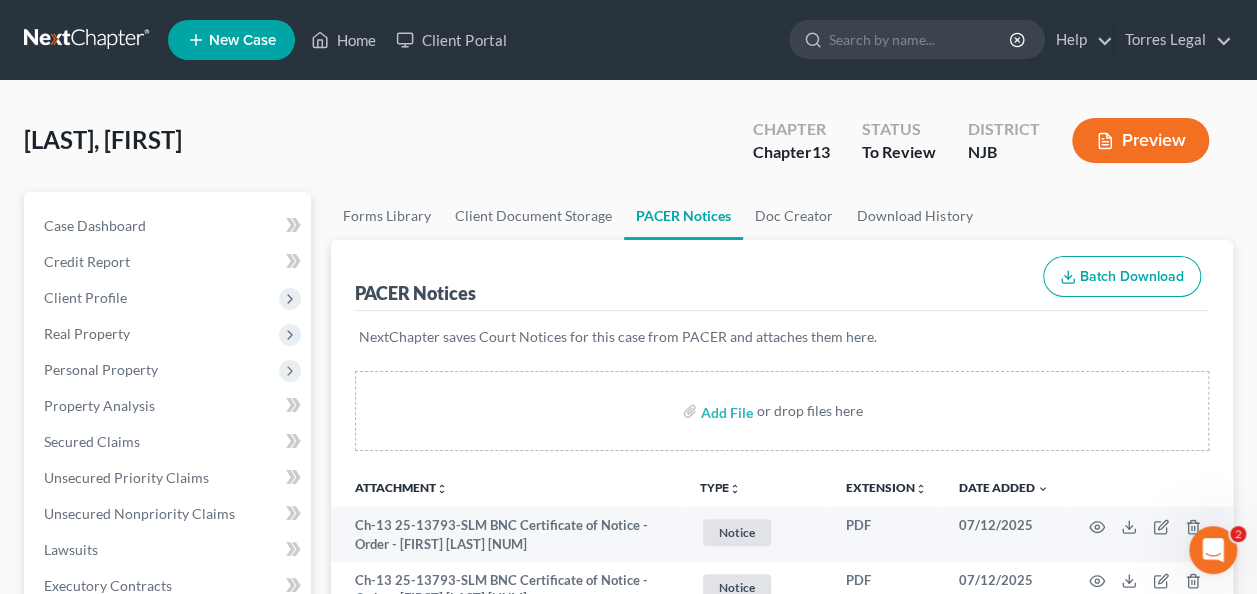 click on "[LAST], [FIRST] Upgraded Chapter Chapter  13 Status To Review District NJB Preview" at bounding box center (628, 148) 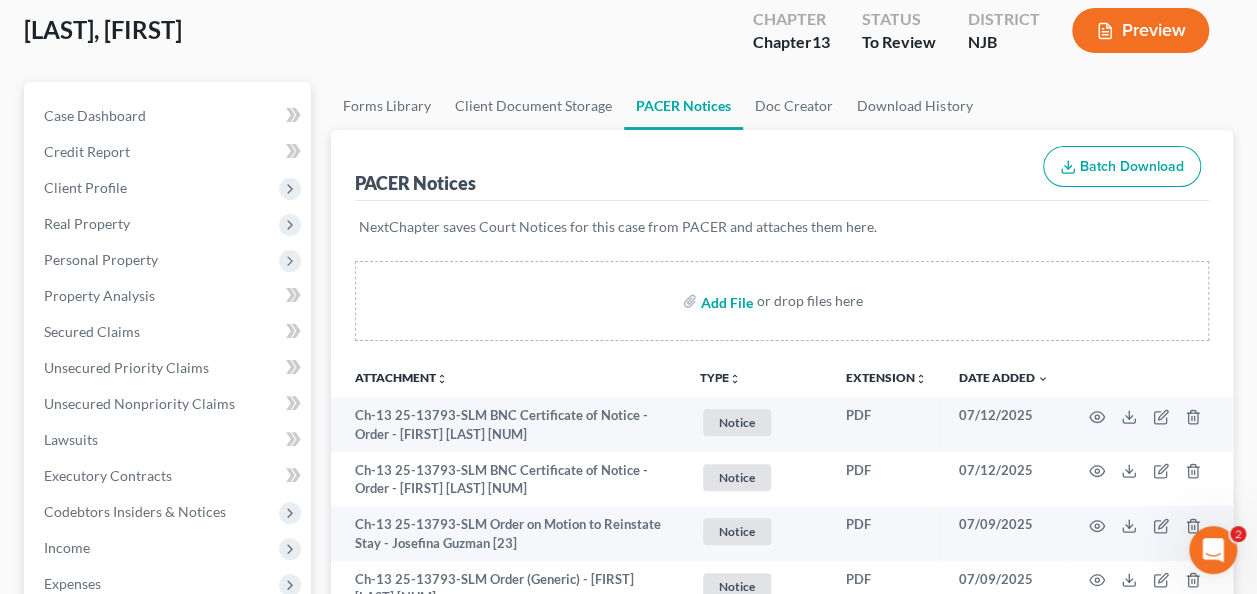 scroll, scrollTop: 0, scrollLeft: 0, axis: both 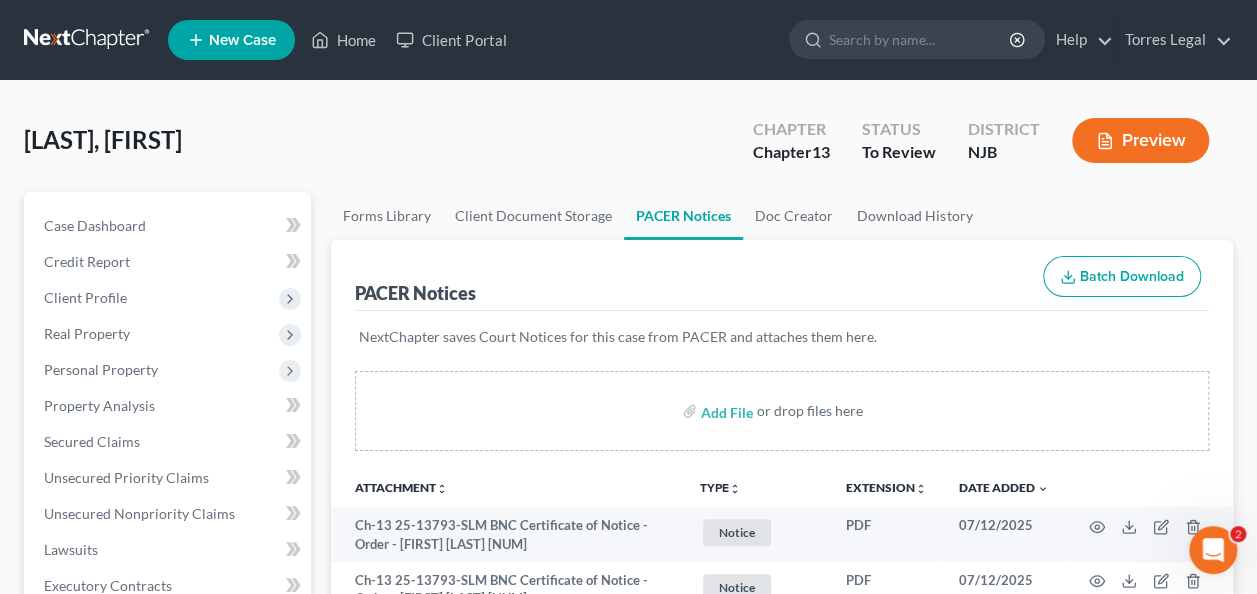 click on "[LAST], [FIRST] Upgraded Chapter Chapter  13 Status To Review District NJB Preview" at bounding box center [628, 148] 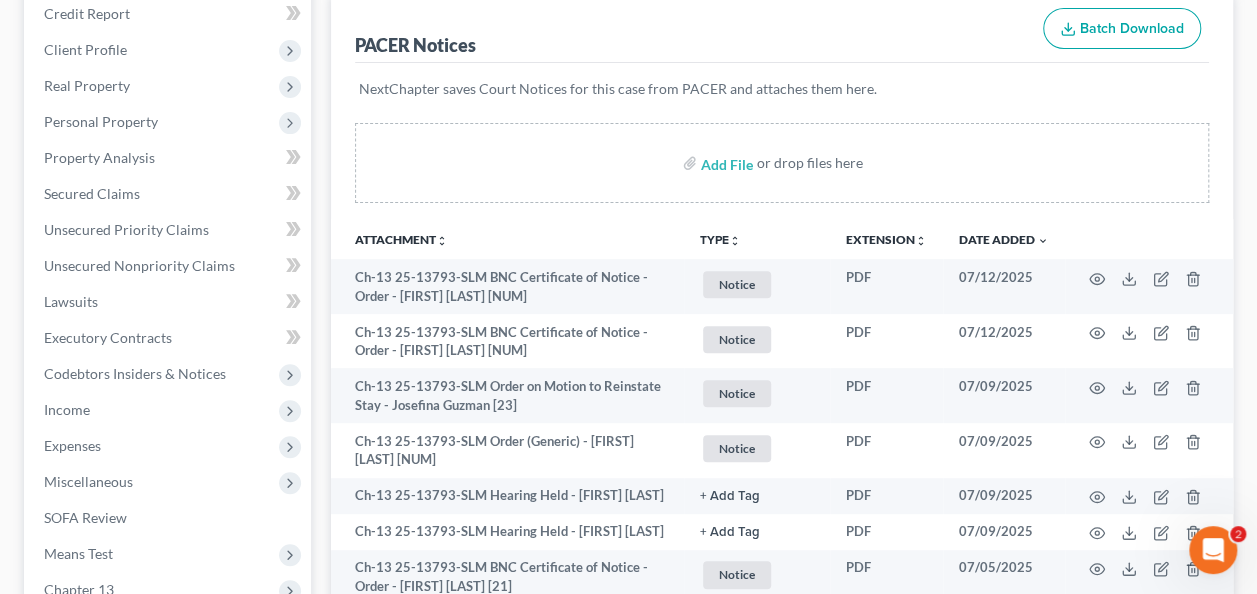 scroll, scrollTop: 0, scrollLeft: 0, axis: both 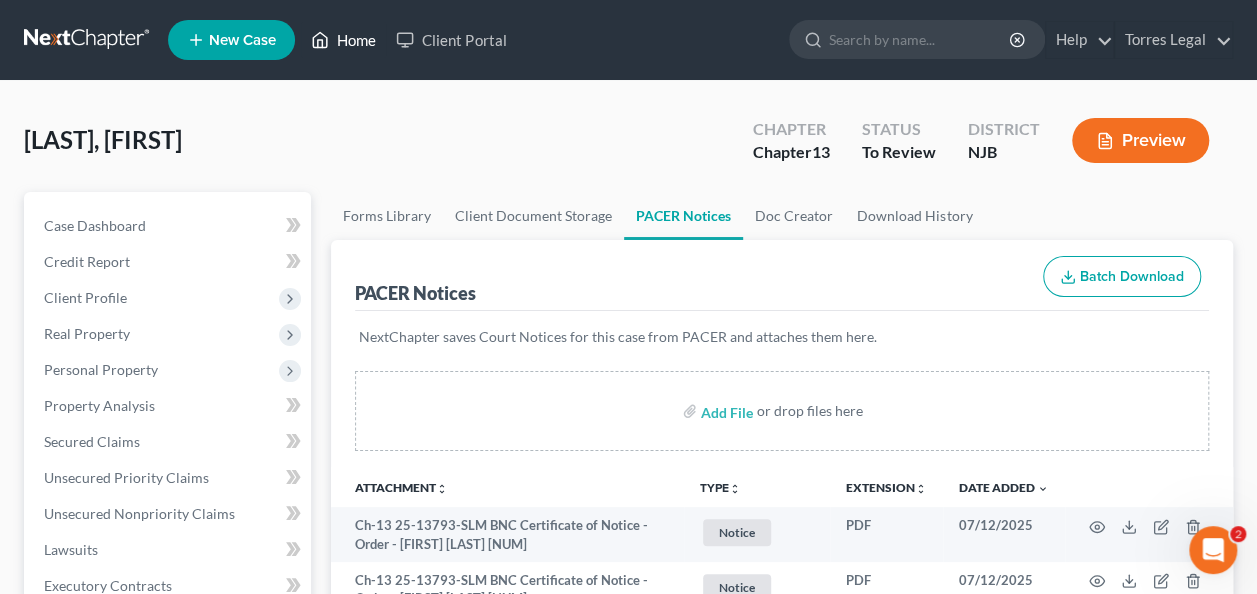 click on "Home" at bounding box center (343, 40) 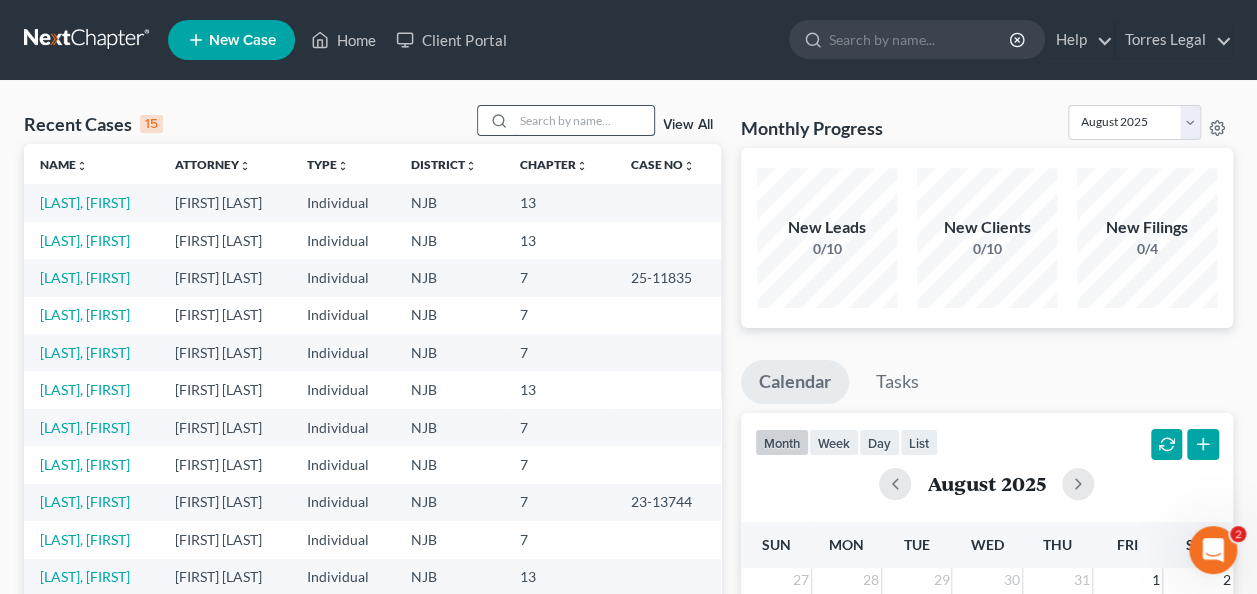click at bounding box center [584, 120] 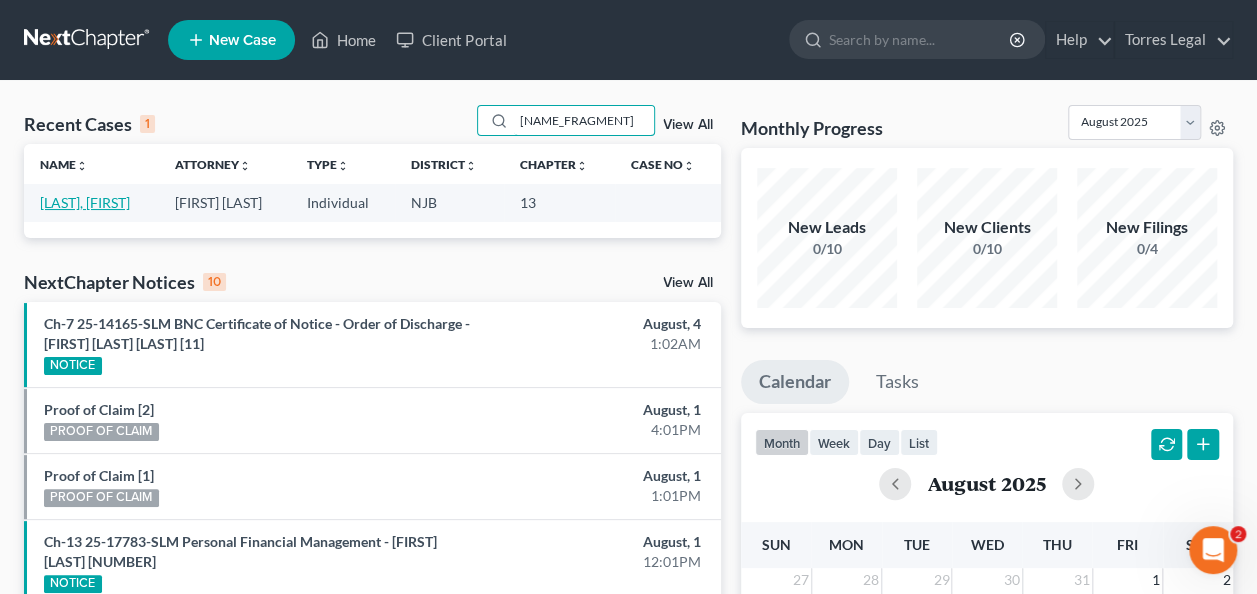 type on "[NAME_FRAGMENT]" 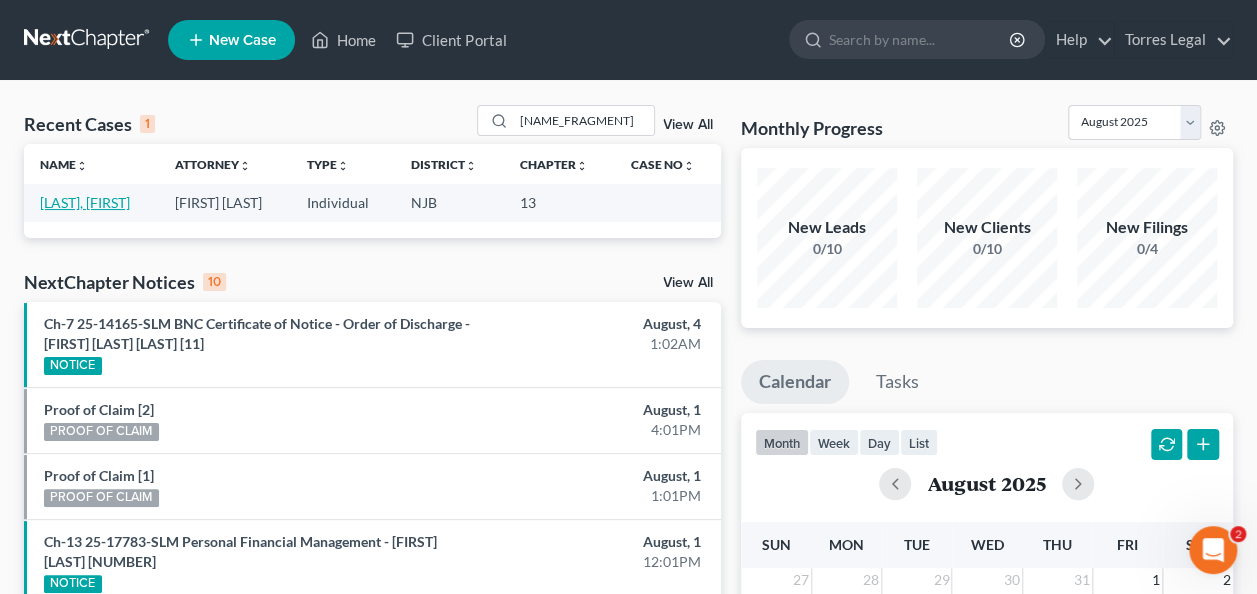 click on "[LAST], [FIRST]" at bounding box center (85, 202) 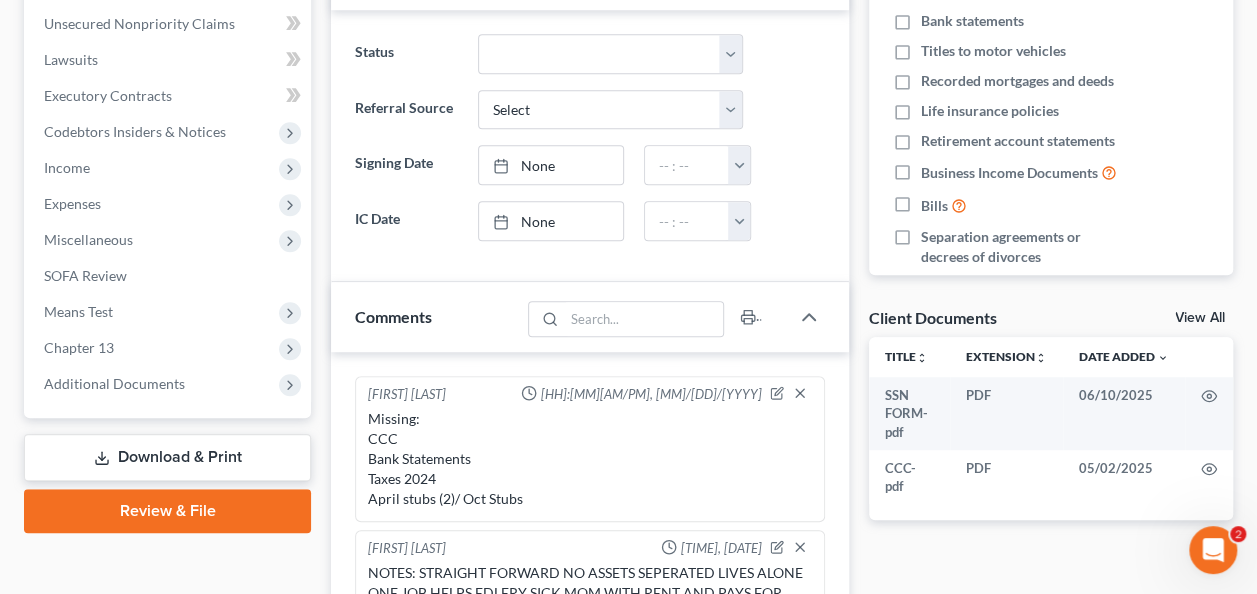 scroll, scrollTop: 500, scrollLeft: 0, axis: vertical 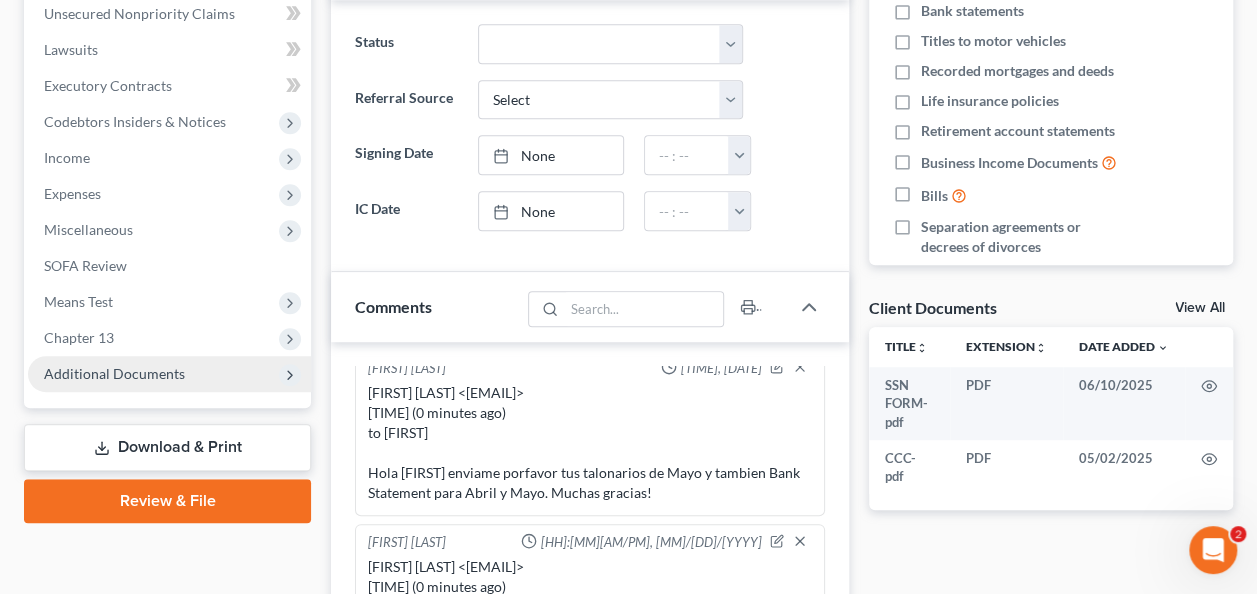 click on "Additional Documents" at bounding box center [169, 374] 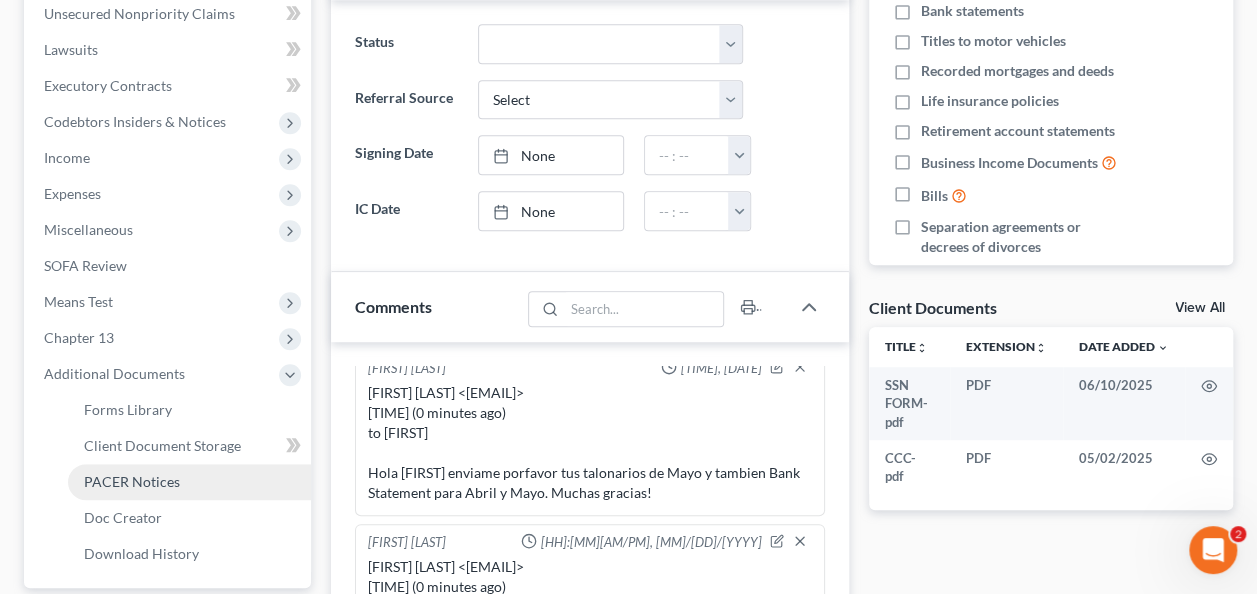 click on "PACER Notices" at bounding box center [189, 482] 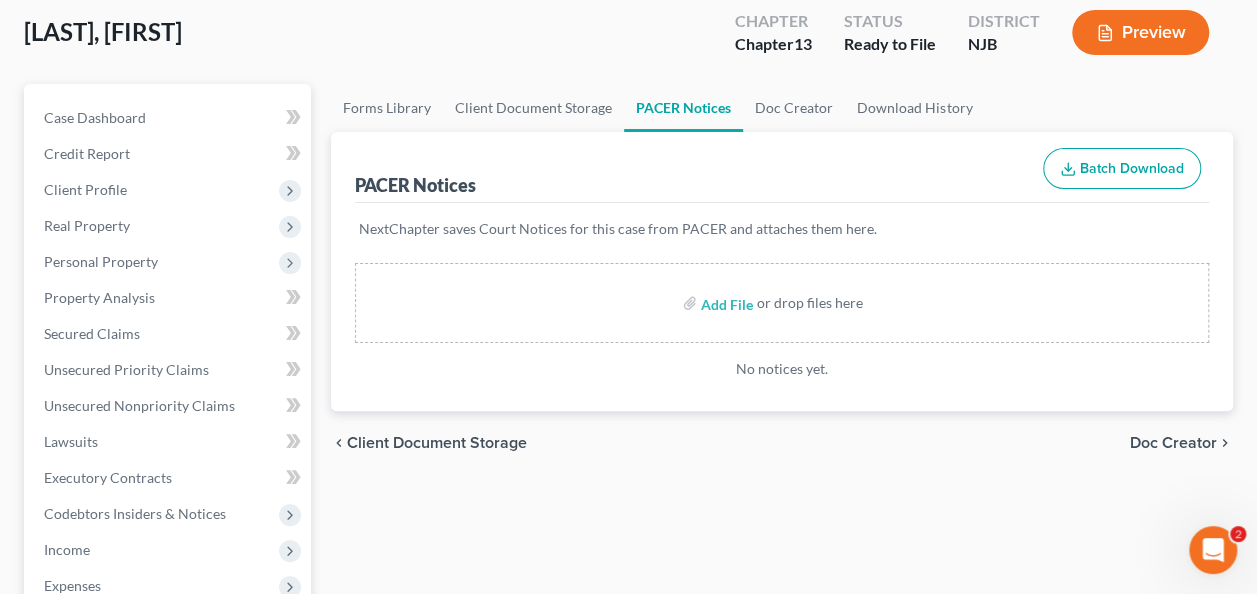 scroll, scrollTop: 0, scrollLeft: 0, axis: both 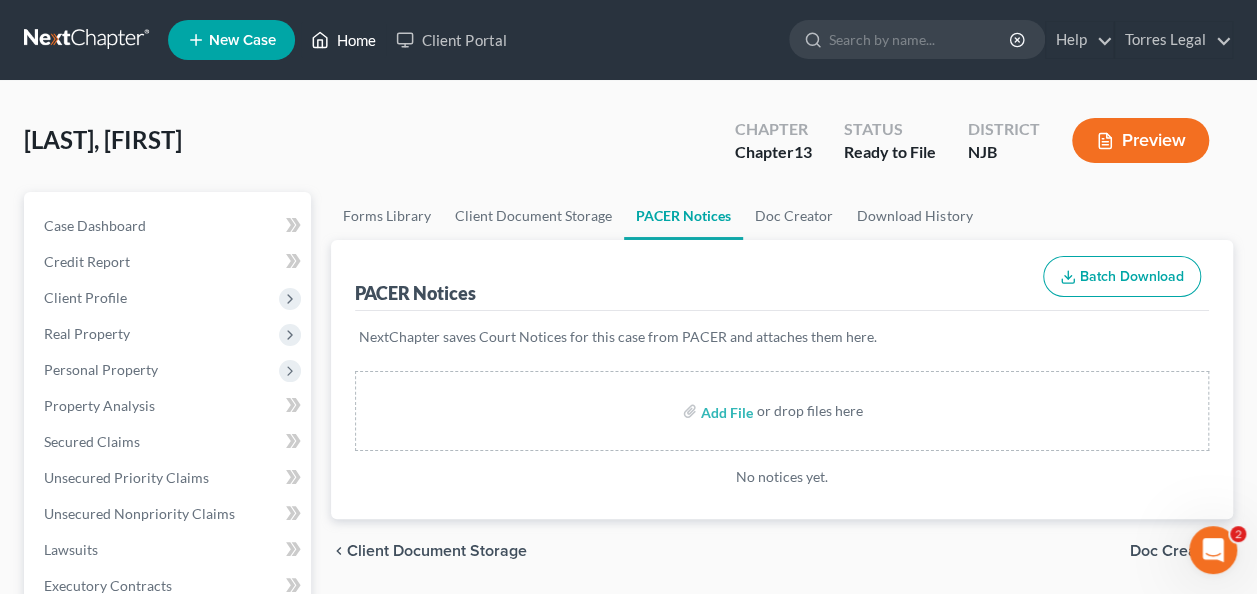 click on "Home" at bounding box center (343, 40) 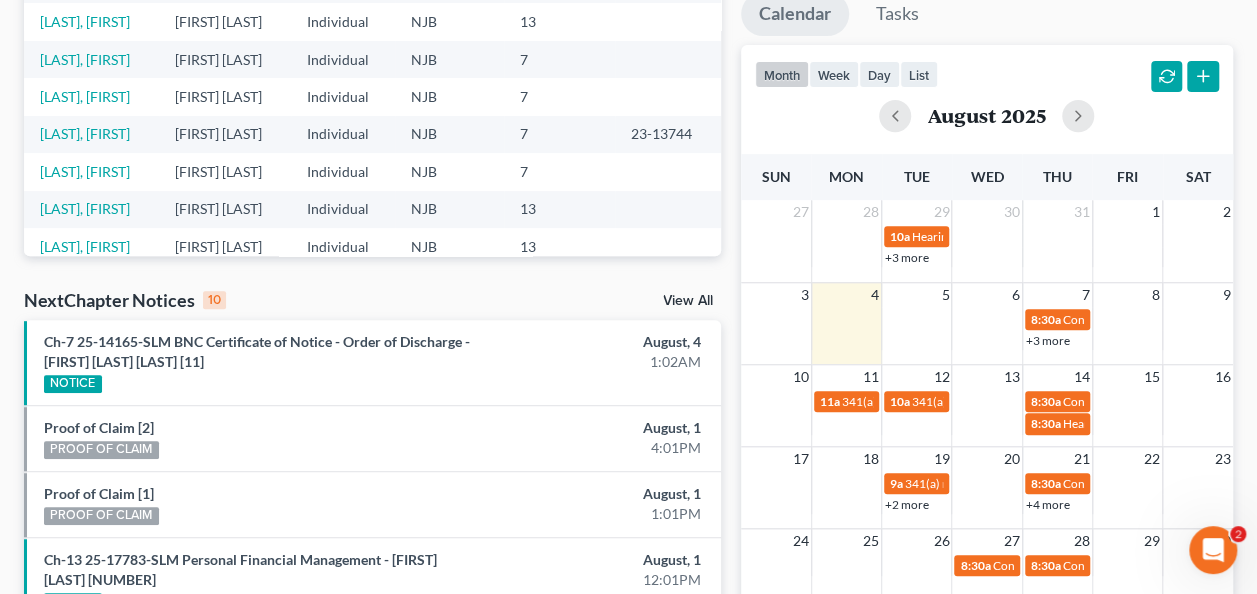 scroll, scrollTop: 400, scrollLeft: 0, axis: vertical 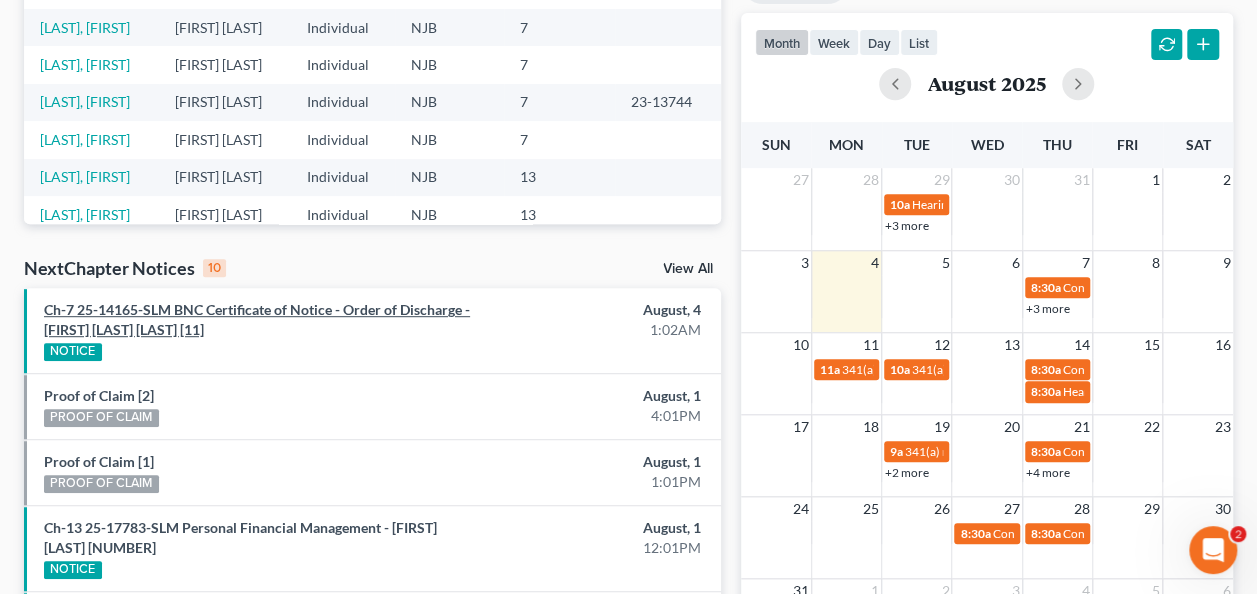 click on "Ch-7 25-14165-SLM BNC Certificate of Notice - Order of Discharge - [FIRST] [LAST] [LAST] [11]" at bounding box center (257, 319) 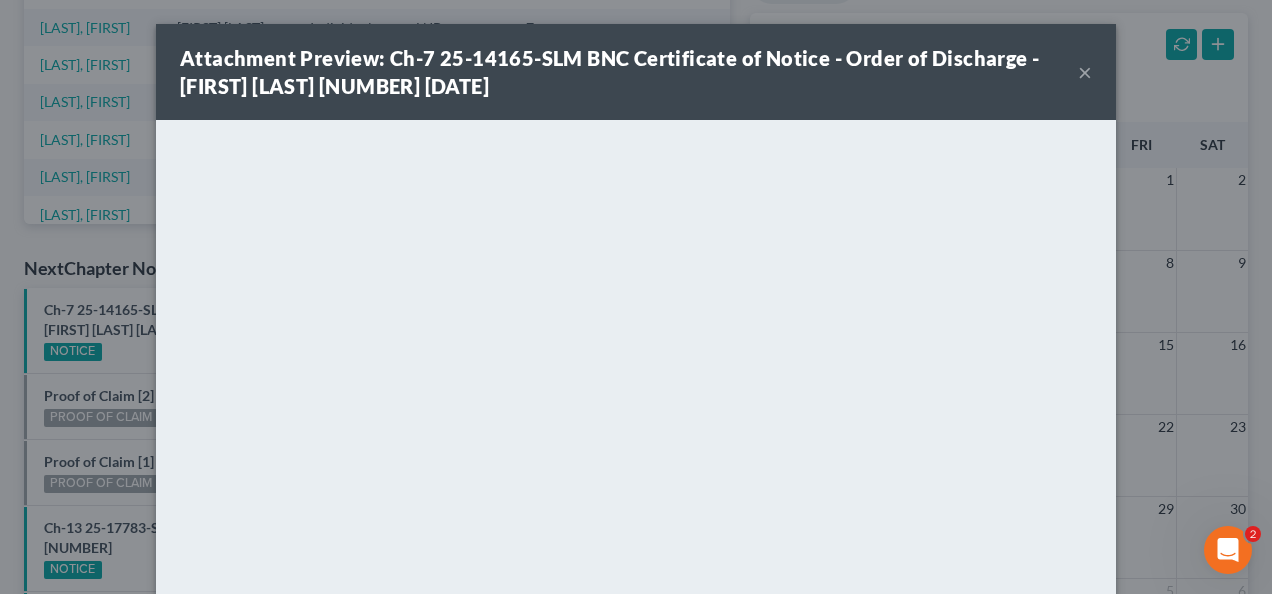 click on "×" at bounding box center [1085, 72] 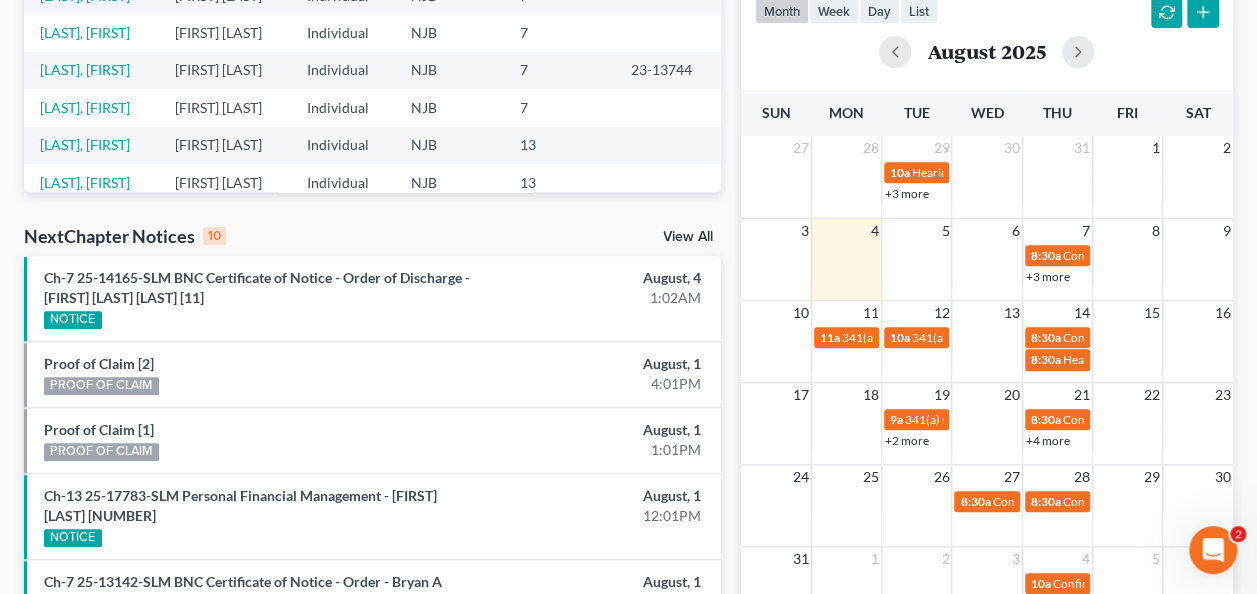 scroll, scrollTop: 400, scrollLeft: 0, axis: vertical 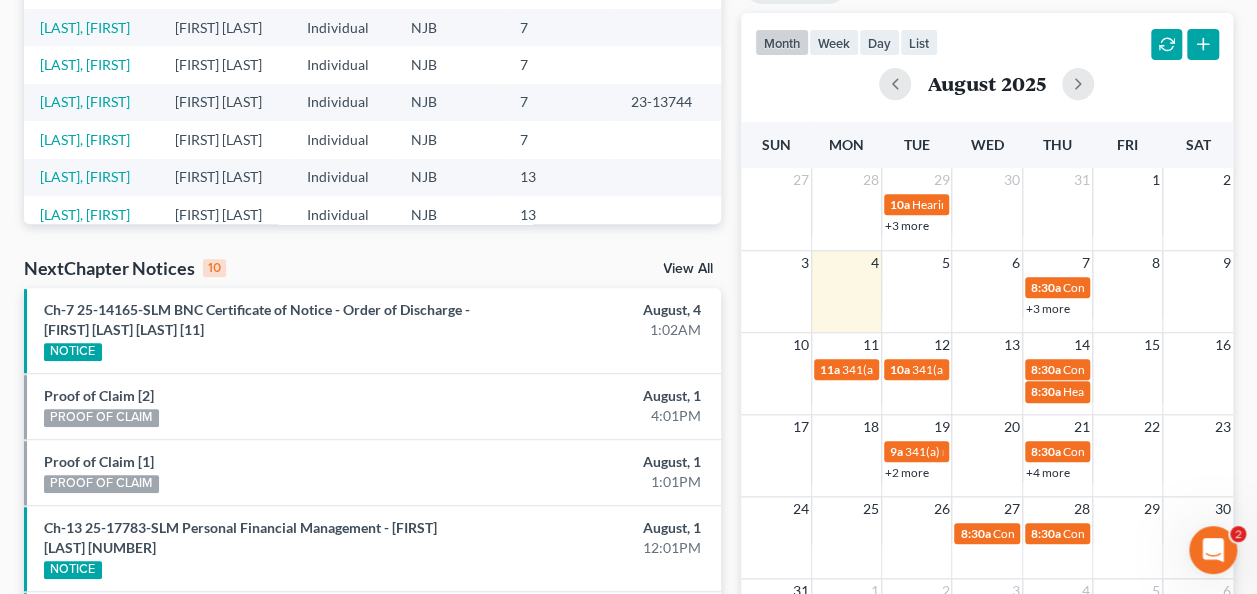 click on "View All" at bounding box center (688, 269) 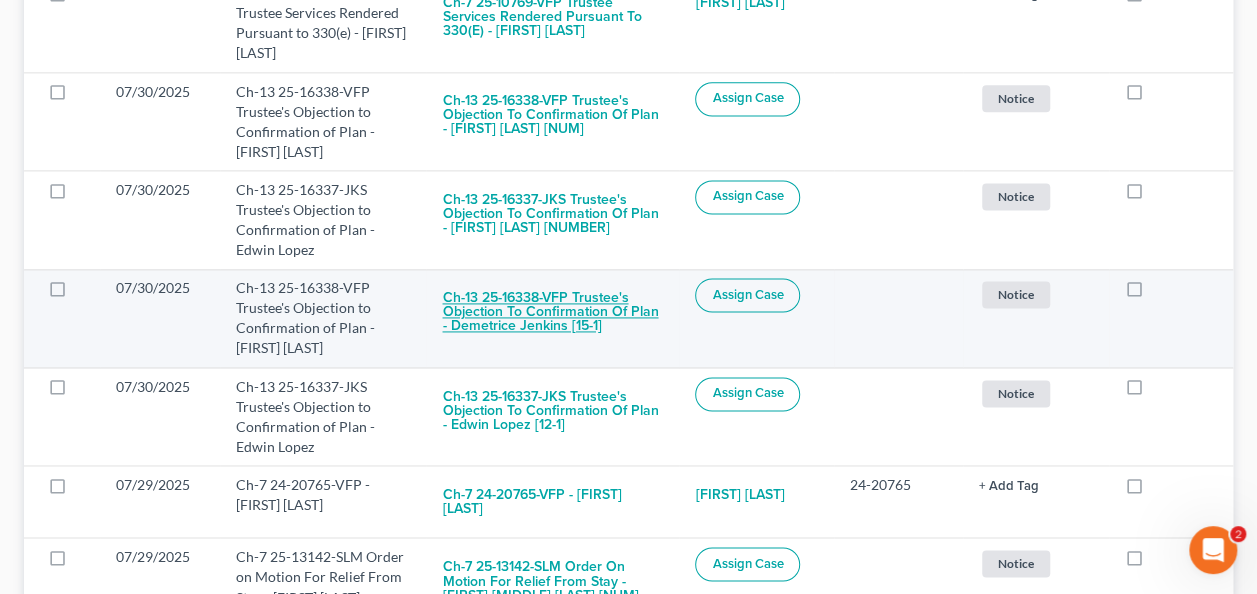 scroll, scrollTop: 1400, scrollLeft: 0, axis: vertical 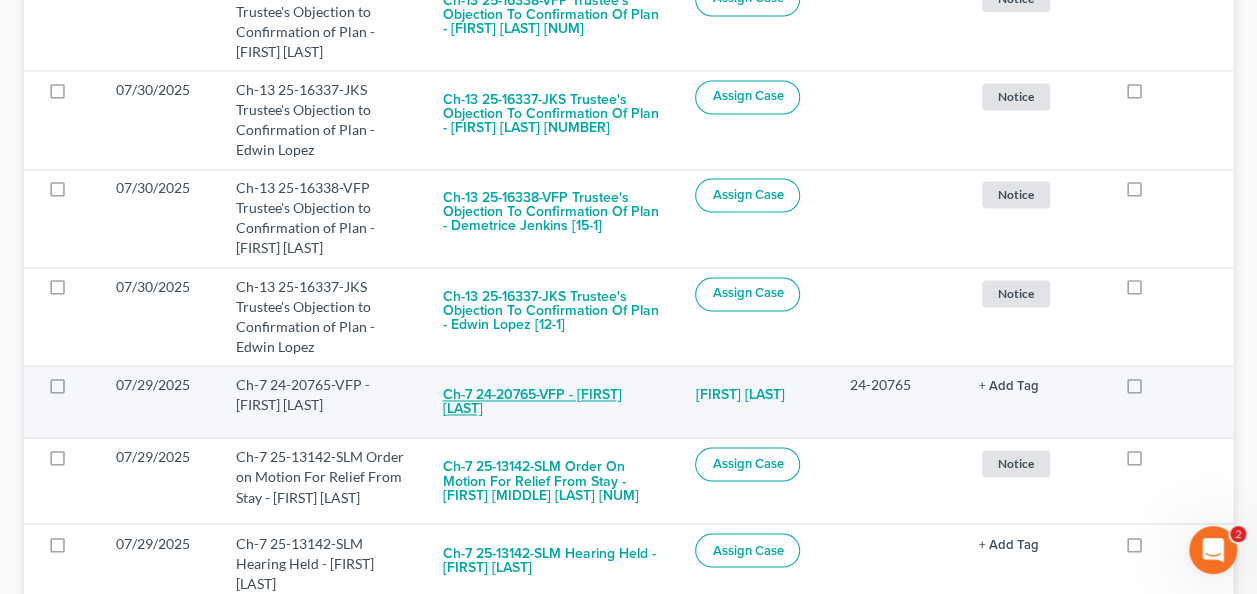 click on "Ch-7 24-20765-VFP  - [FIRST] [LAST]" at bounding box center (552, 402) 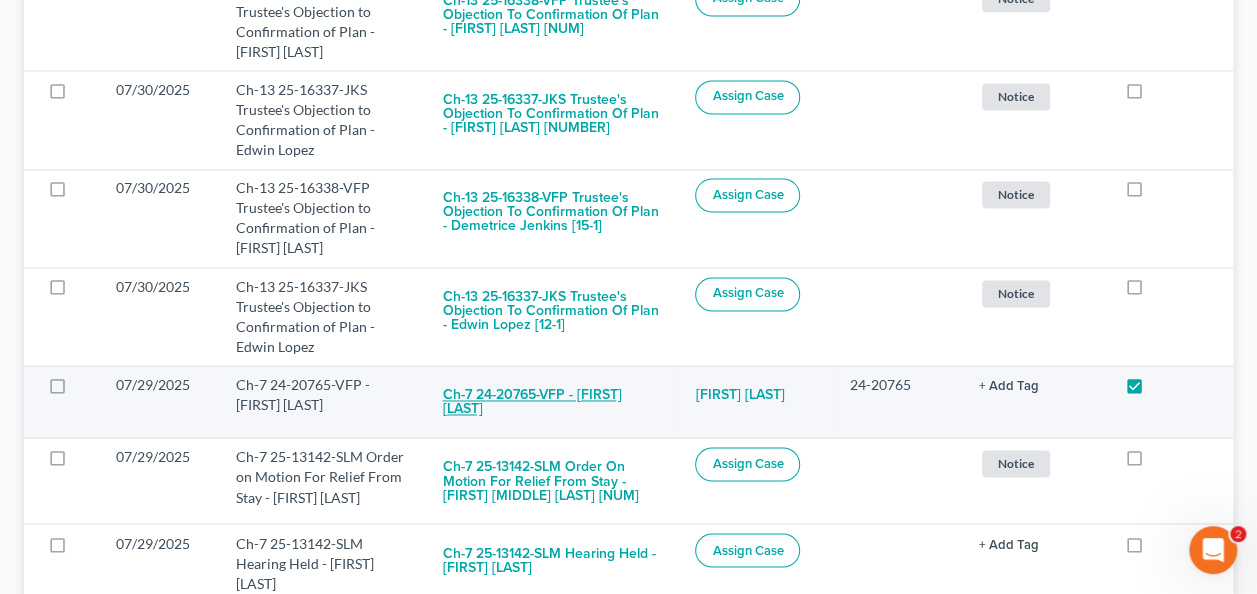 checkbox on "true" 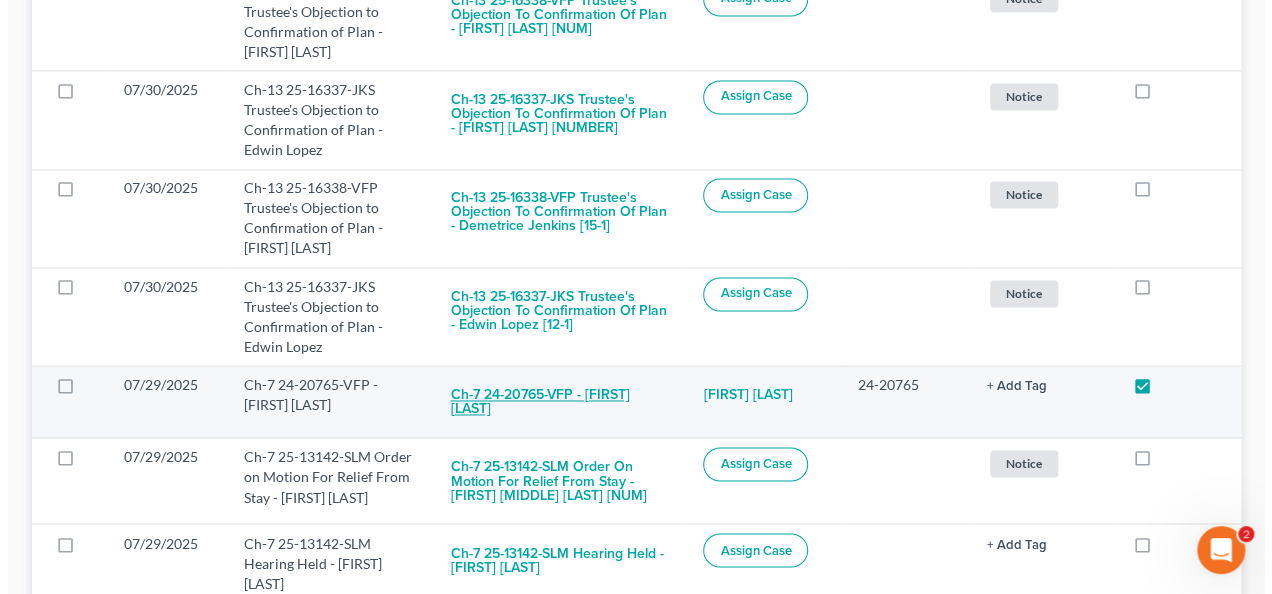 scroll, scrollTop: 1360, scrollLeft: 0, axis: vertical 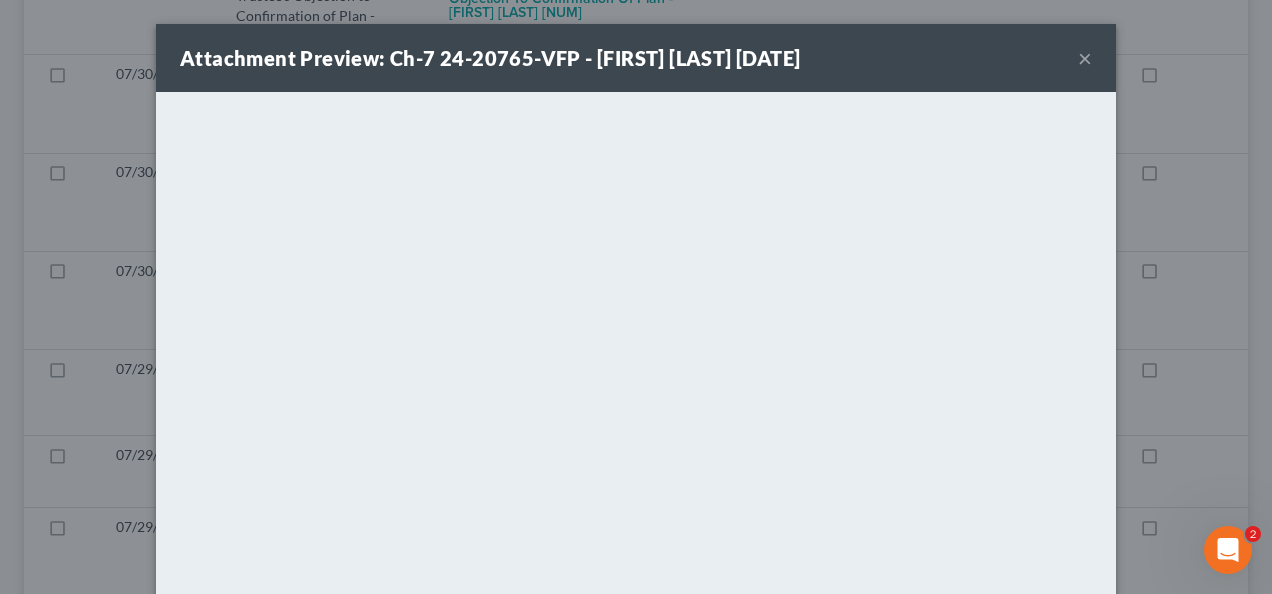 click on "×" at bounding box center (1085, 58) 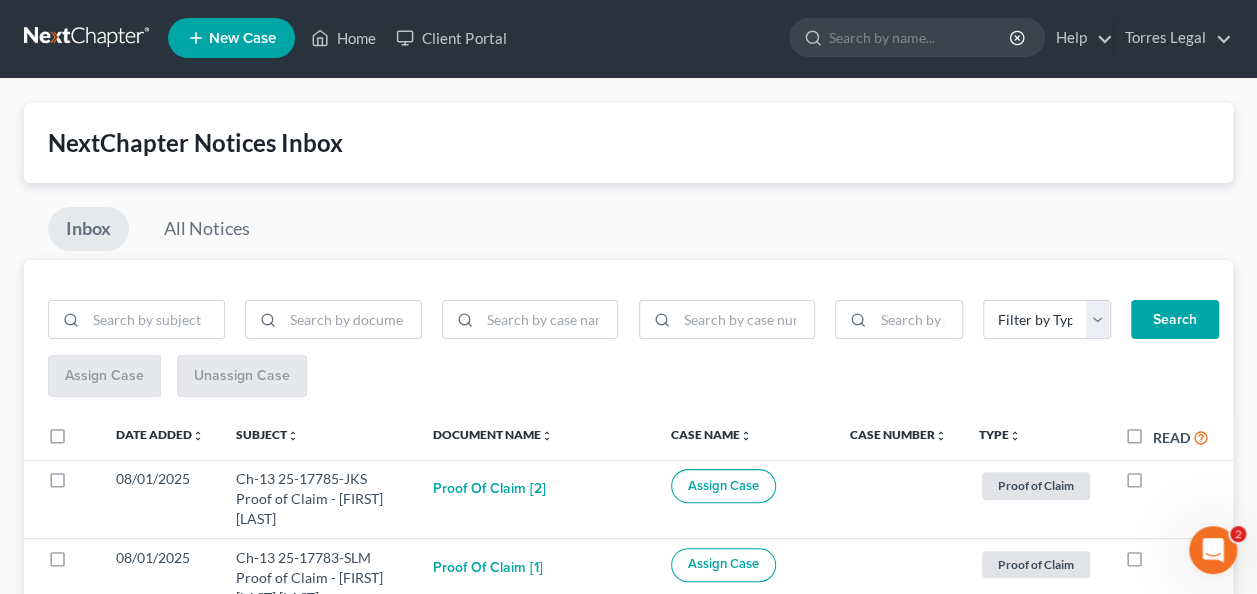scroll, scrollTop: 0, scrollLeft: 0, axis: both 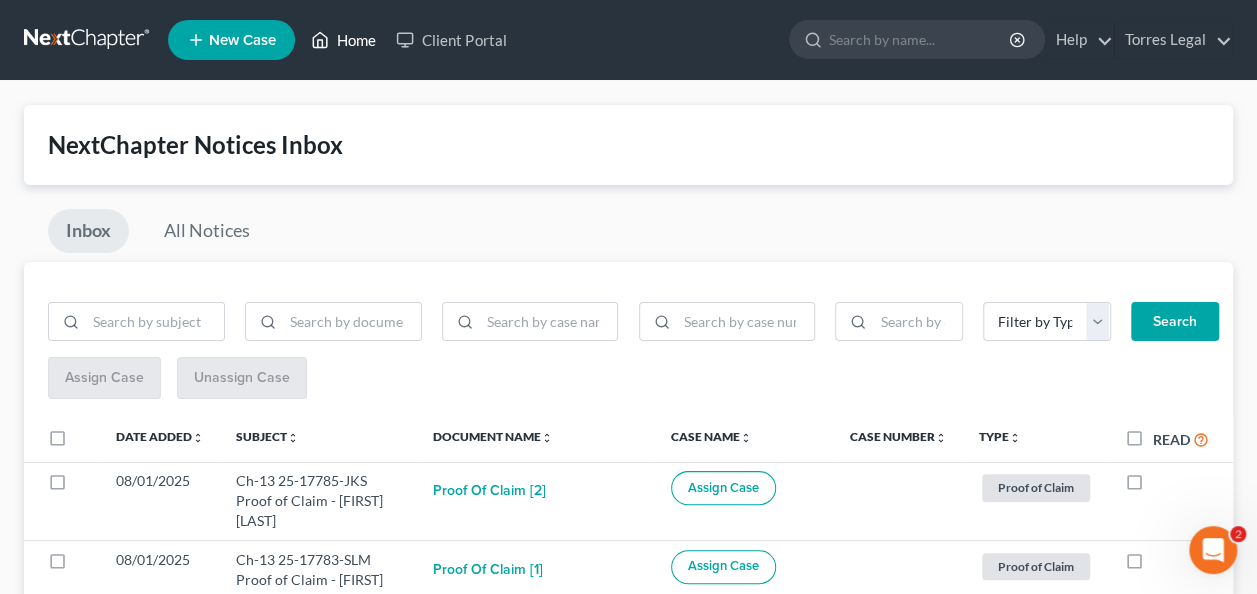 click on "Home" at bounding box center (343, 40) 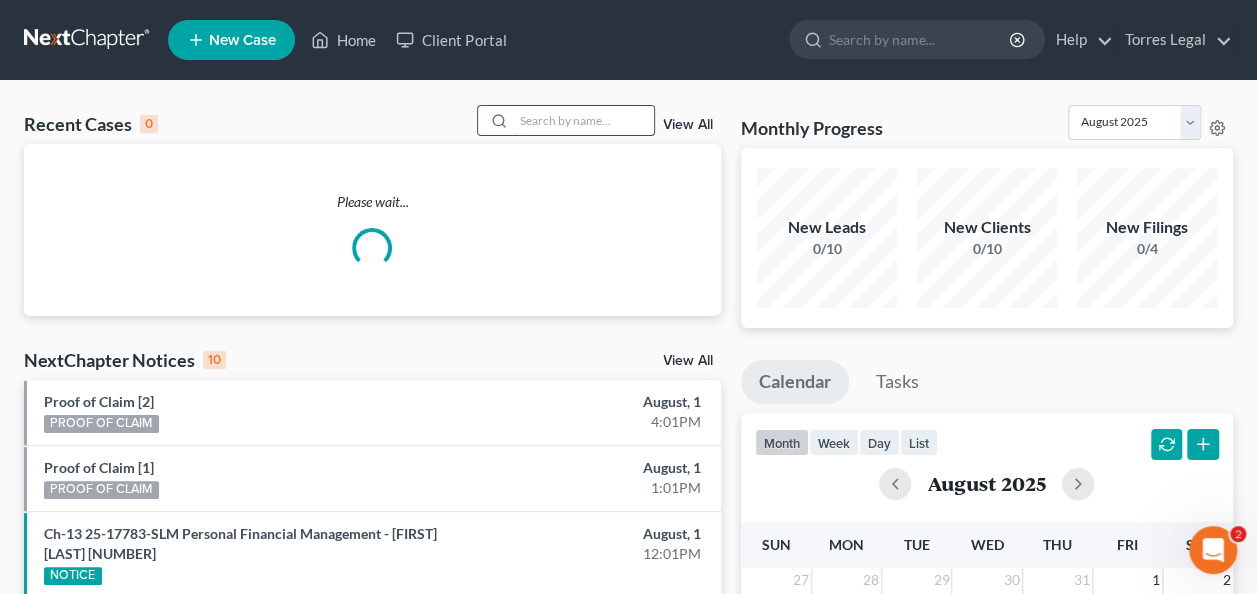 click at bounding box center (584, 120) 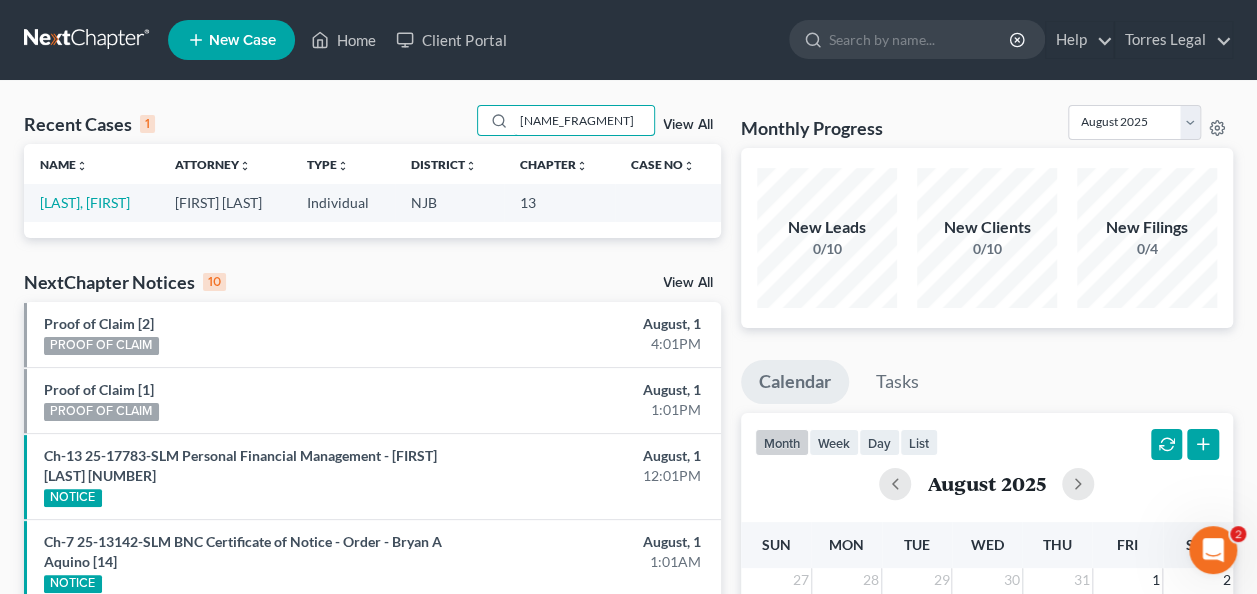 type on "[NAME_FRAGMENT]" 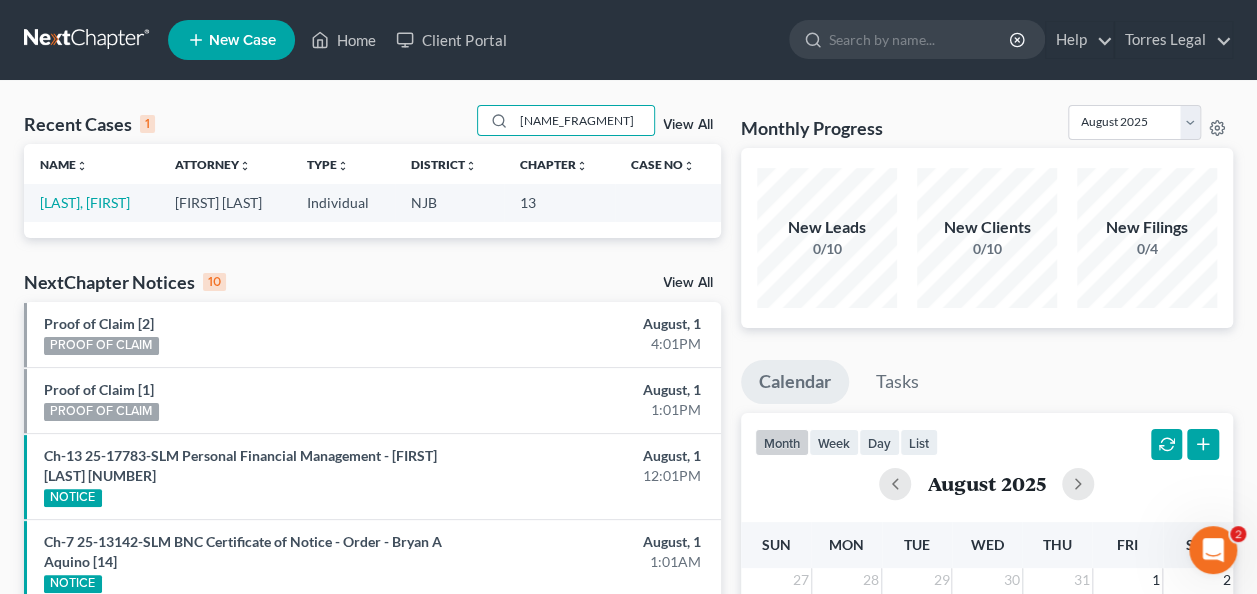 click on "[LAST], [FIRST]" at bounding box center [91, 202] 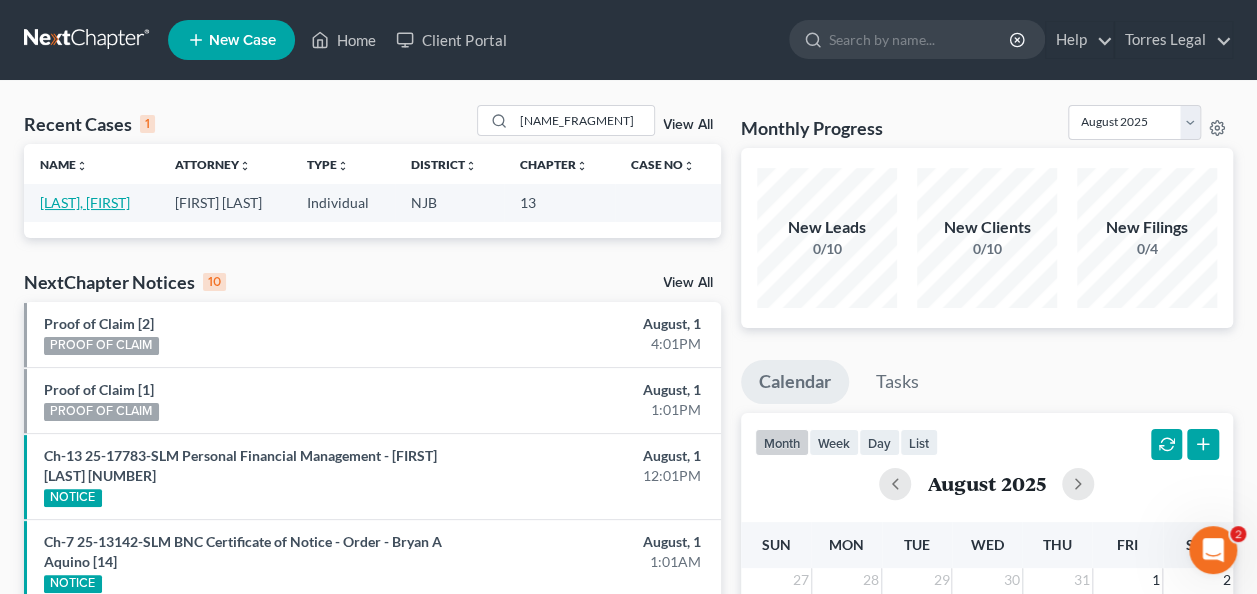 click on "[LAST], [FIRST]" at bounding box center [85, 202] 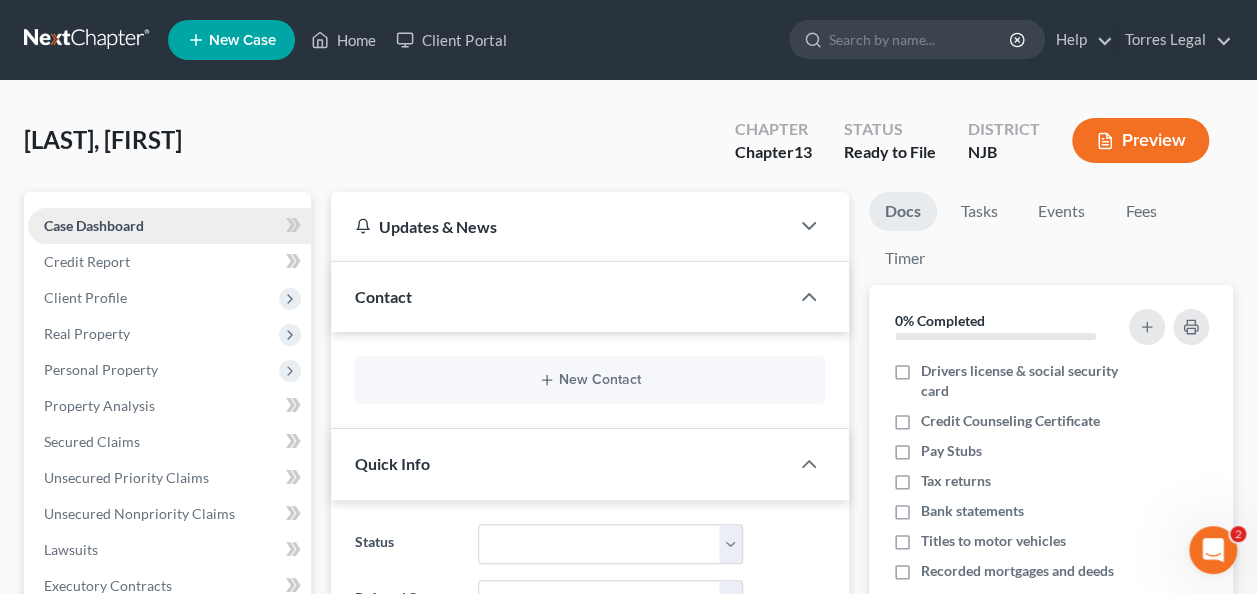 scroll, scrollTop: 418, scrollLeft: 0, axis: vertical 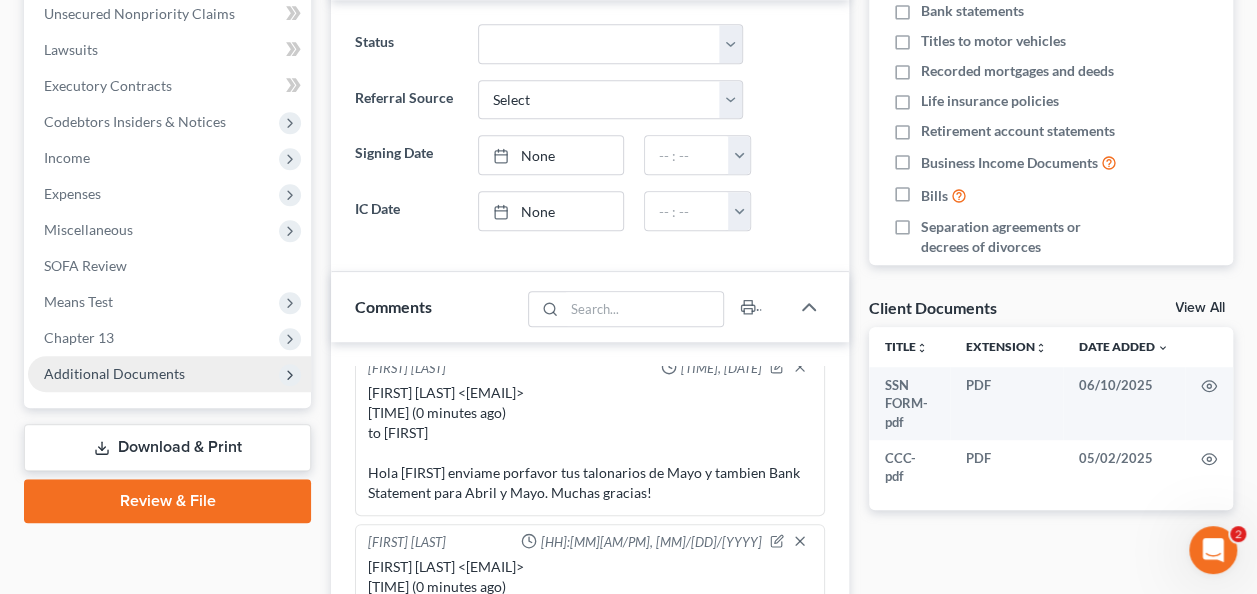click on "Additional Documents" at bounding box center [169, 374] 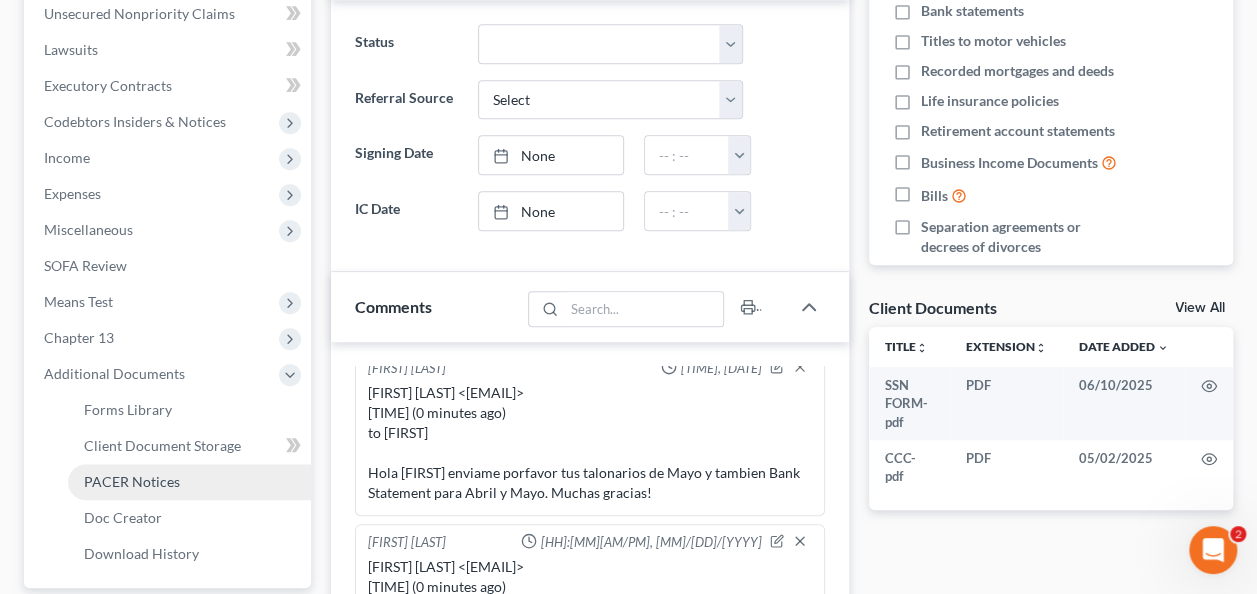 click on "PACER Notices" at bounding box center (189, 482) 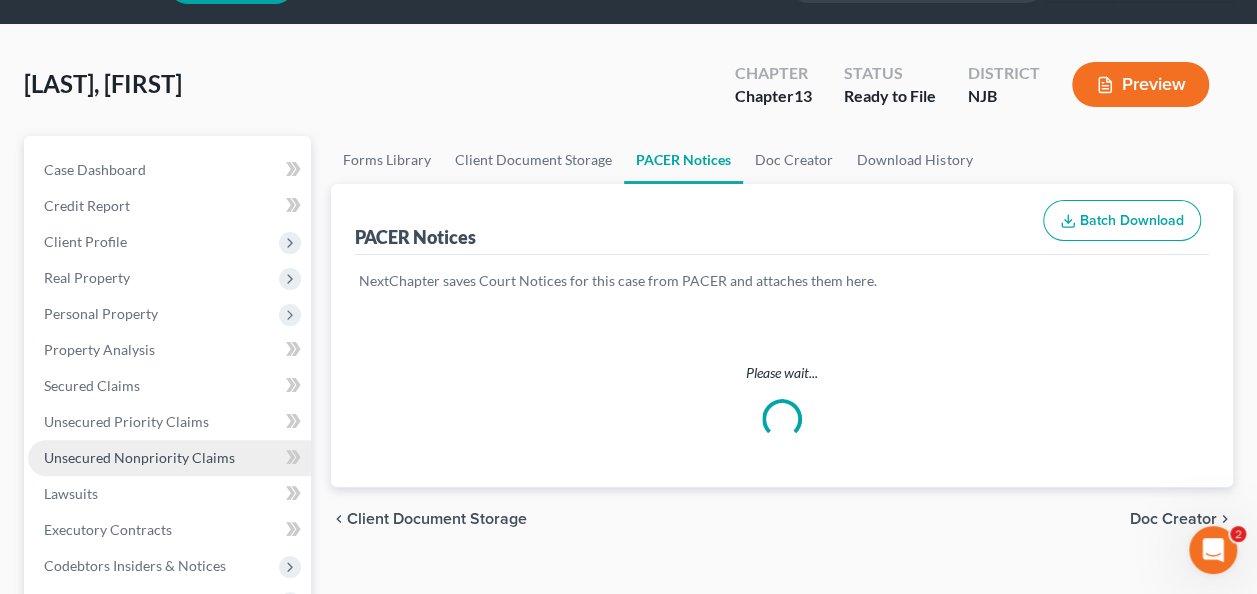 scroll, scrollTop: 0, scrollLeft: 0, axis: both 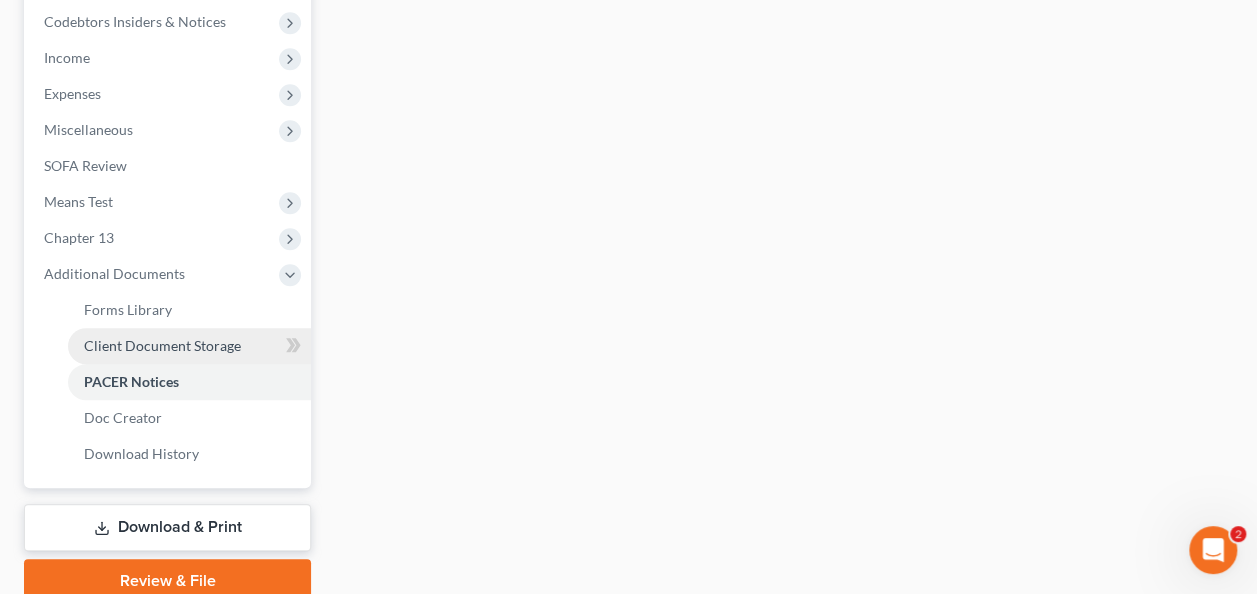 click on "Client Document Storage" at bounding box center [162, 345] 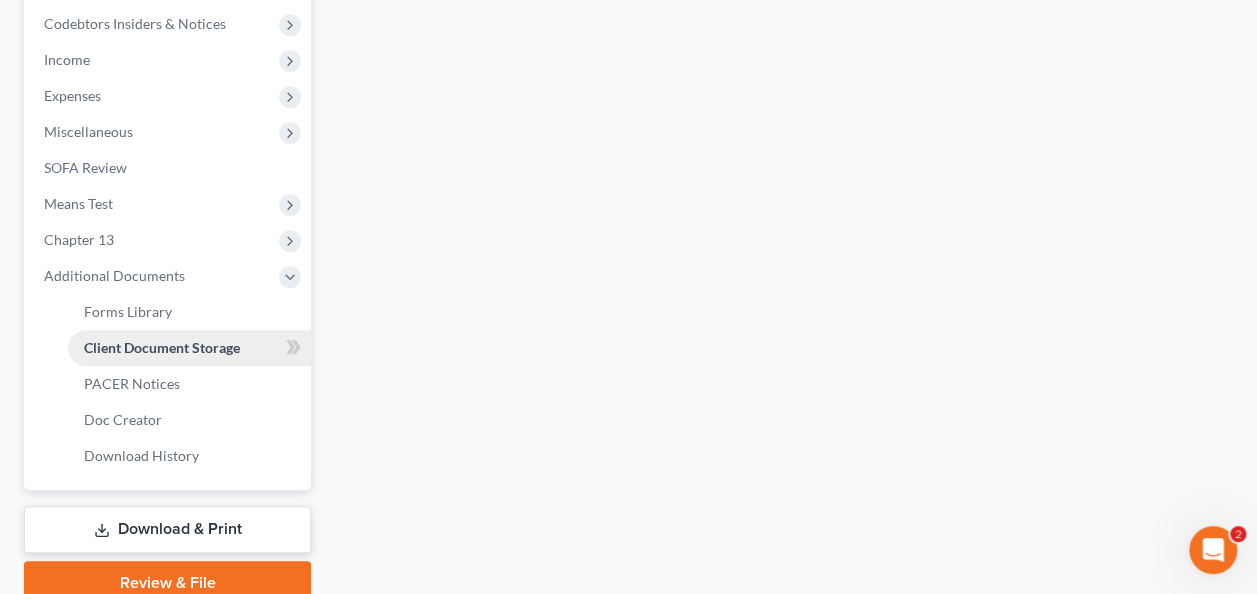 select on "9" 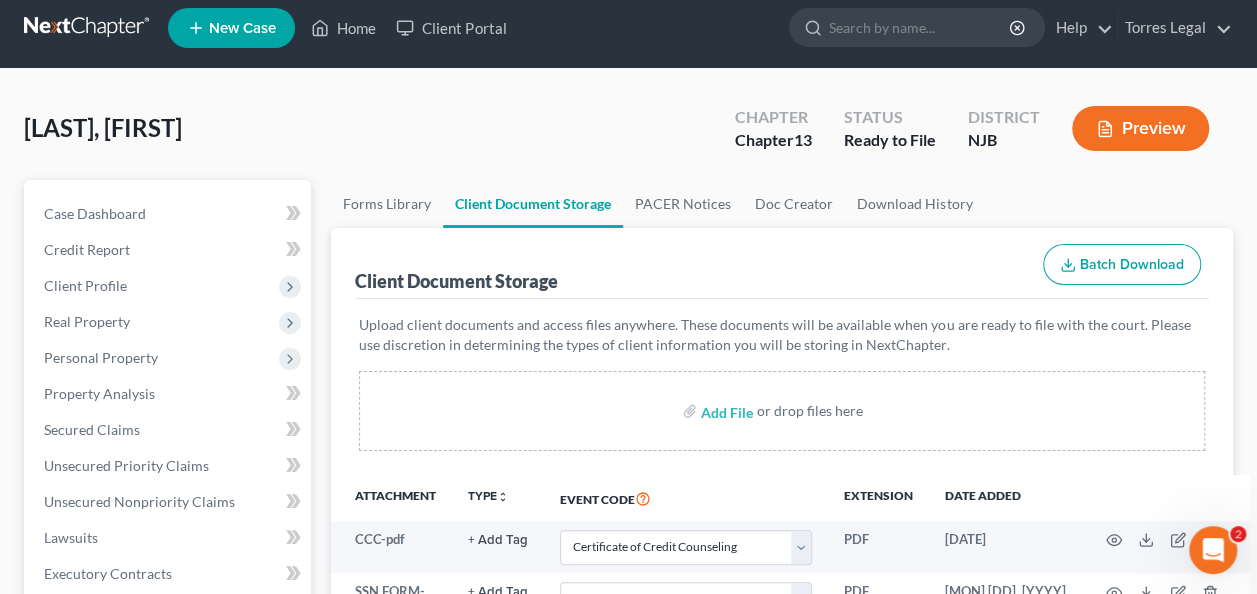 scroll, scrollTop: 0, scrollLeft: 0, axis: both 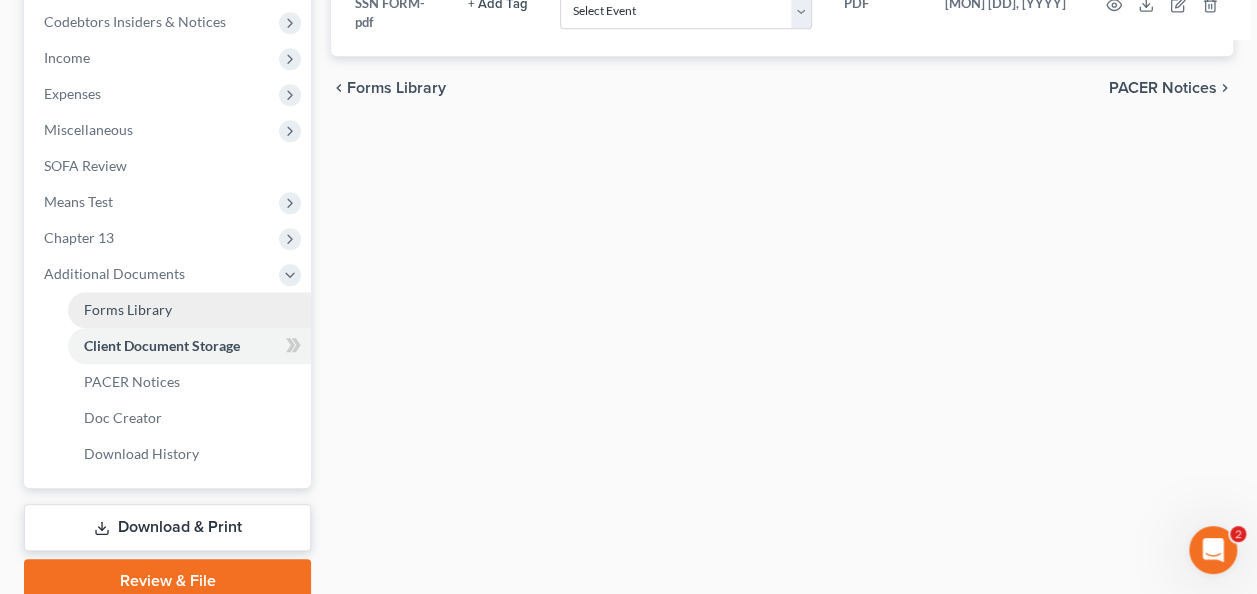 click on "Forms Library" at bounding box center [189, 310] 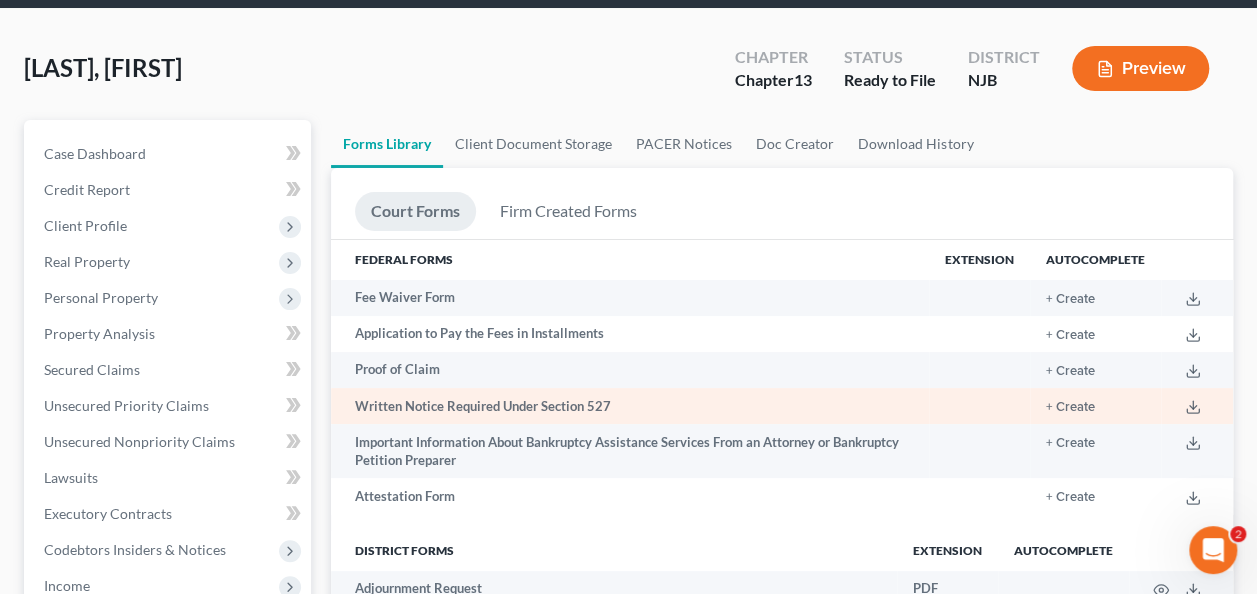 scroll, scrollTop: 0, scrollLeft: 0, axis: both 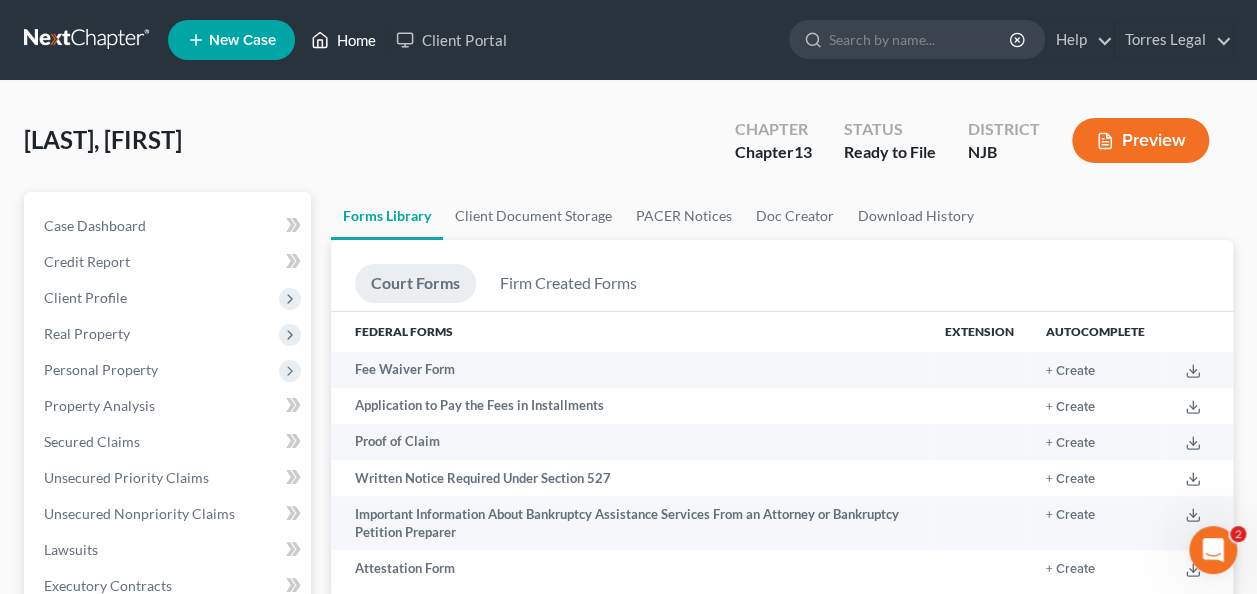 click on "Home" at bounding box center (343, 40) 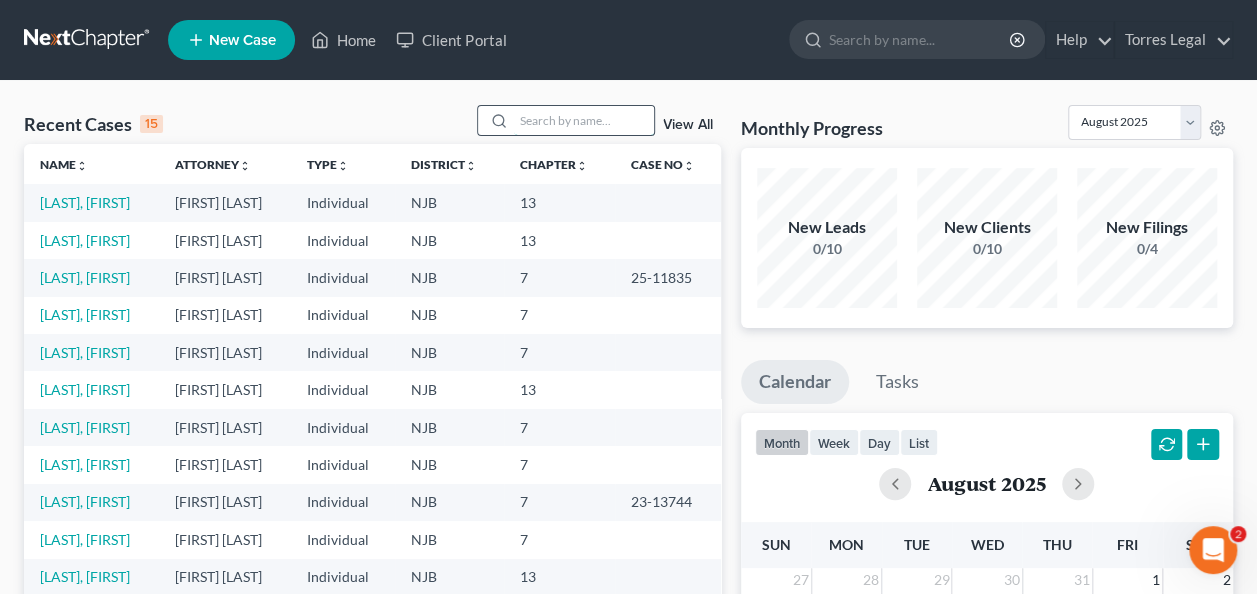 click at bounding box center (584, 120) 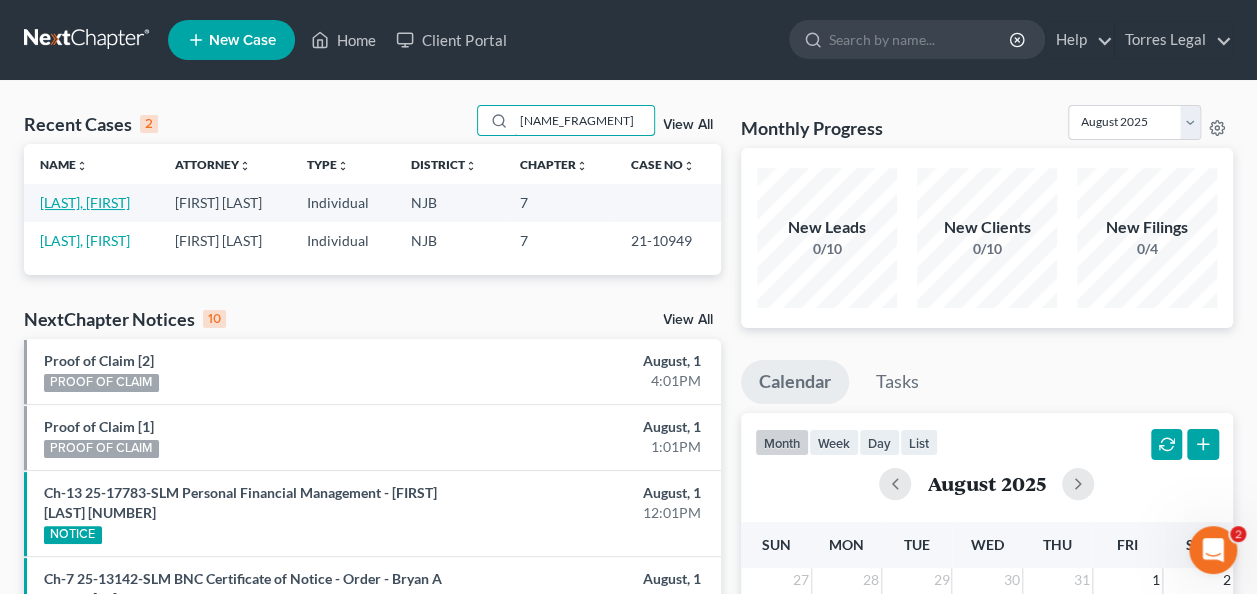type on "[NAME_FRAGMENT]" 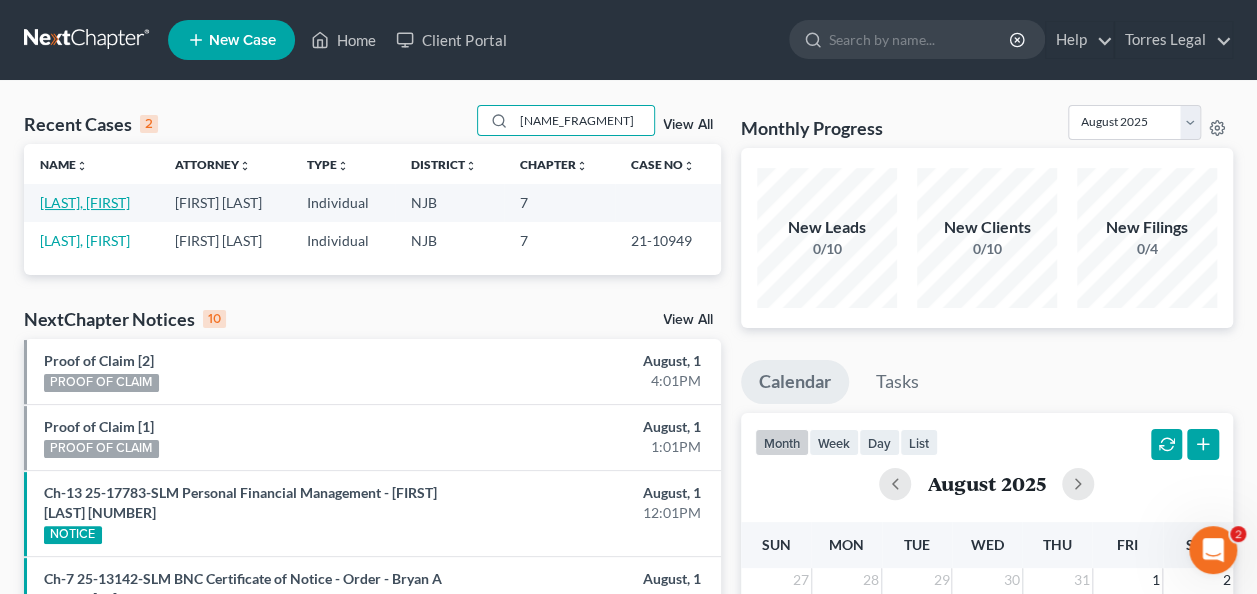 click on "[LAST], [FIRST]" at bounding box center [85, 202] 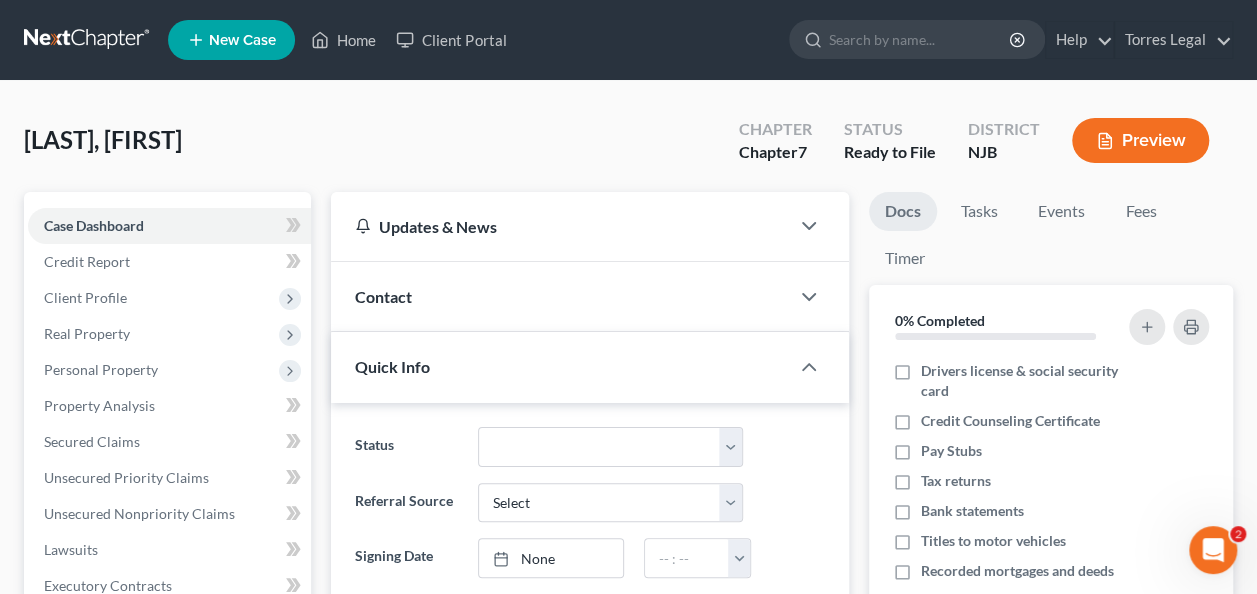 scroll, scrollTop: 500, scrollLeft: 0, axis: vertical 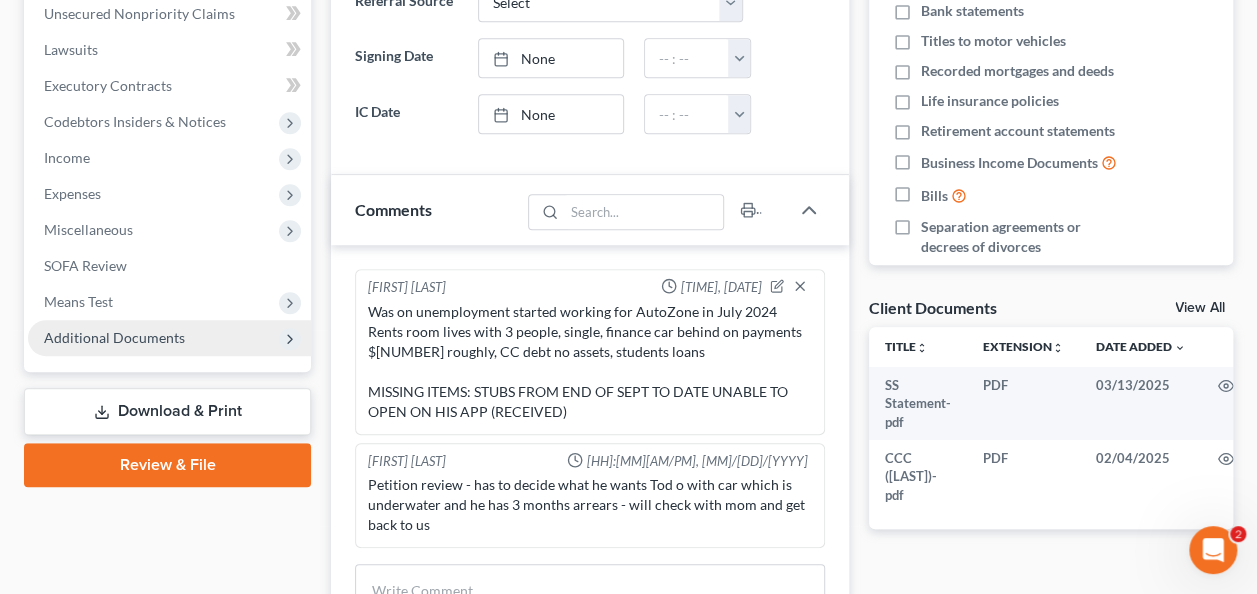 click on "Additional Documents" at bounding box center [114, 337] 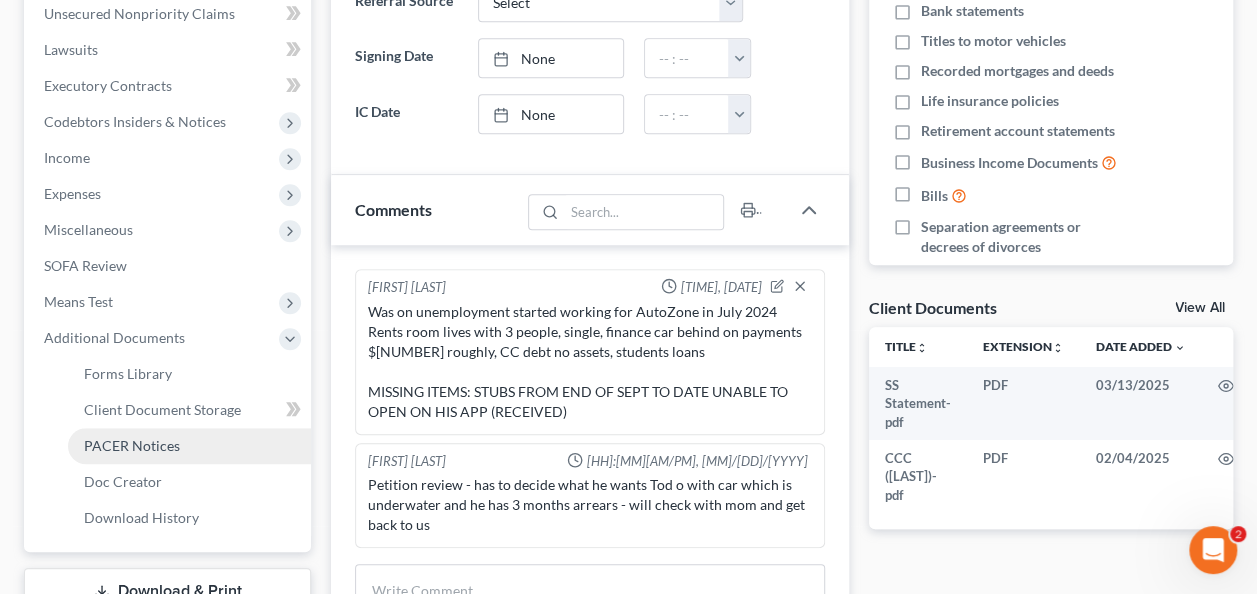 click on "PACER Notices" at bounding box center (189, 446) 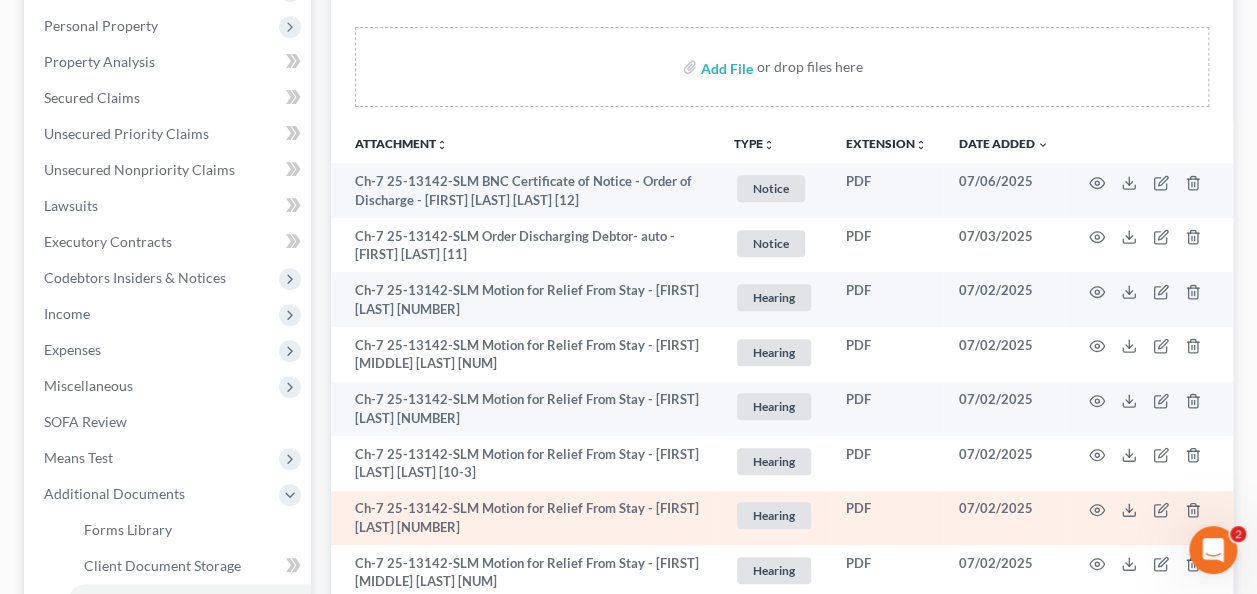 scroll, scrollTop: 300, scrollLeft: 0, axis: vertical 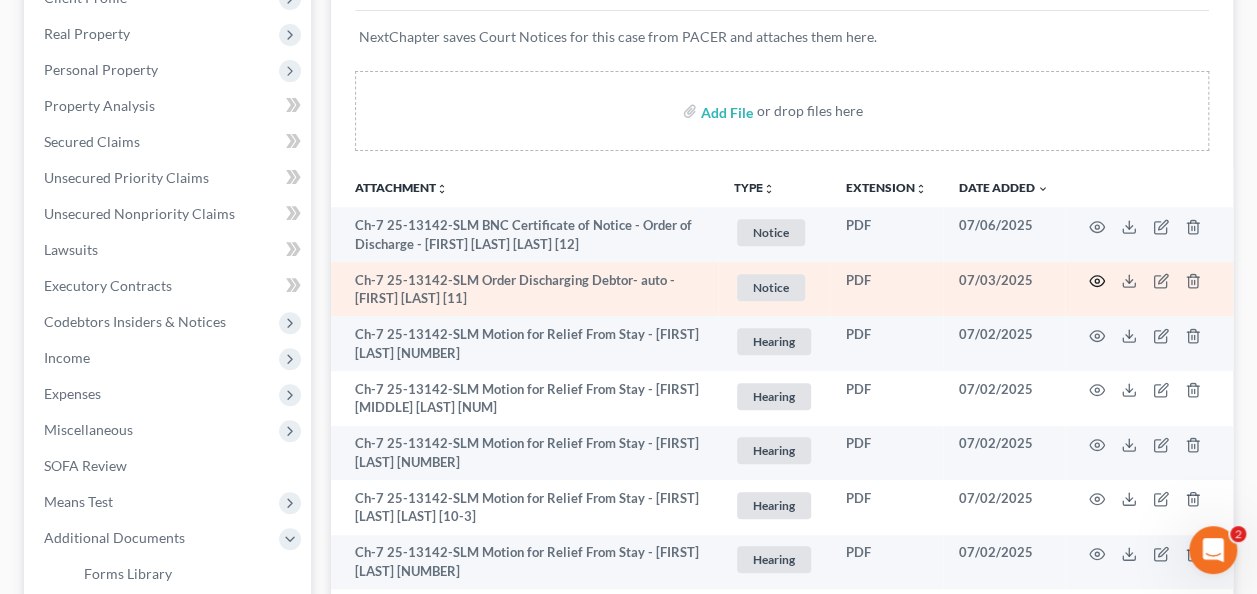 click 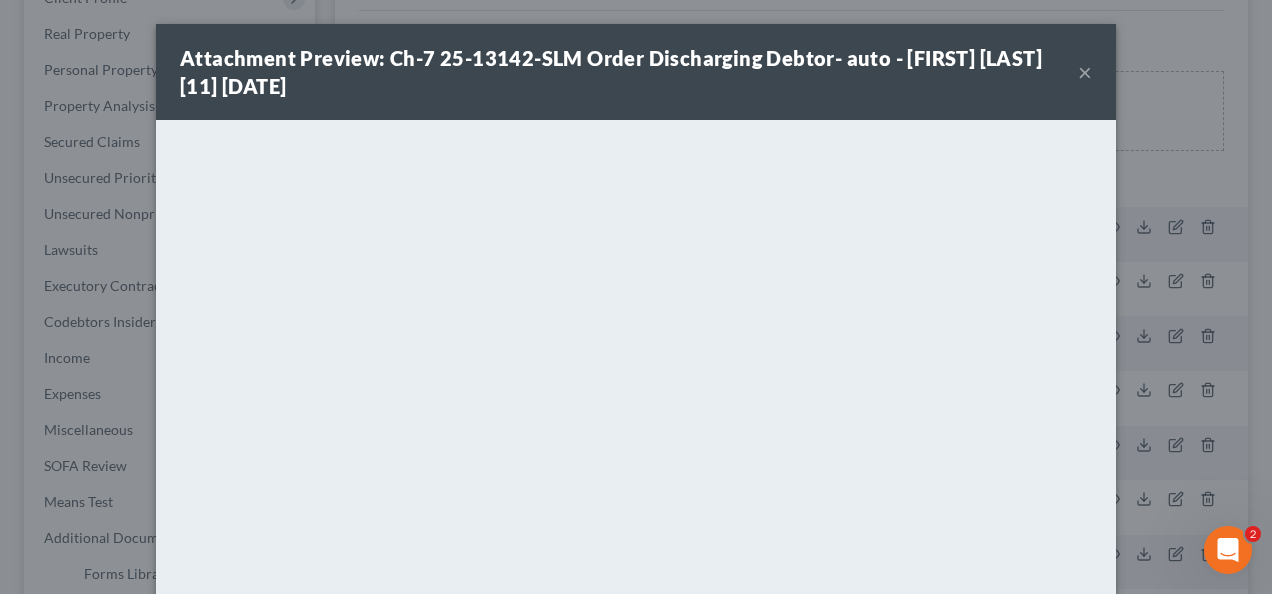 click on "×" at bounding box center (1085, 72) 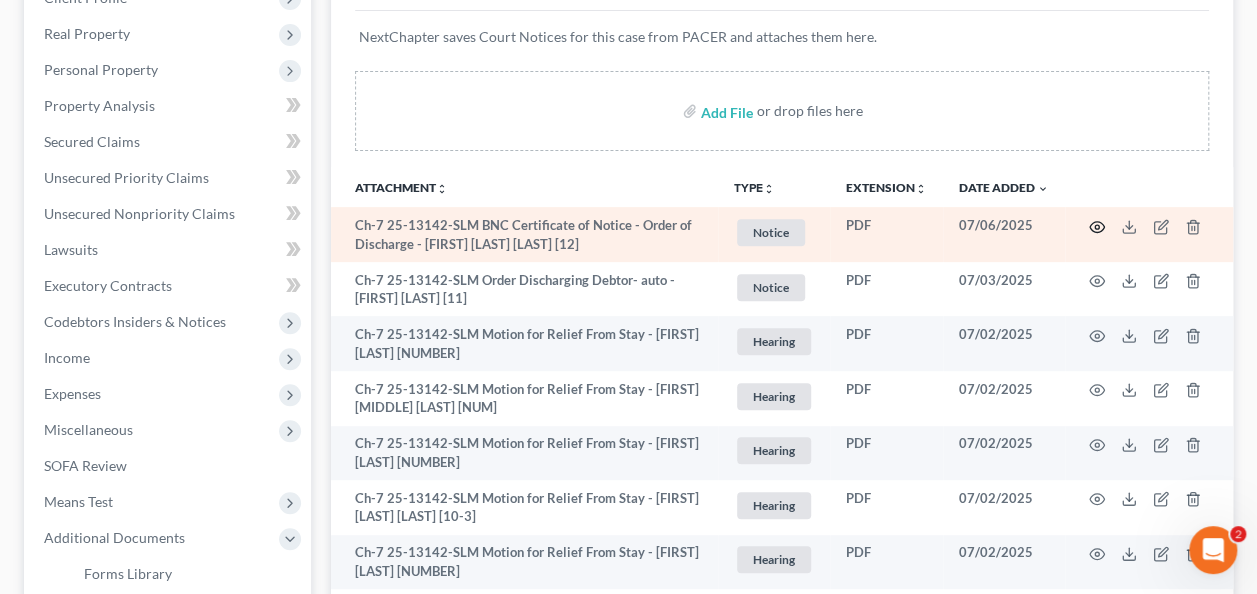 click 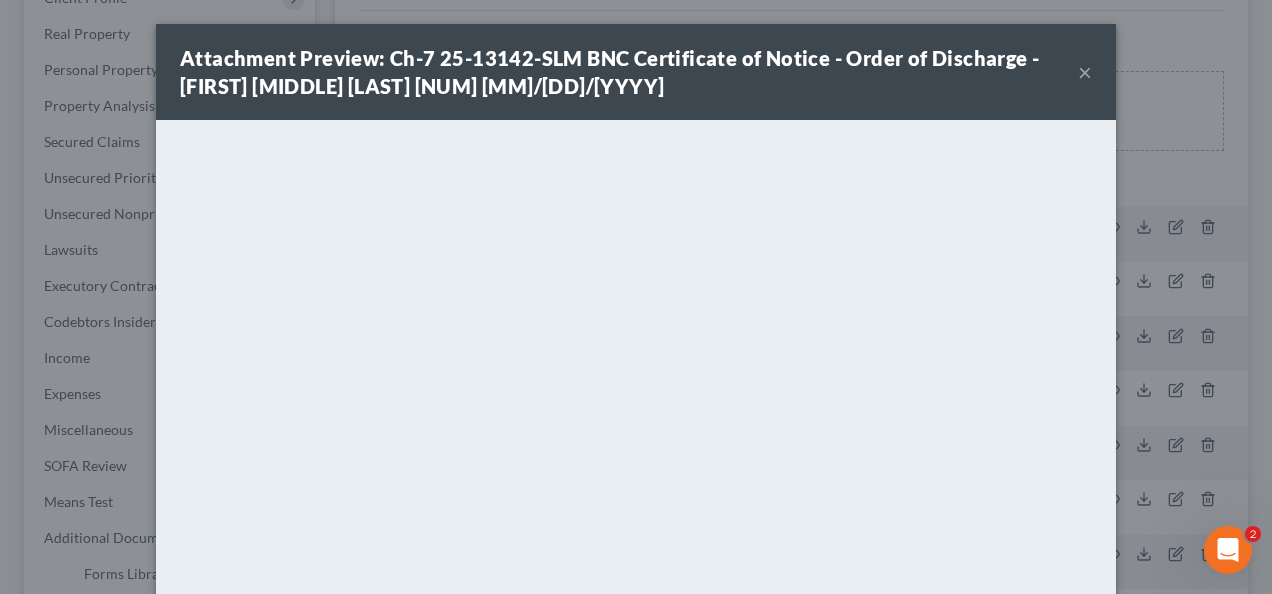 click on "×" at bounding box center (1085, 72) 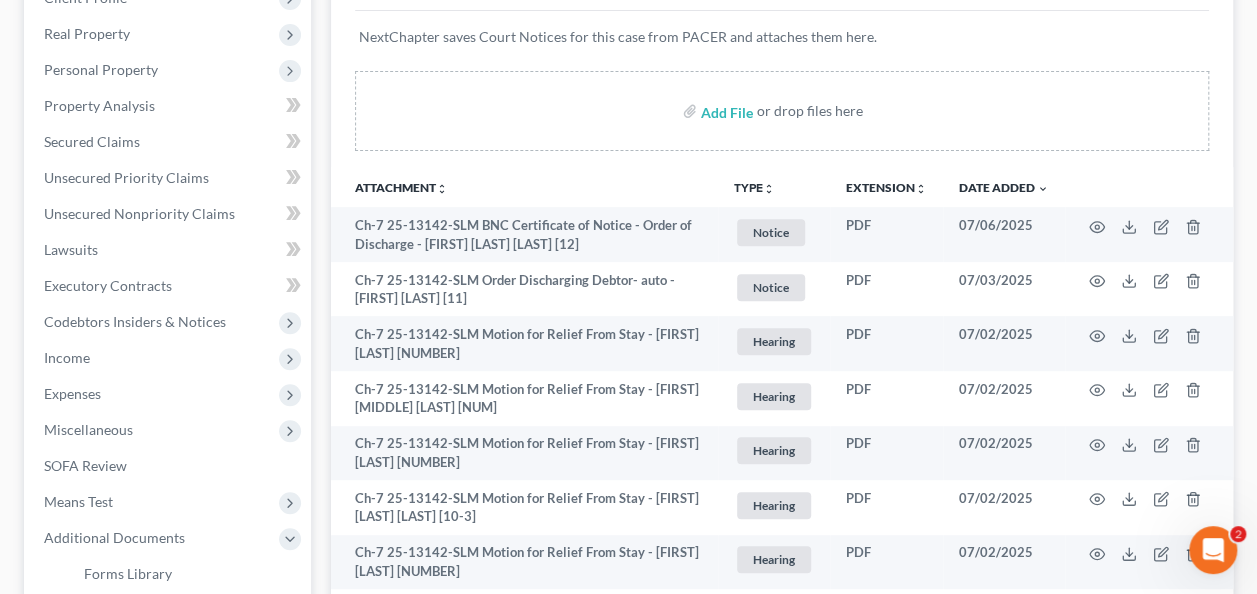 scroll, scrollTop: 0, scrollLeft: 0, axis: both 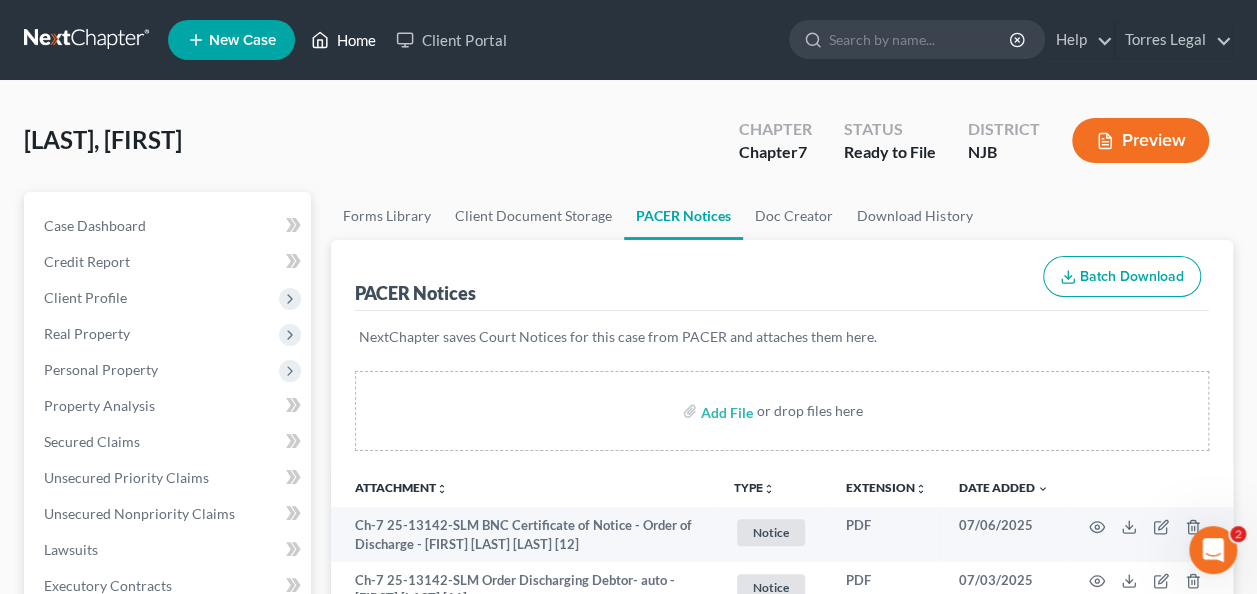 click on "Home" at bounding box center [343, 40] 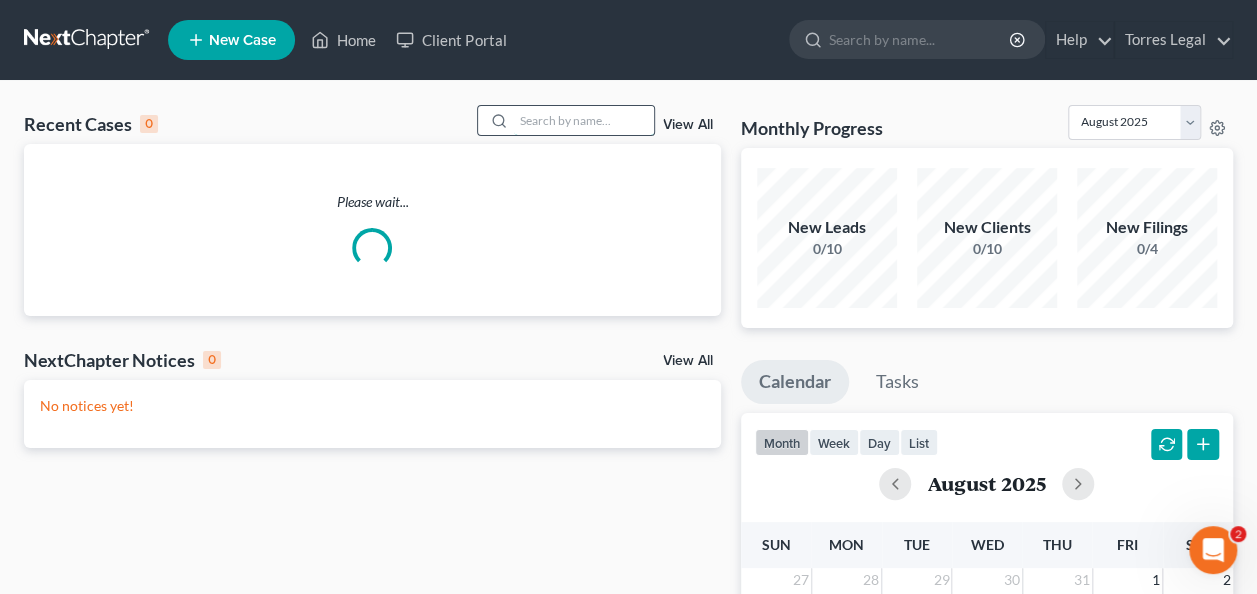 click at bounding box center [584, 120] 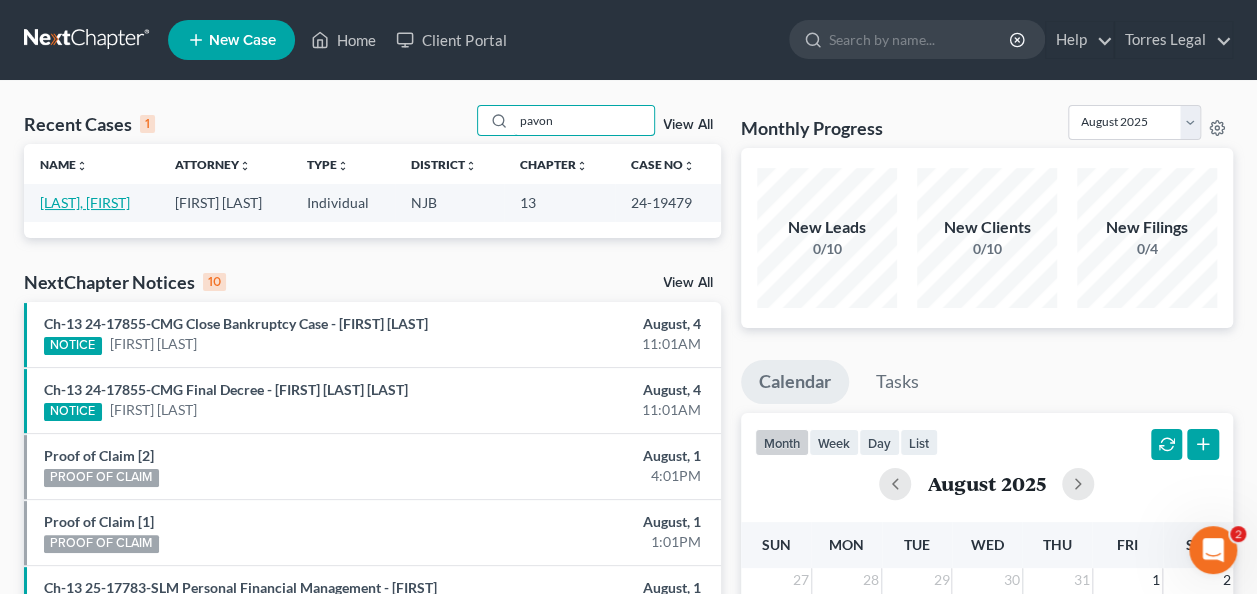 type on "pavon" 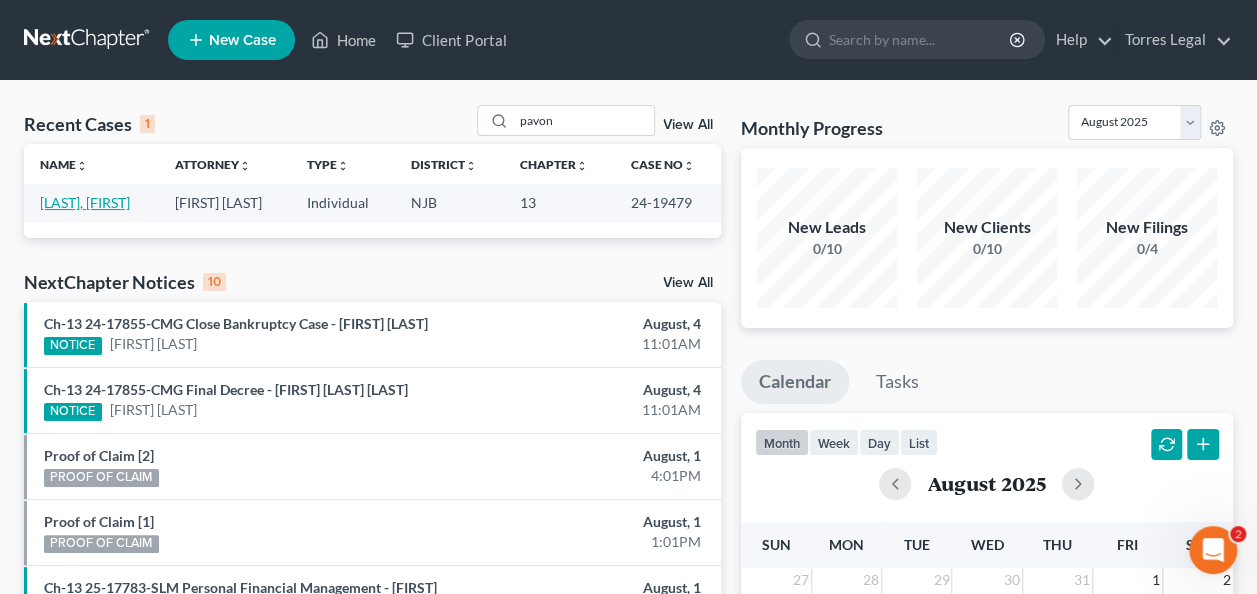 click on "[LAST], [FIRST]" at bounding box center (85, 202) 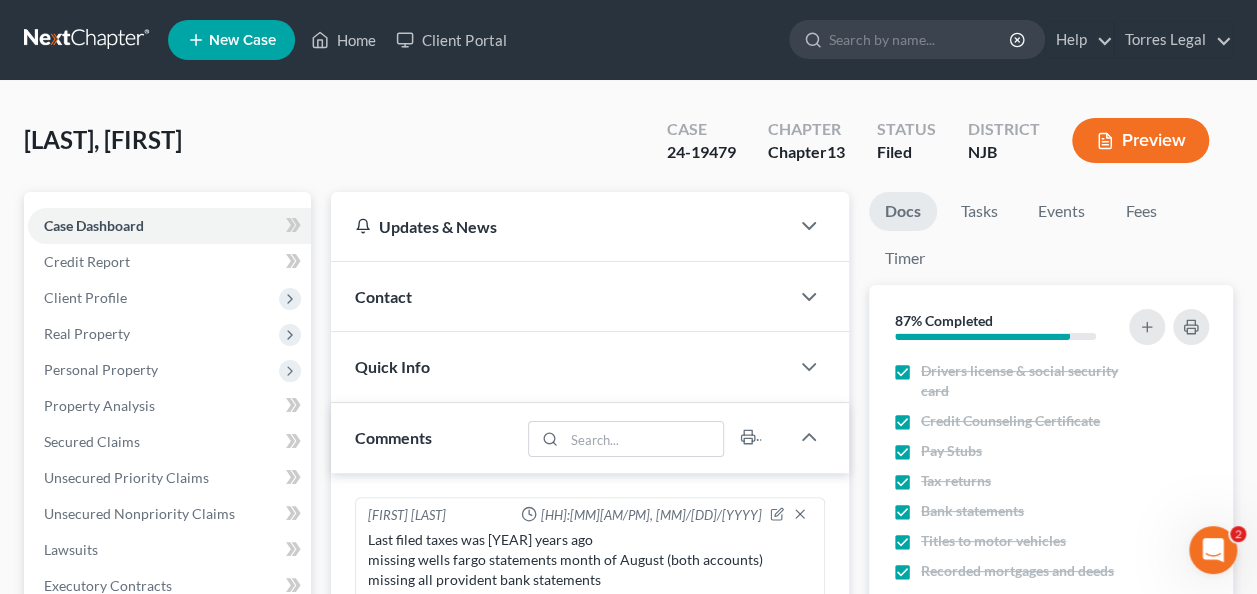 scroll, scrollTop: 322, scrollLeft: 0, axis: vertical 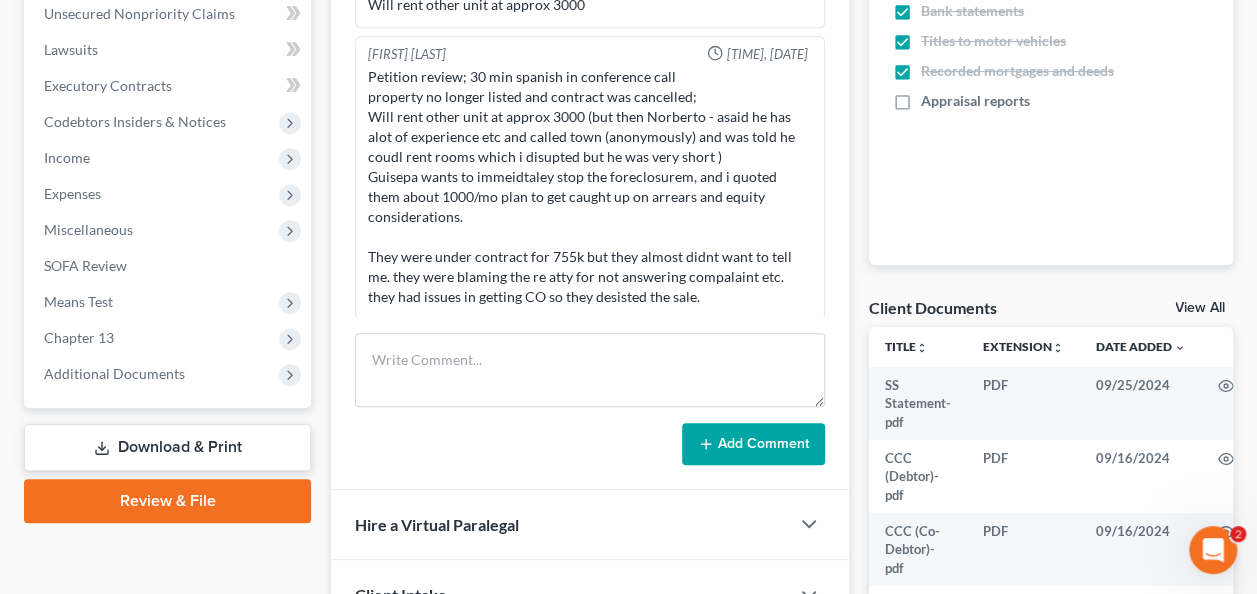 click on "Additional Documents" at bounding box center [169, 374] 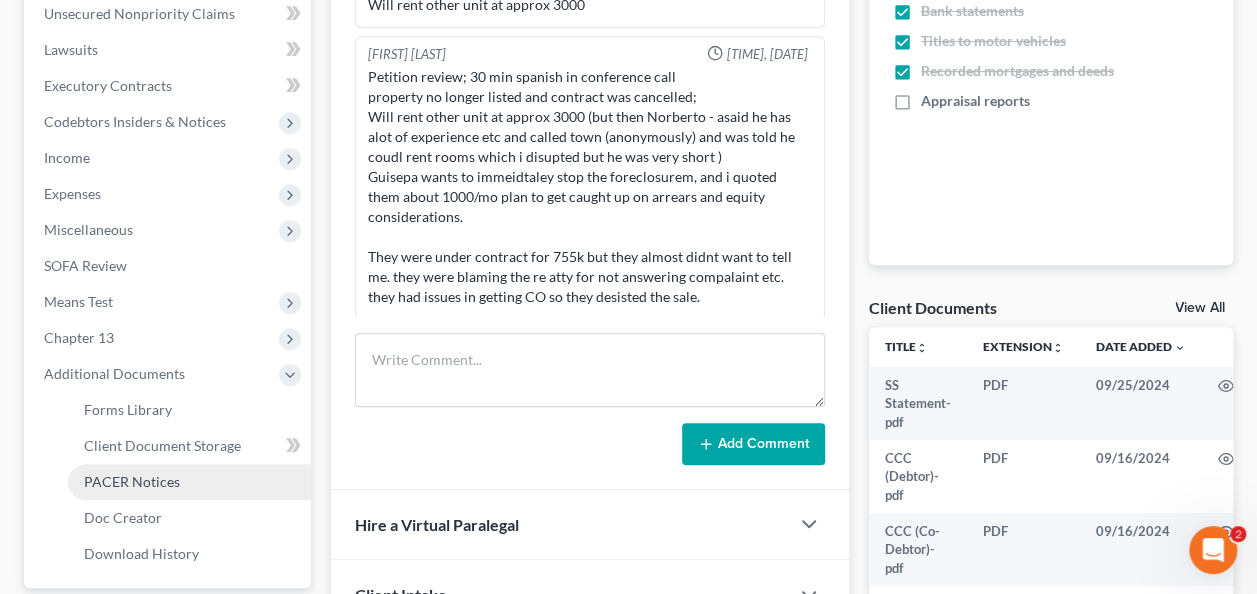 click on "PACER Notices" at bounding box center [189, 482] 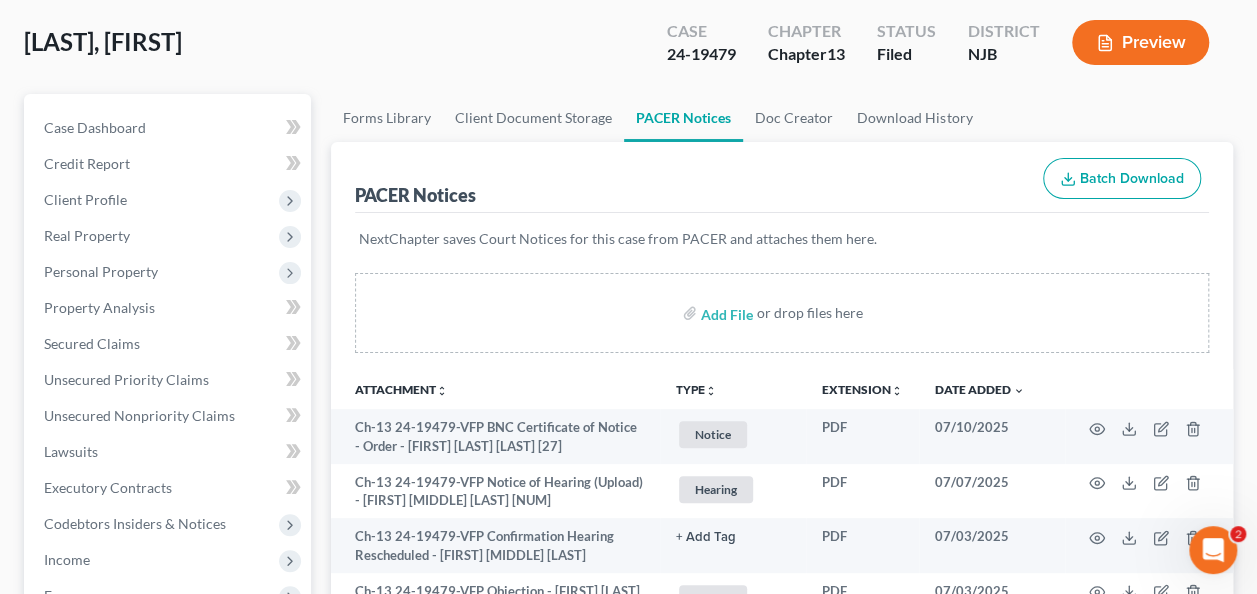 scroll, scrollTop: 200, scrollLeft: 0, axis: vertical 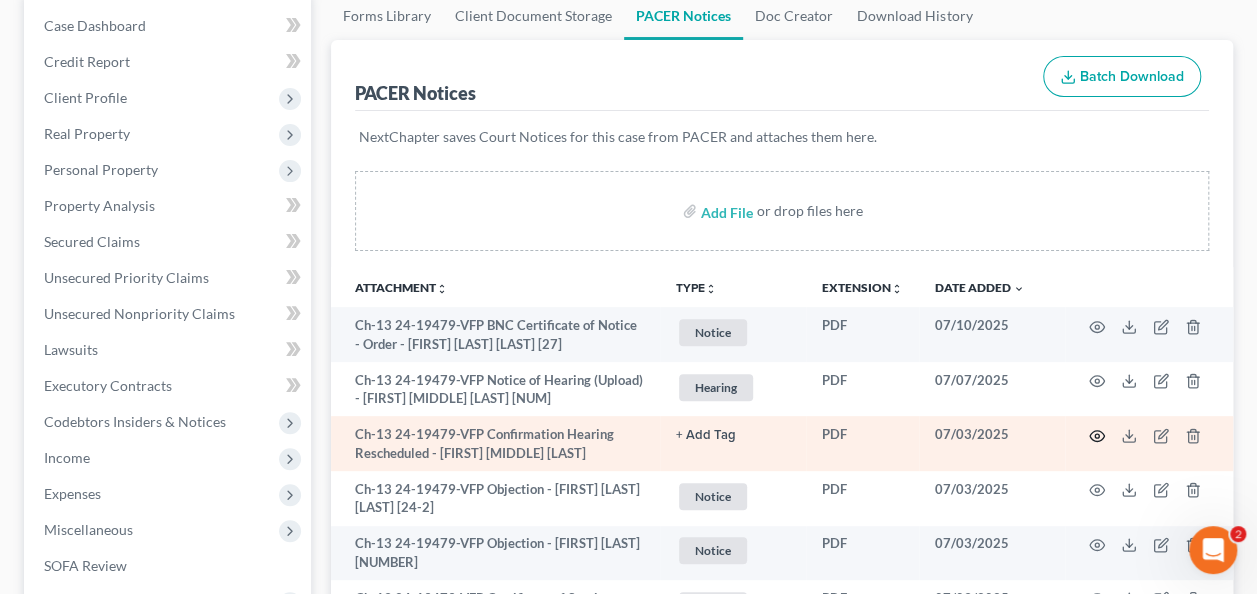 click 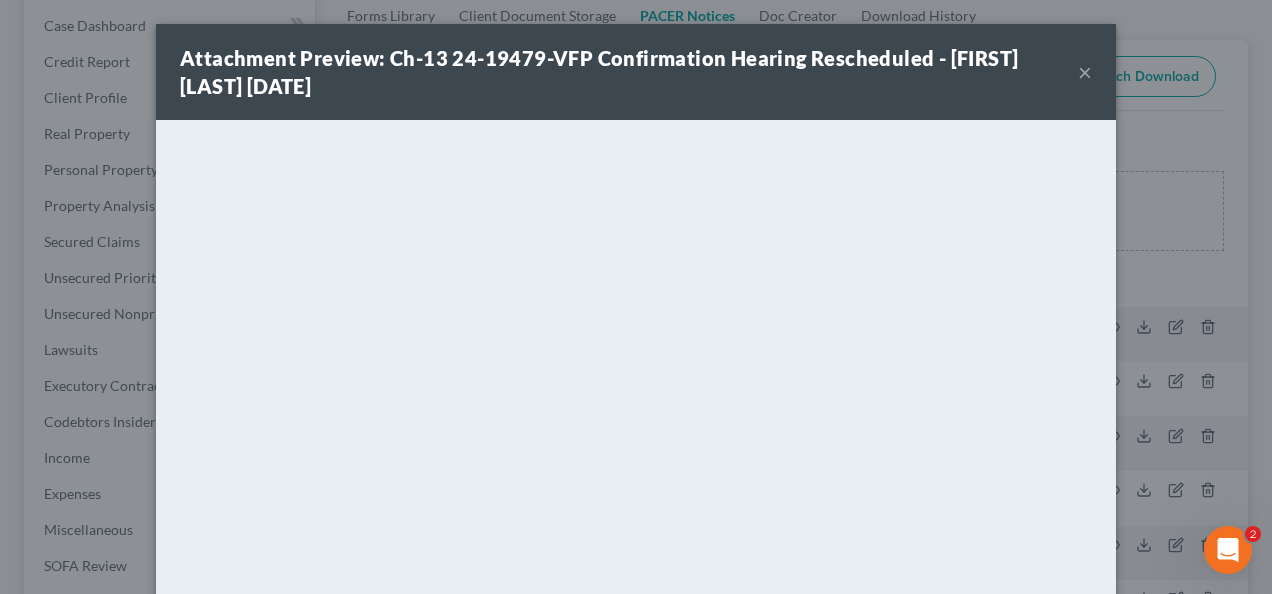 click on "×" at bounding box center (1085, 72) 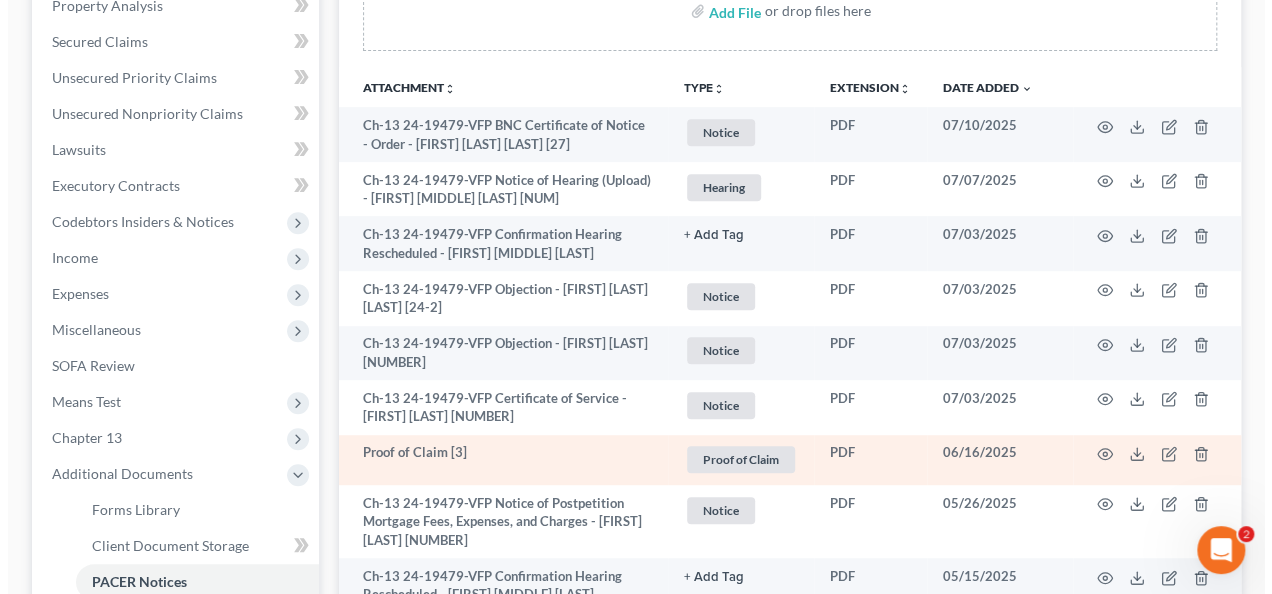 scroll, scrollTop: 500, scrollLeft: 0, axis: vertical 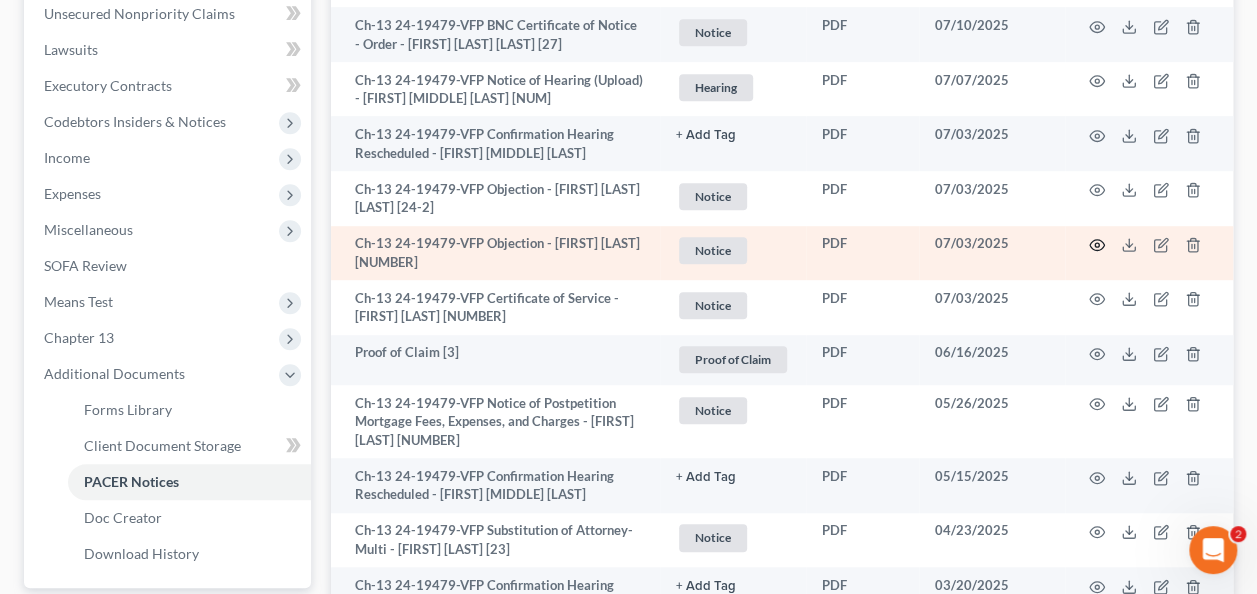 click 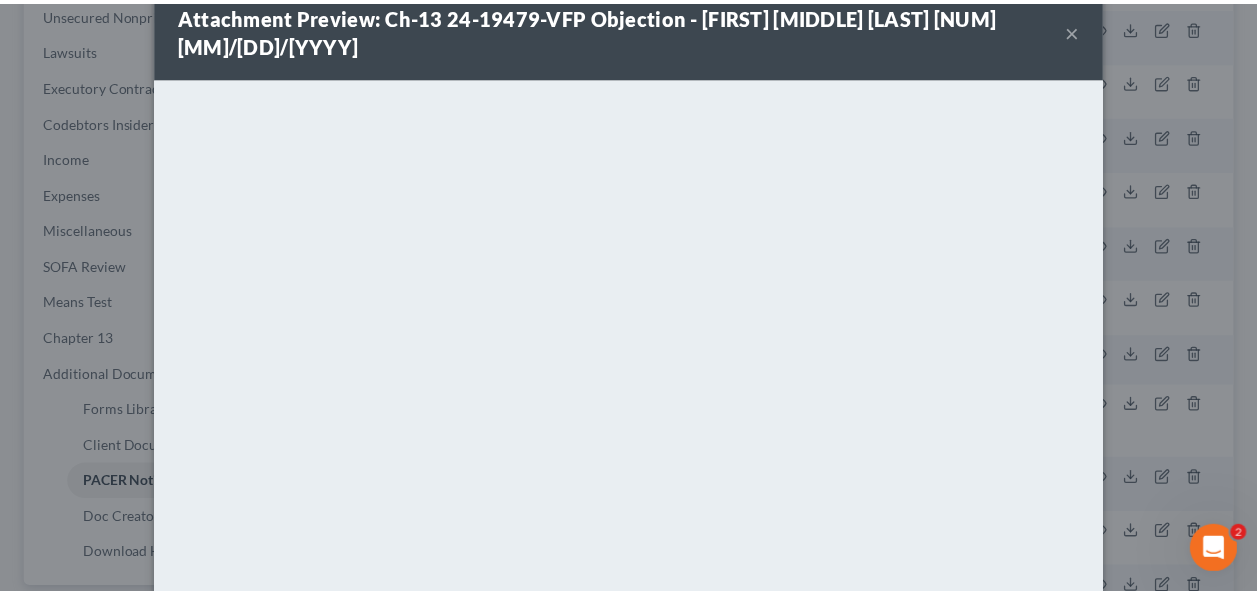 scroll, scrollTop: 0, scrollLeft: 0, axis: both 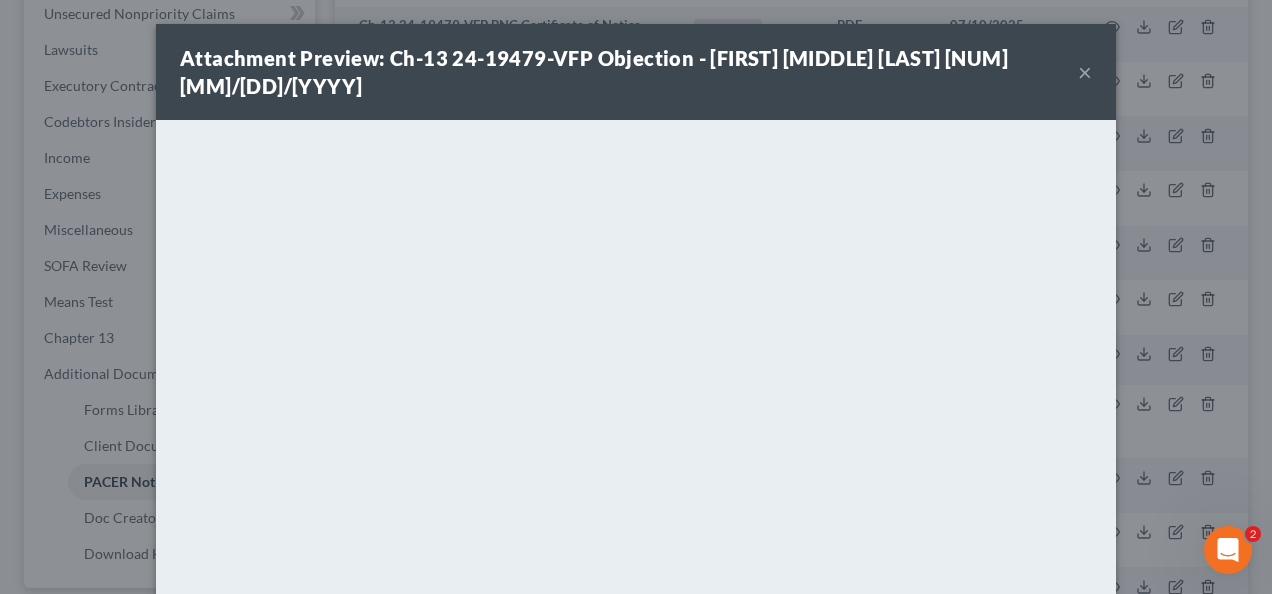 click on "×" at bounding box center [1085, 72] 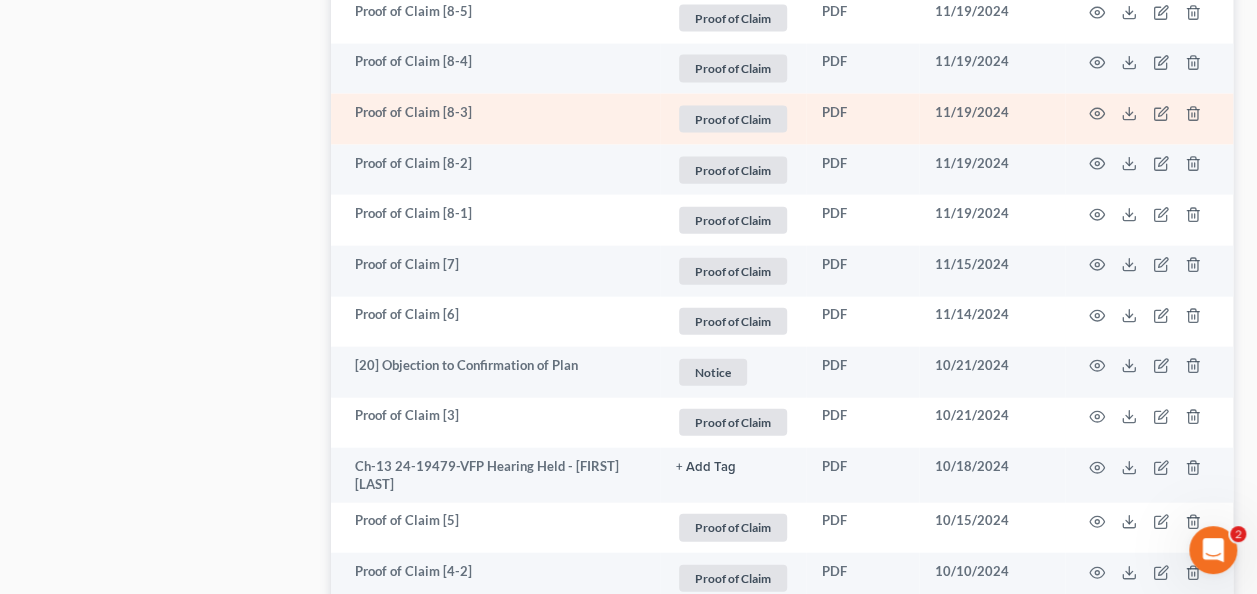 scroll, scrollTop: 2200, scrollLeft: 0, axis: vertical 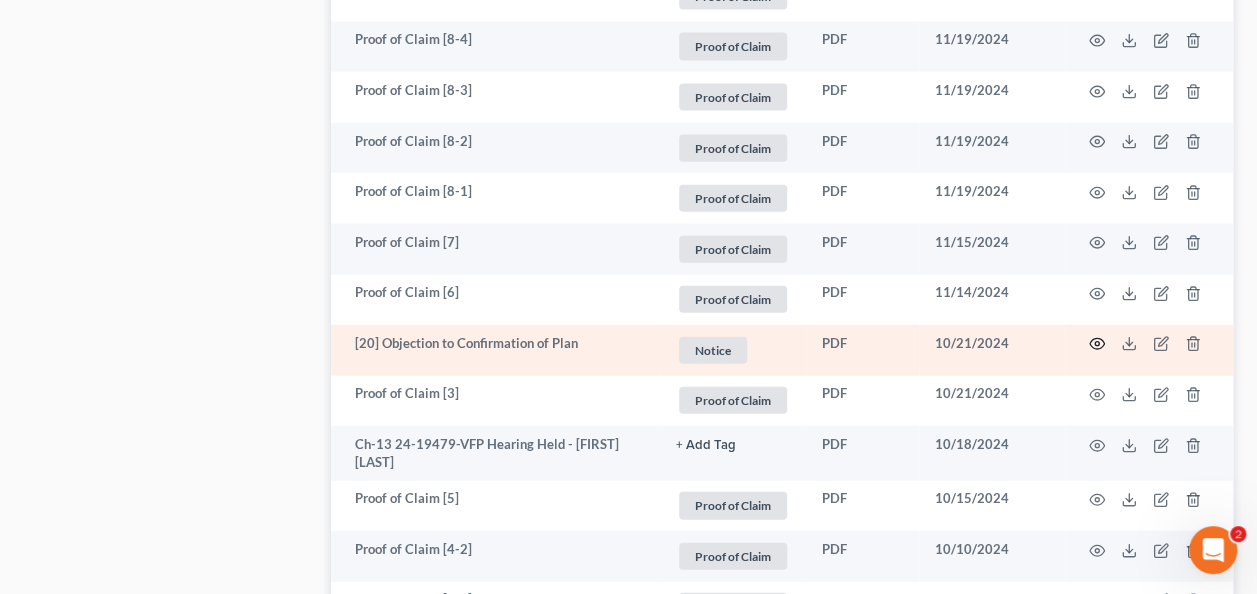 click 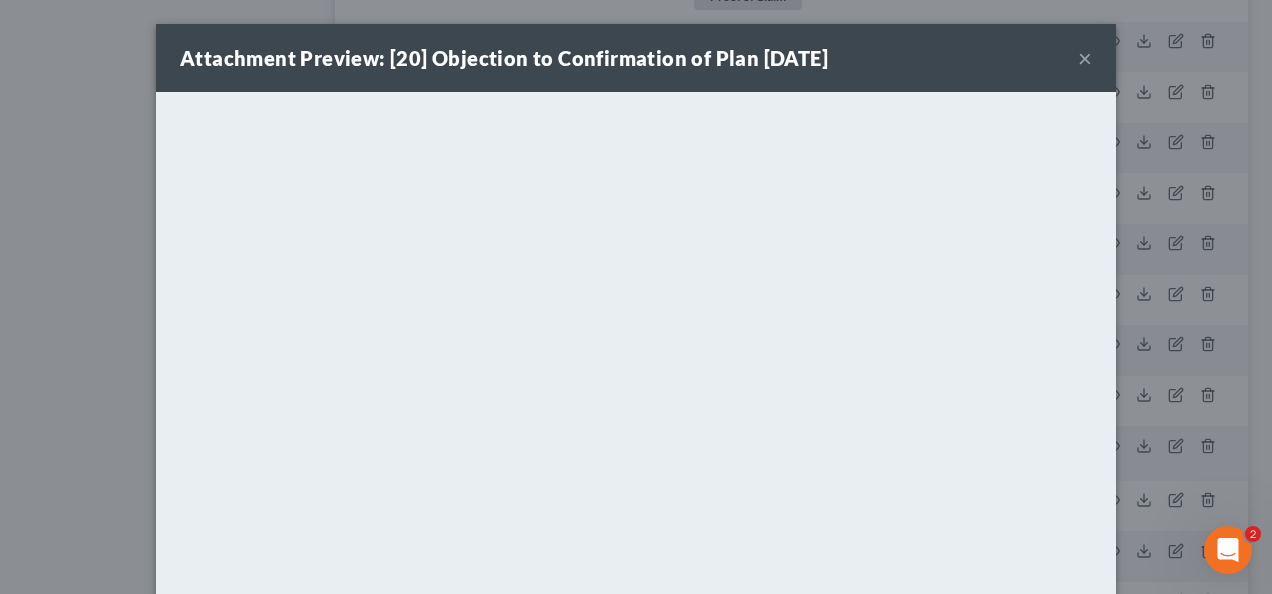 click on "×" at bounding box center (1085, 58) 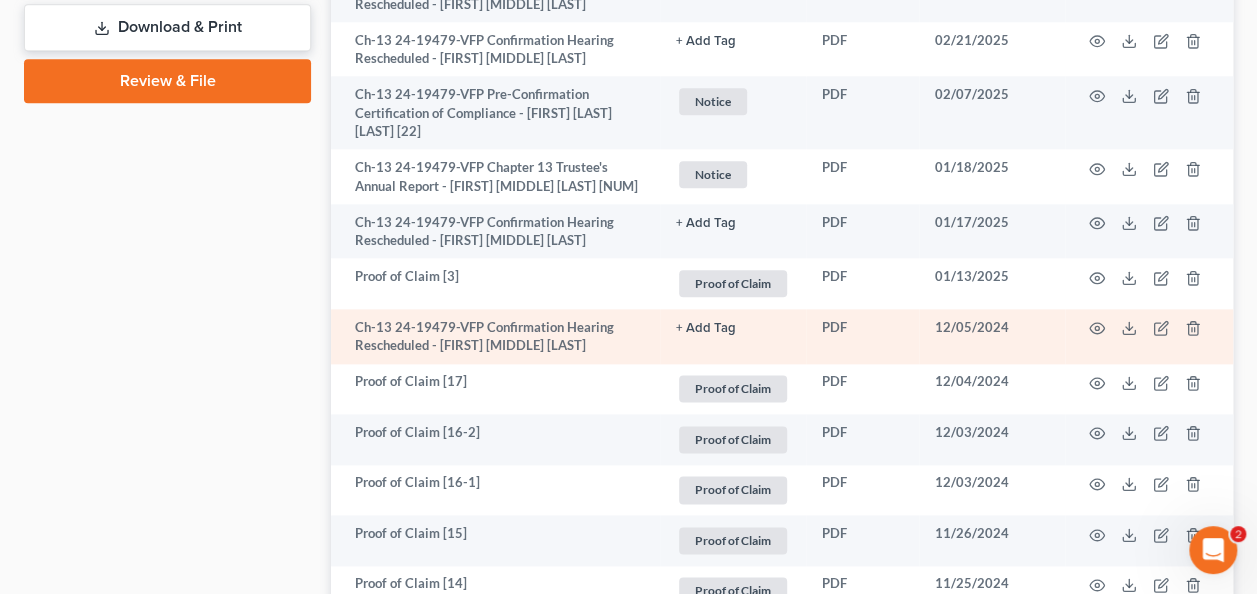 scroll, scrollTop: 1000, scrollLeft: 0, axis: vertical 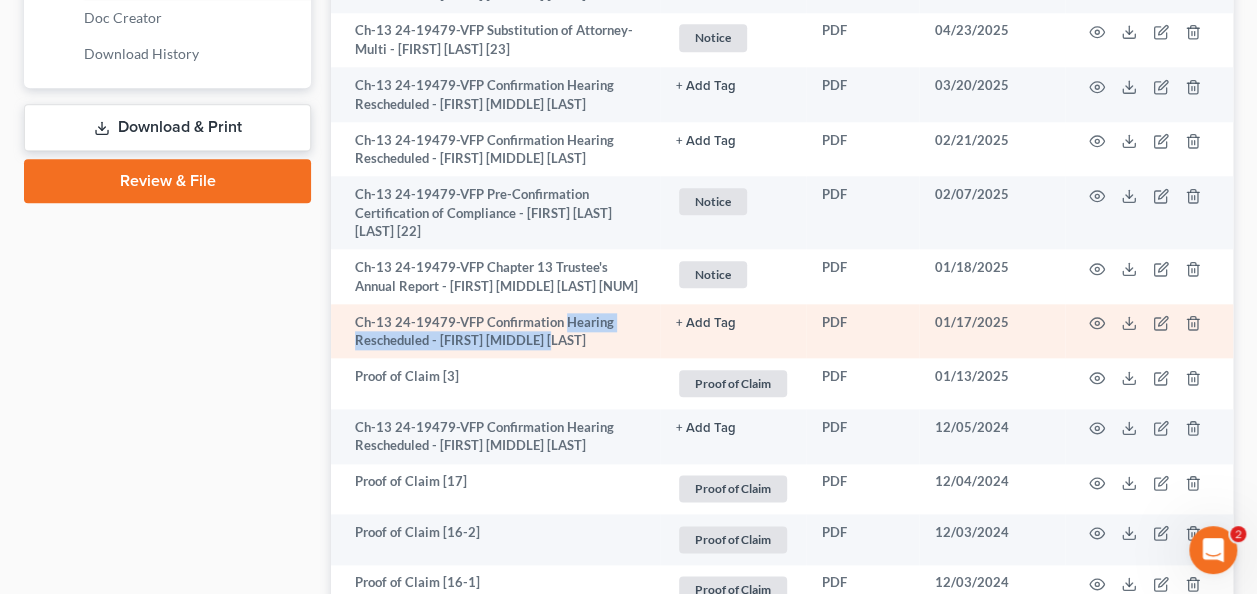 drag, startPoint x: 563, startPoint y: 298, endPoint x: 605, endPoint y: 317, distance: 46.09772 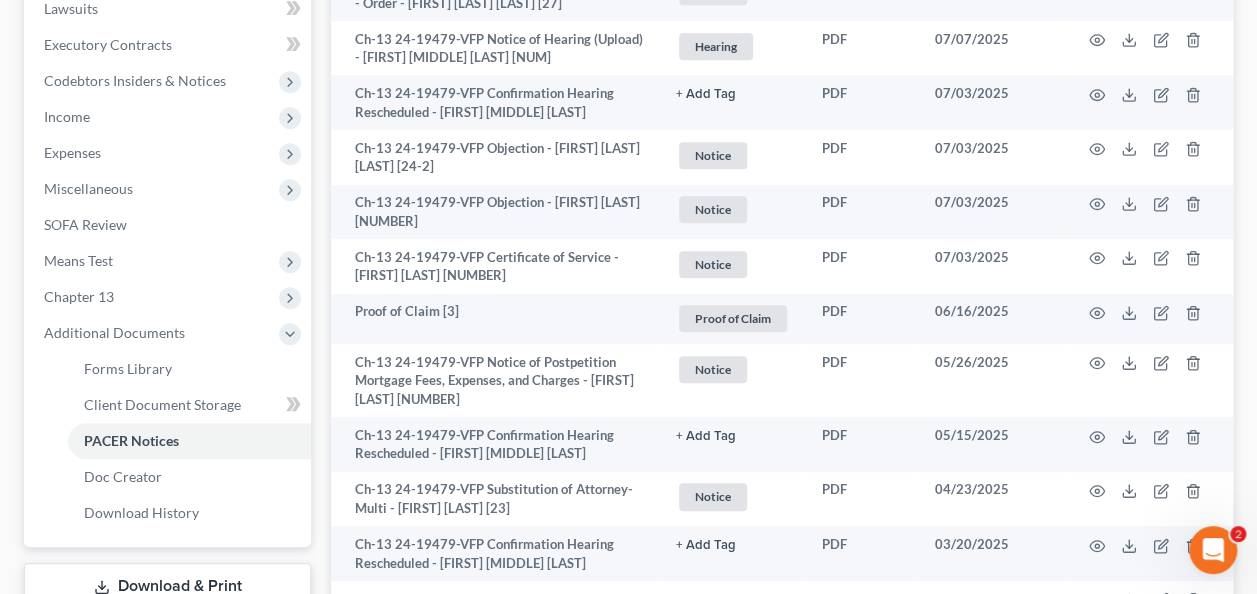 scroll, scrollTop: 500, scrollLeft: 0, axis: vertical 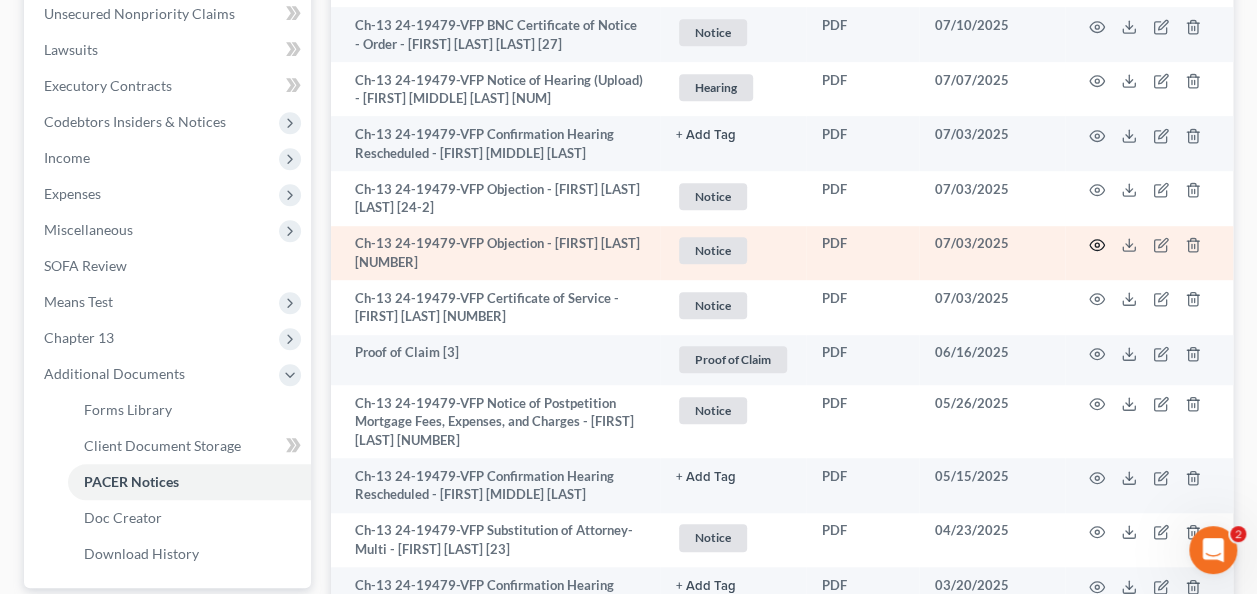 click 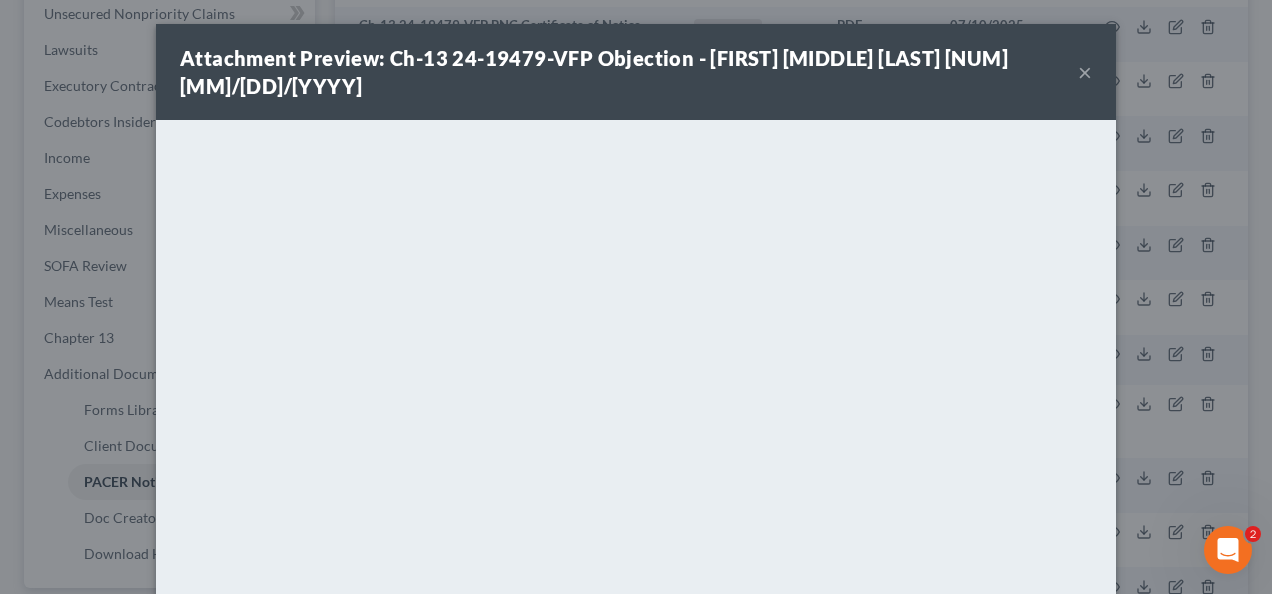 click on "×" at bounding box center (1085, 72) 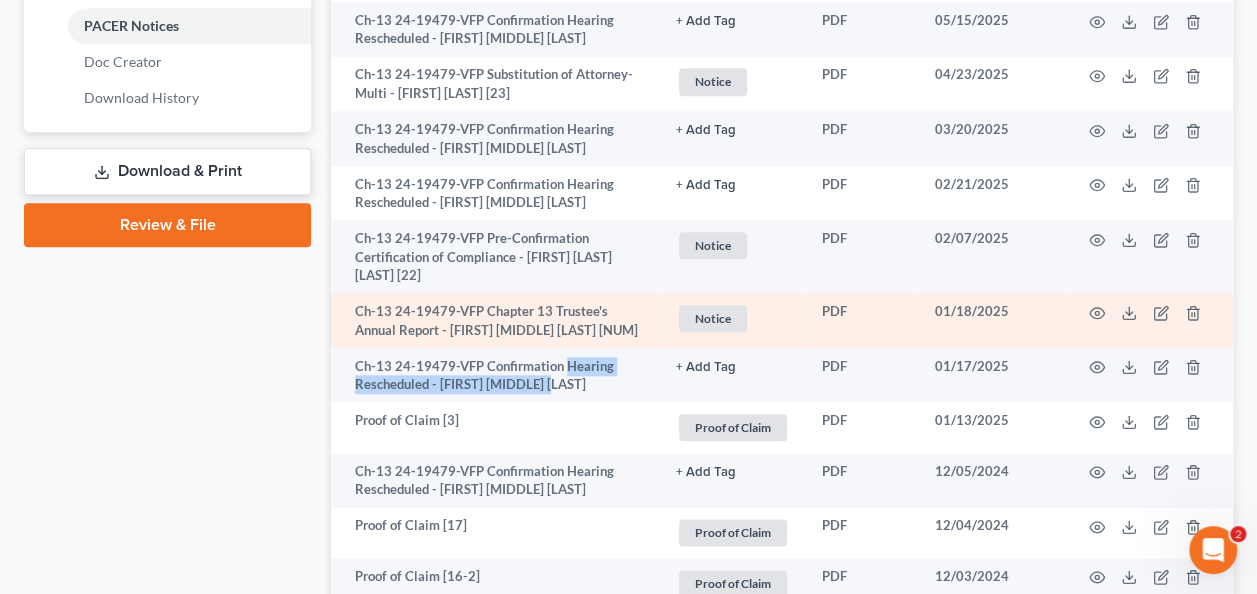 scroll, scrollTop: 1000, scrollLeft: 0, axis: vertical 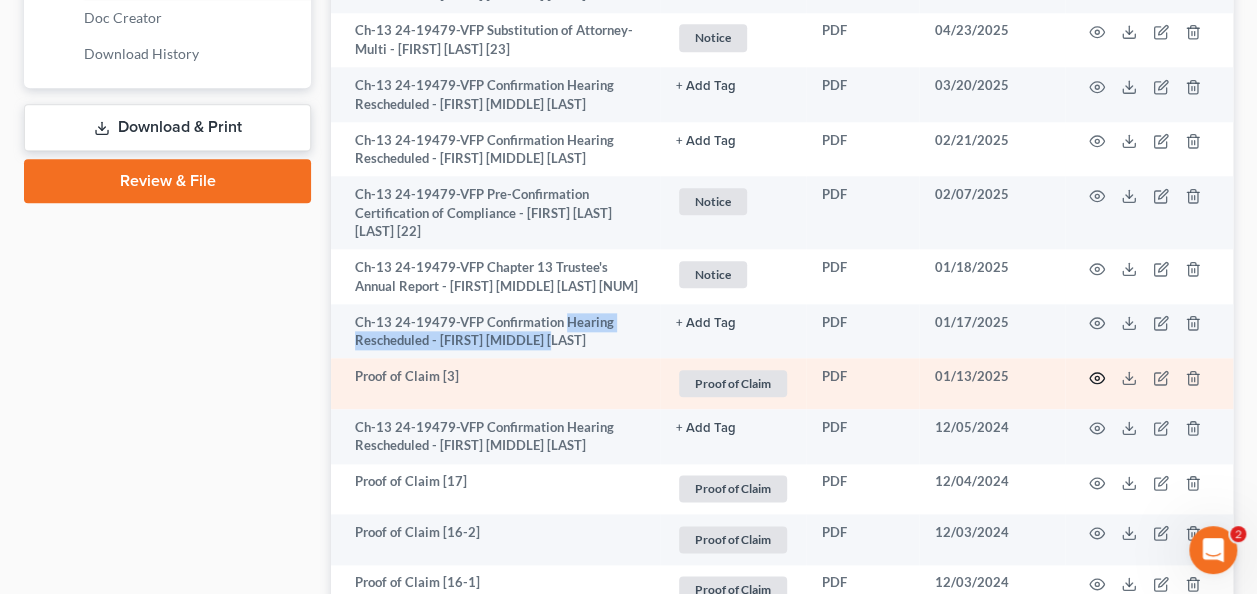 click 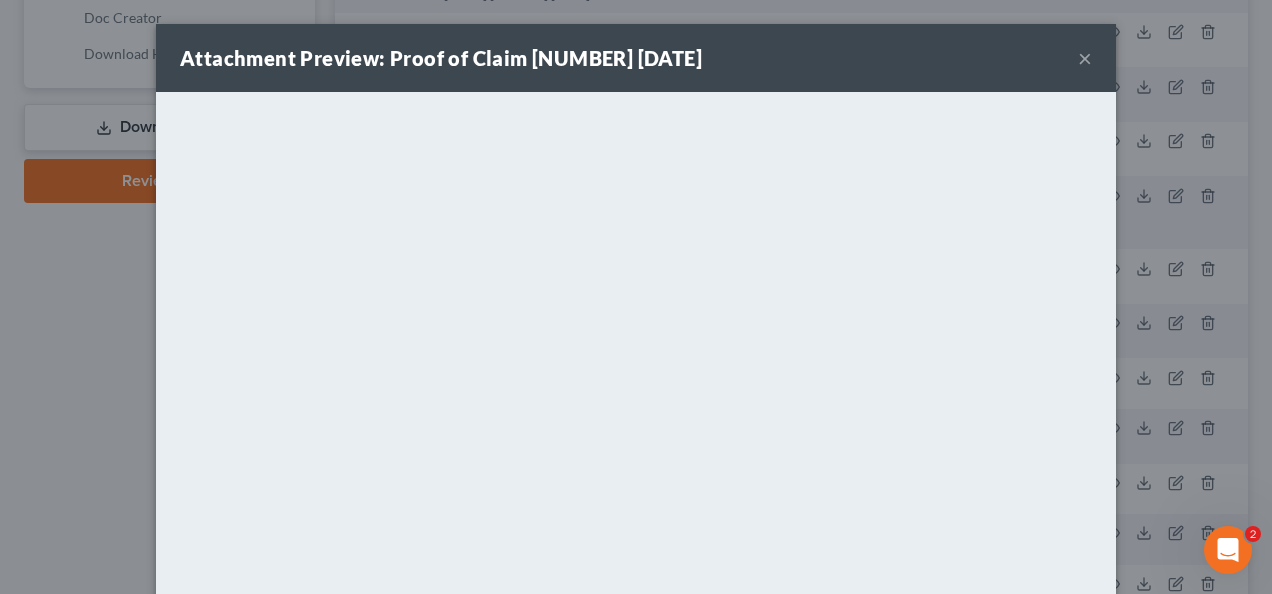 click on "×" at bounding box center (1085, 58) 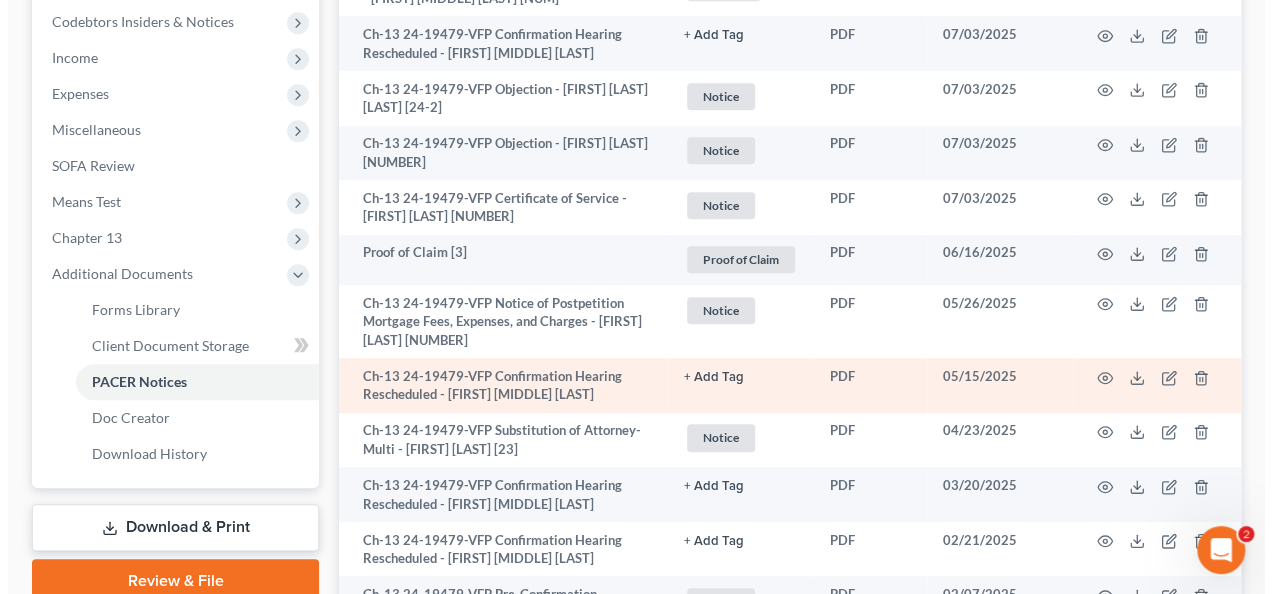 scroll, scrollTop: 500, scrollLeft: 0, axis: vertical 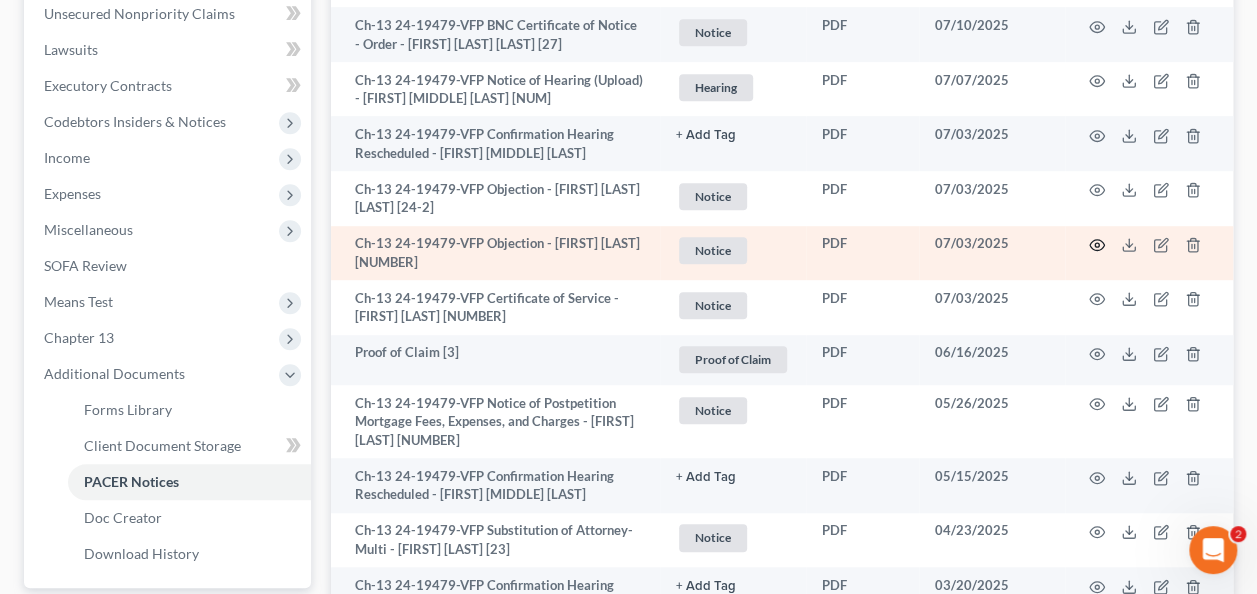 click 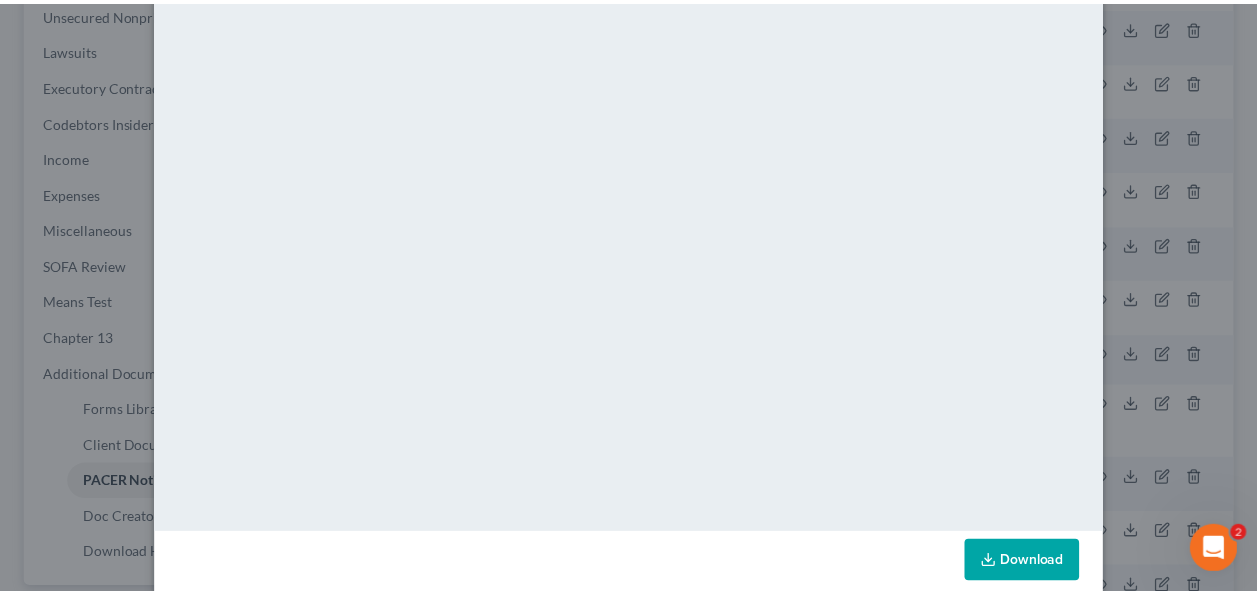 scroll, scrollTop: 0, scrollLeft: 0, axis: both 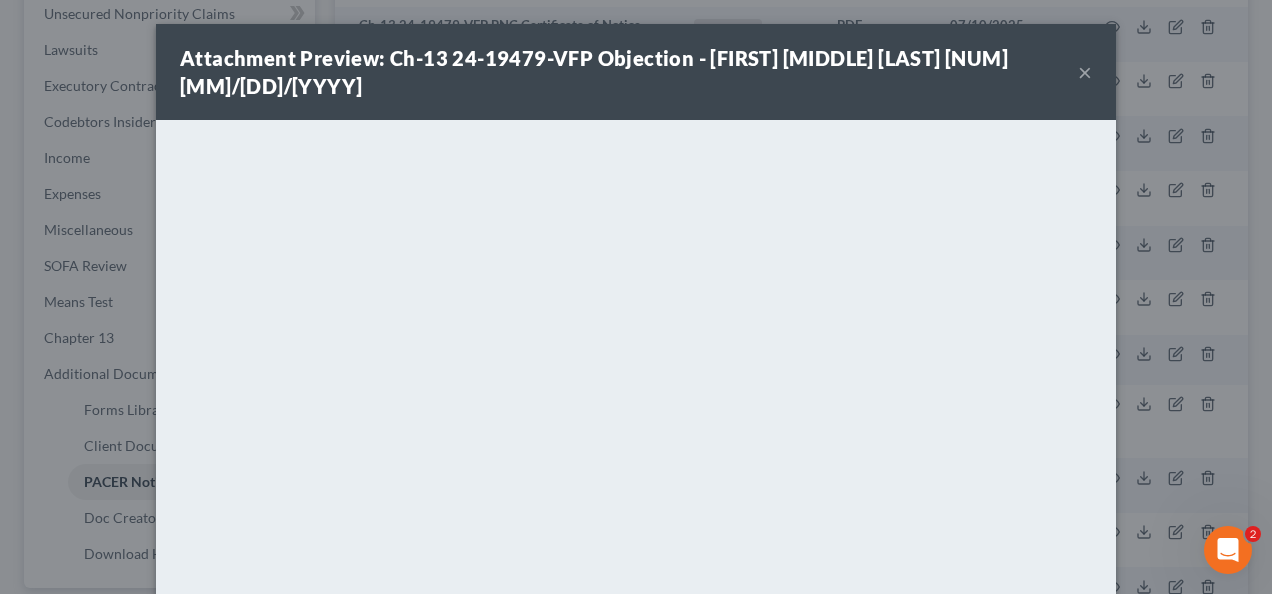 click on "×" at bounding box center [1085, 72] 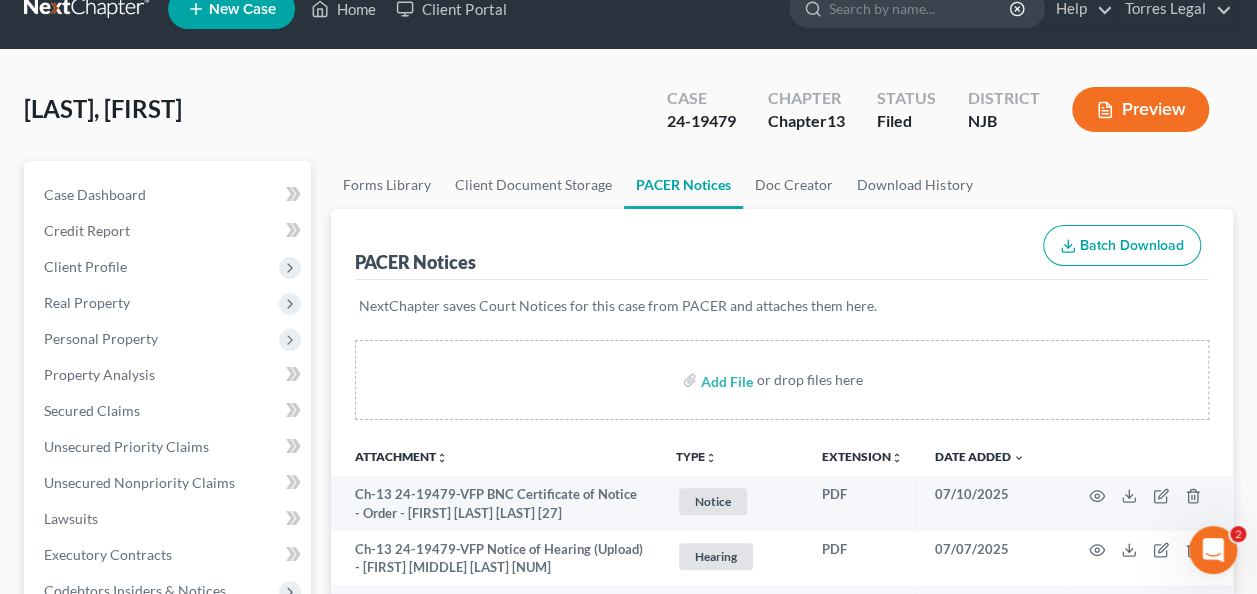 scroll, scrollTop: 0, scrollLeft: 0, axis: both 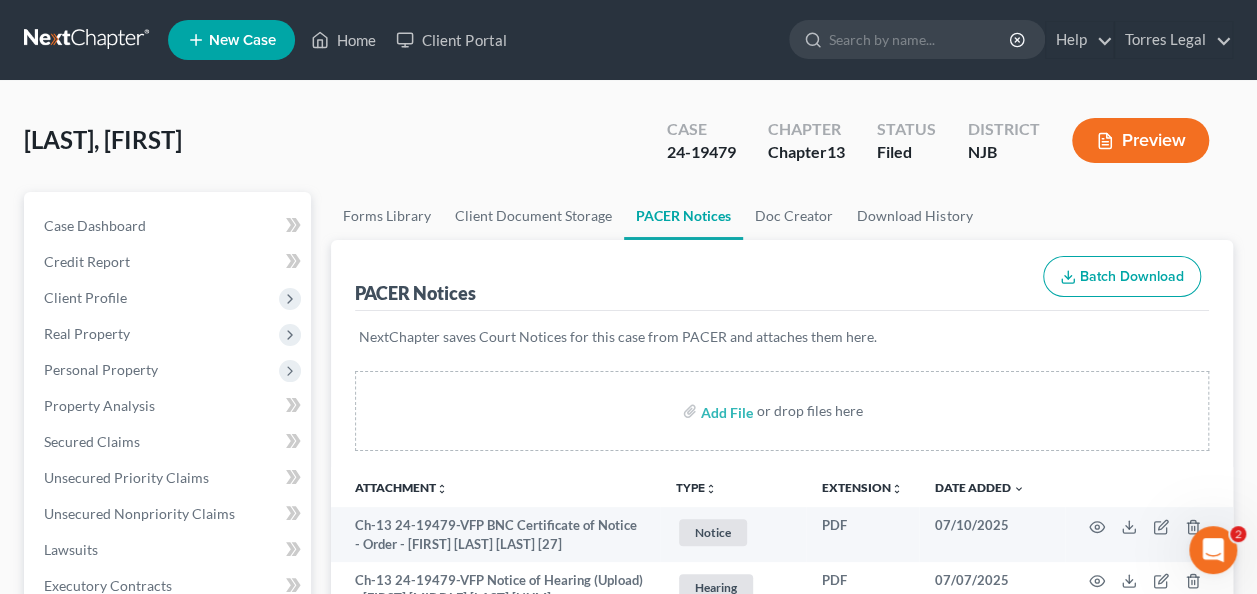 click on "[LAST], [FIRST] Upgraded Case 24-19479 Chapter Chapter  13 Status Filed District [STATE_CODE] Preview" at bounding box center (628, 148) 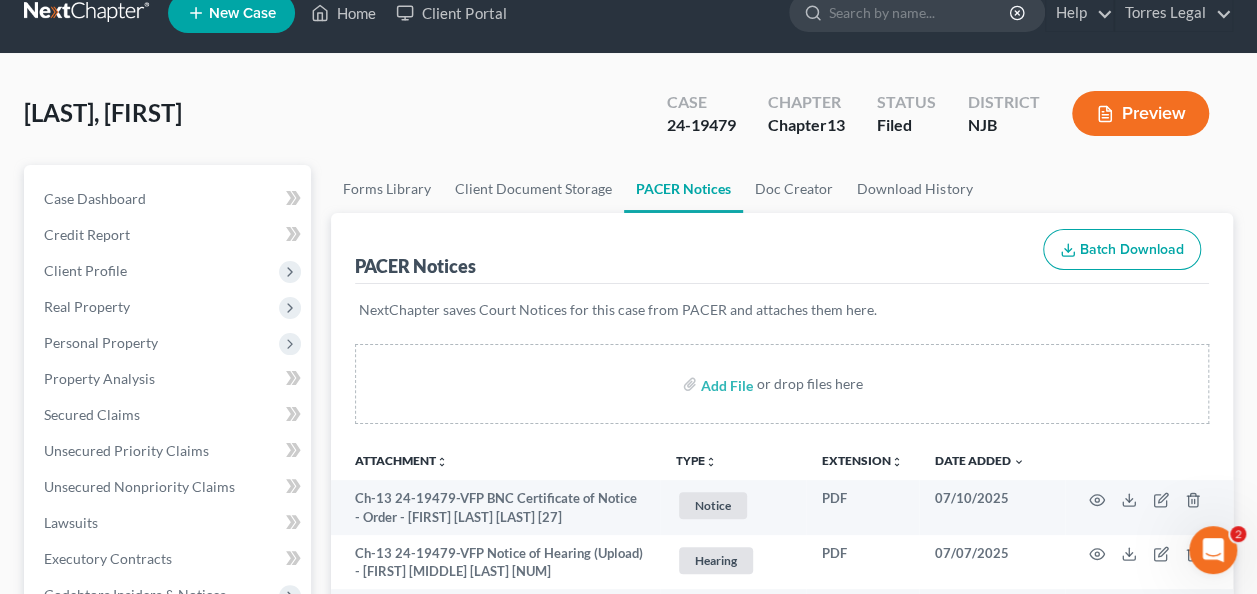 scroll, scrollTop: 0, scrollLeft: 0, axis: both 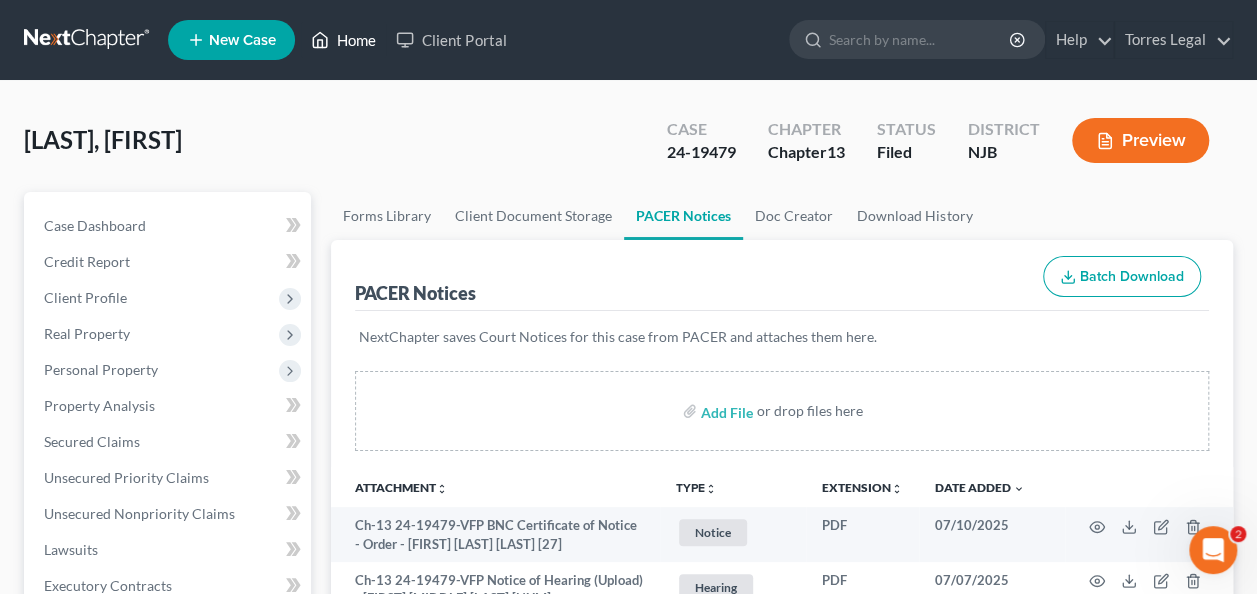 click on "Home" at bounding box center [343, 40] 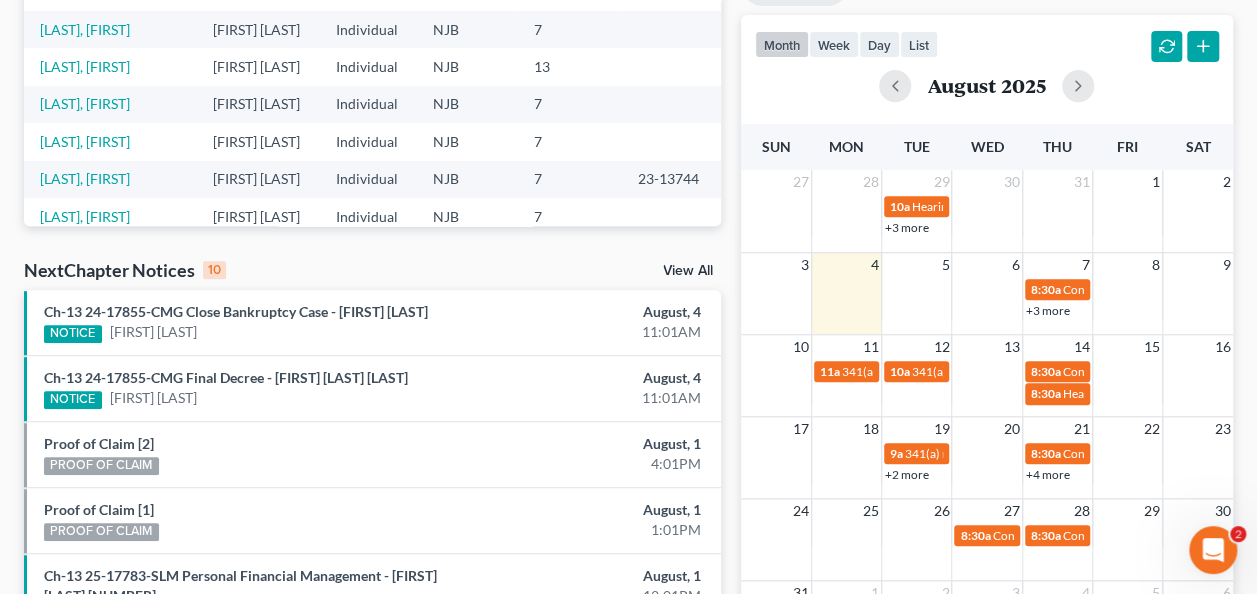 scroll, scrollTop: 0, scrollLeft: 0, axis: both 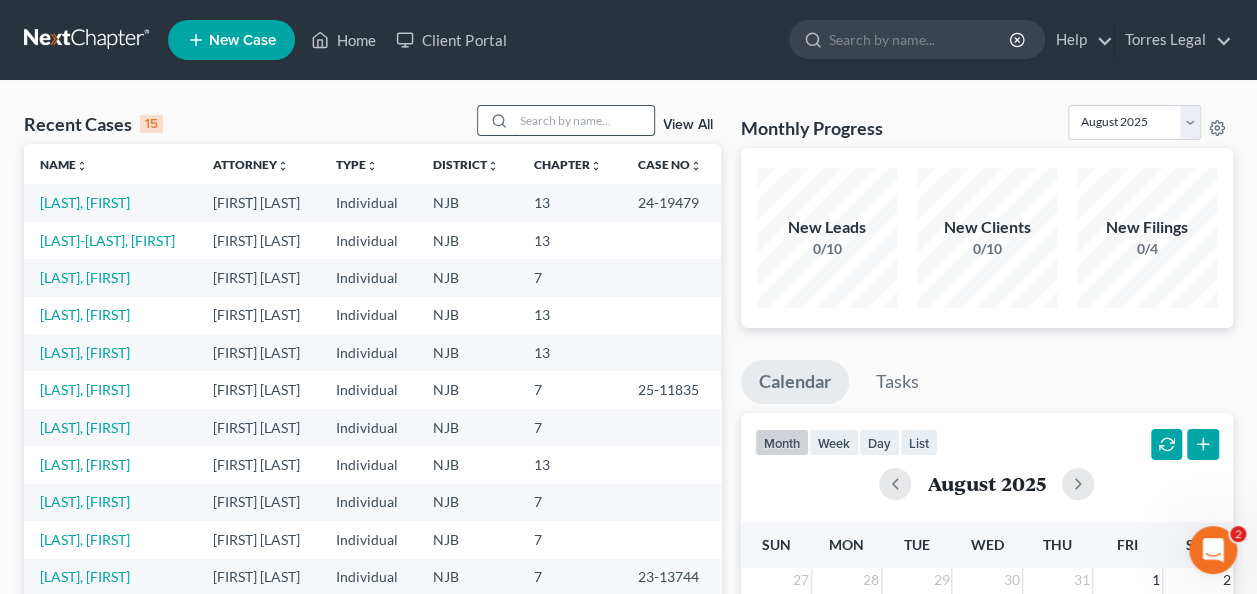 click at bounding box center (584, 120) 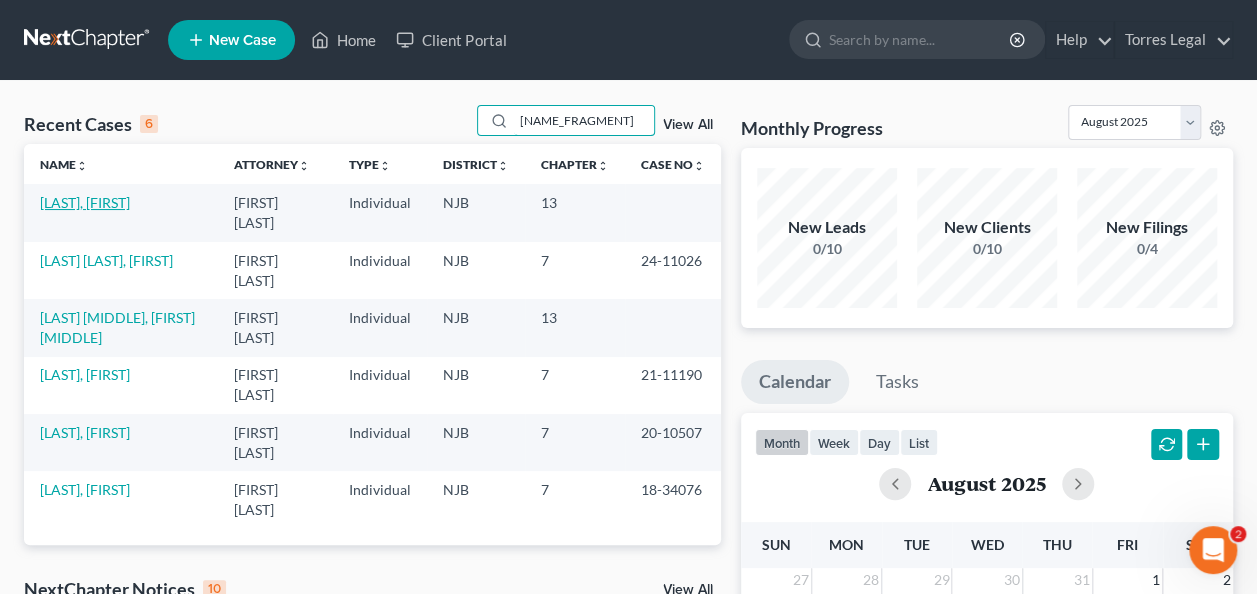 type on "[NAME_FRAGMENT]" 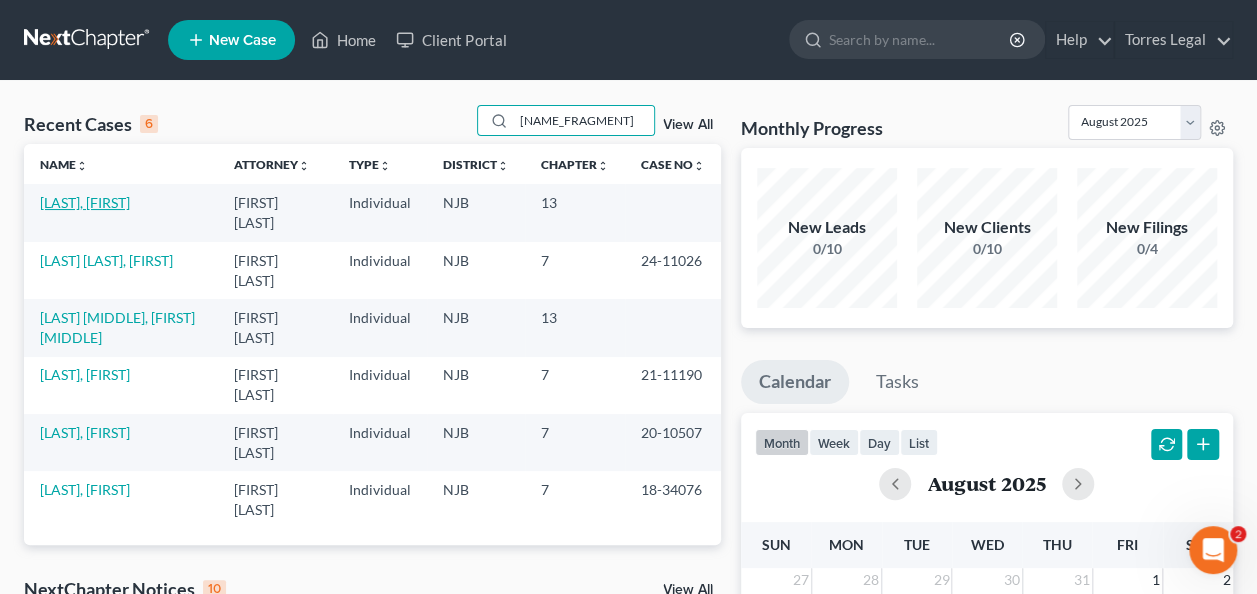 click on "[LAST], [FIRST]" at bounding box center (85, 202) 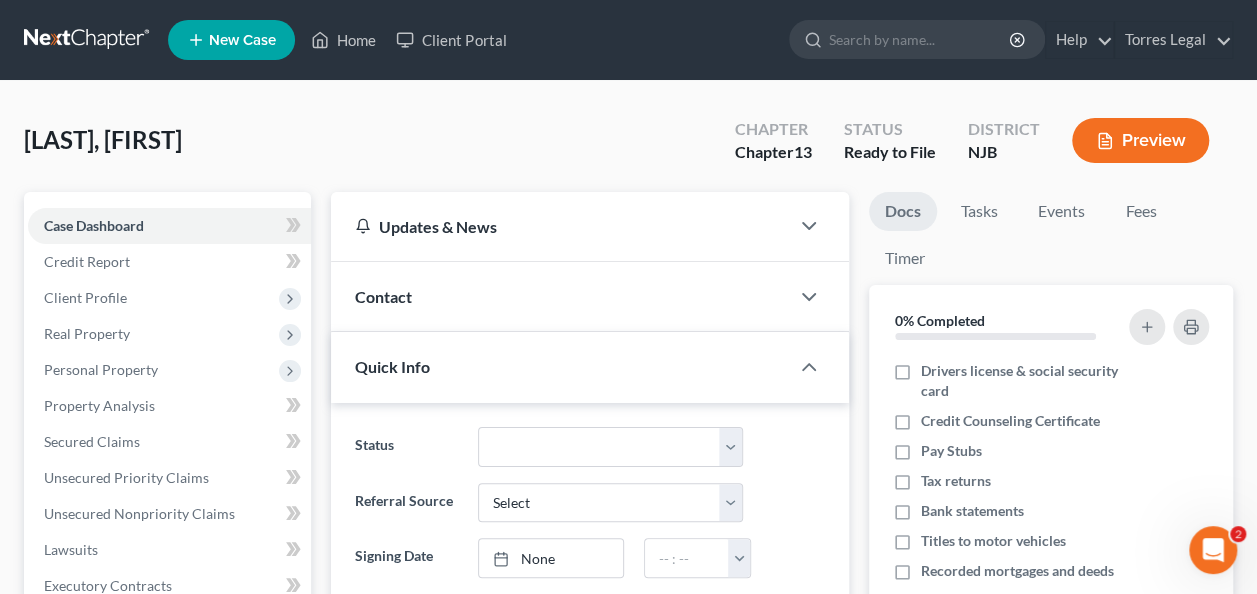scroll, scrollTop: 500, scrollLeft: 0, axis: vertical 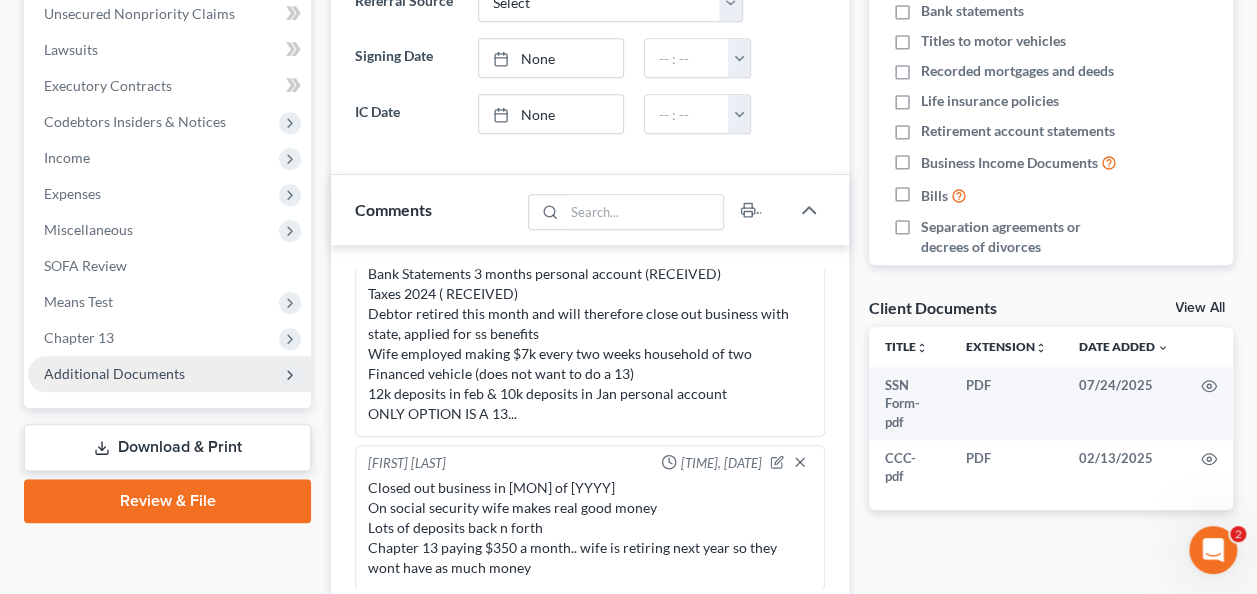 click on "Additional Documents" at bounding box center (114, 373) 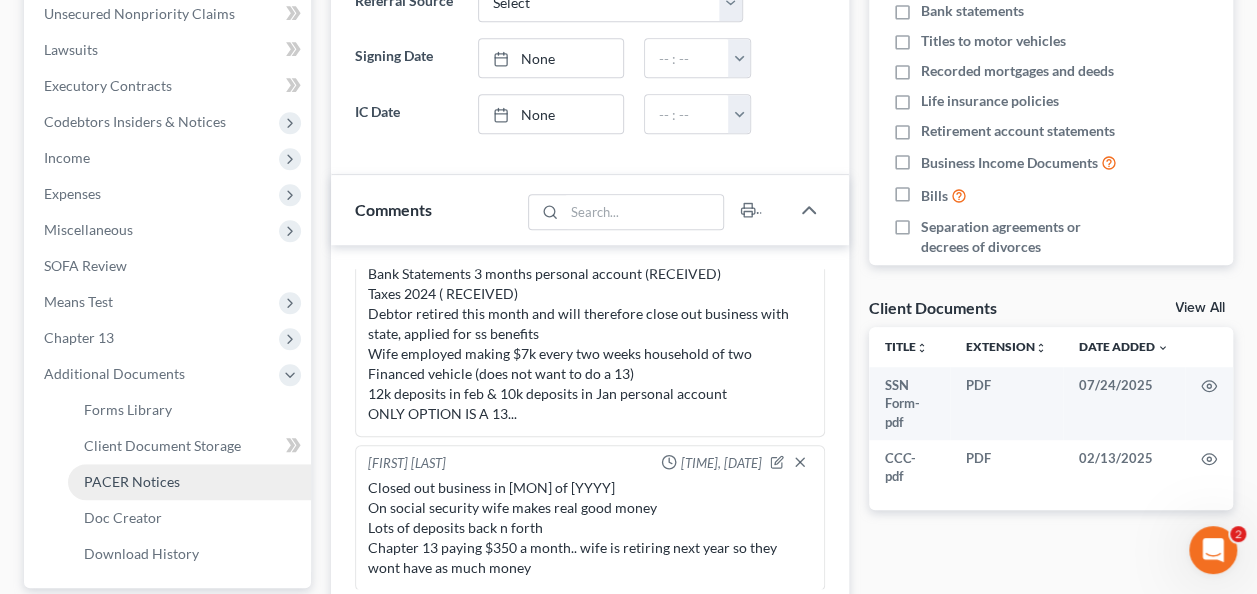 click on "PACER Notices" at bounding box center [132, 481] 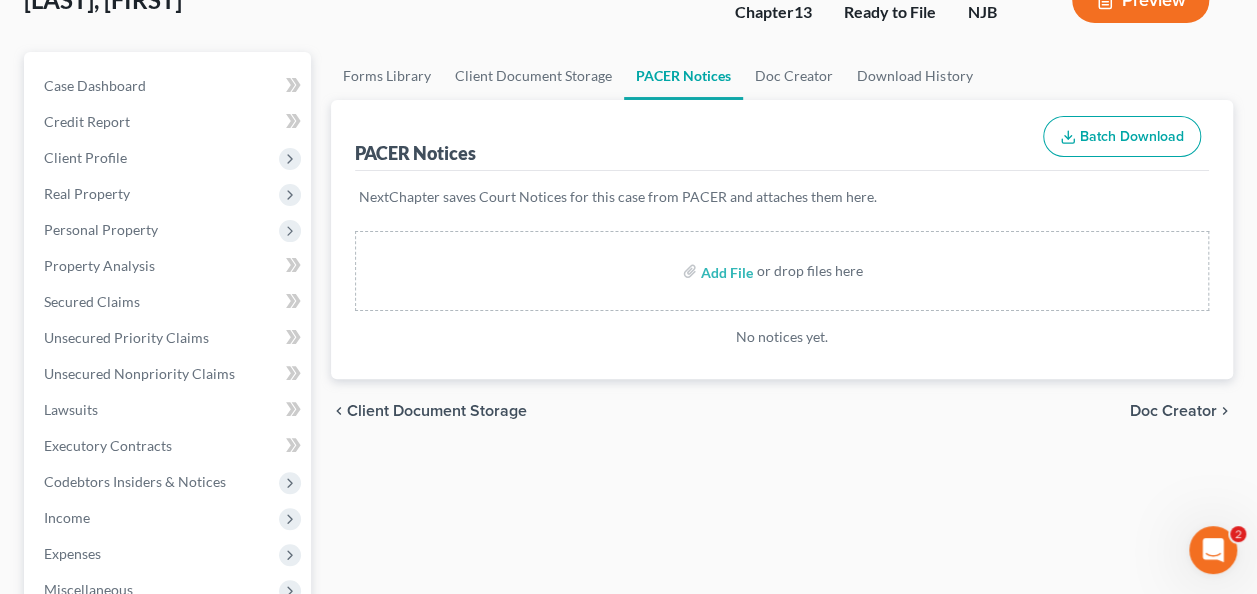 scroll, scrollTop: 0, scrollLeft: 0, axis: both 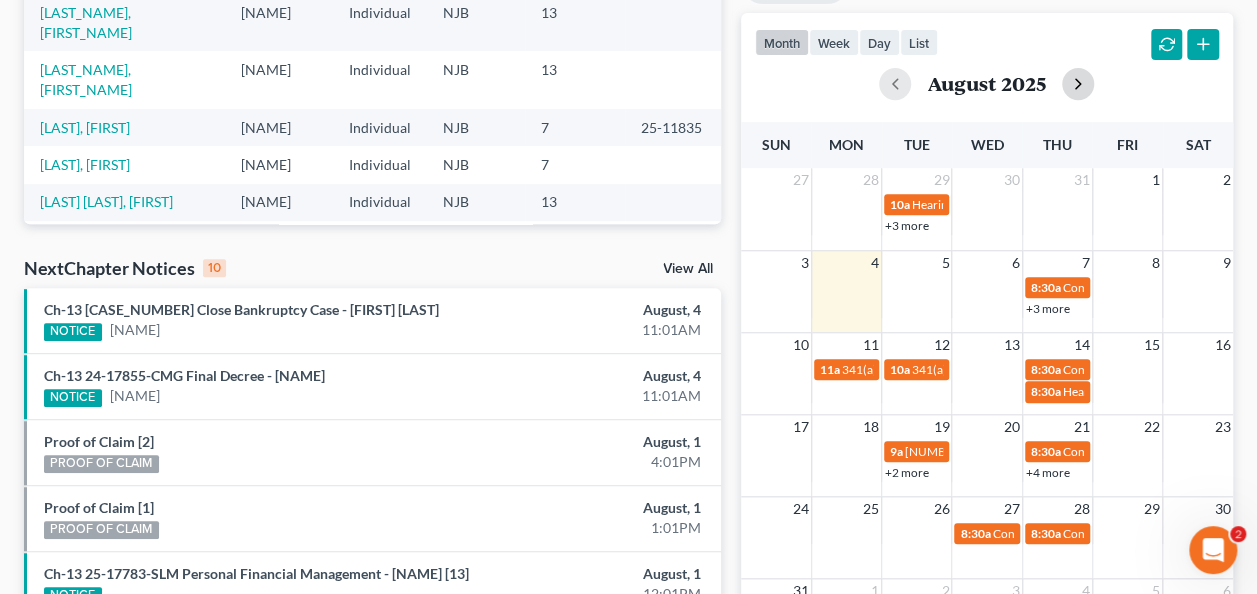 click at bounding box center (1078, 84) 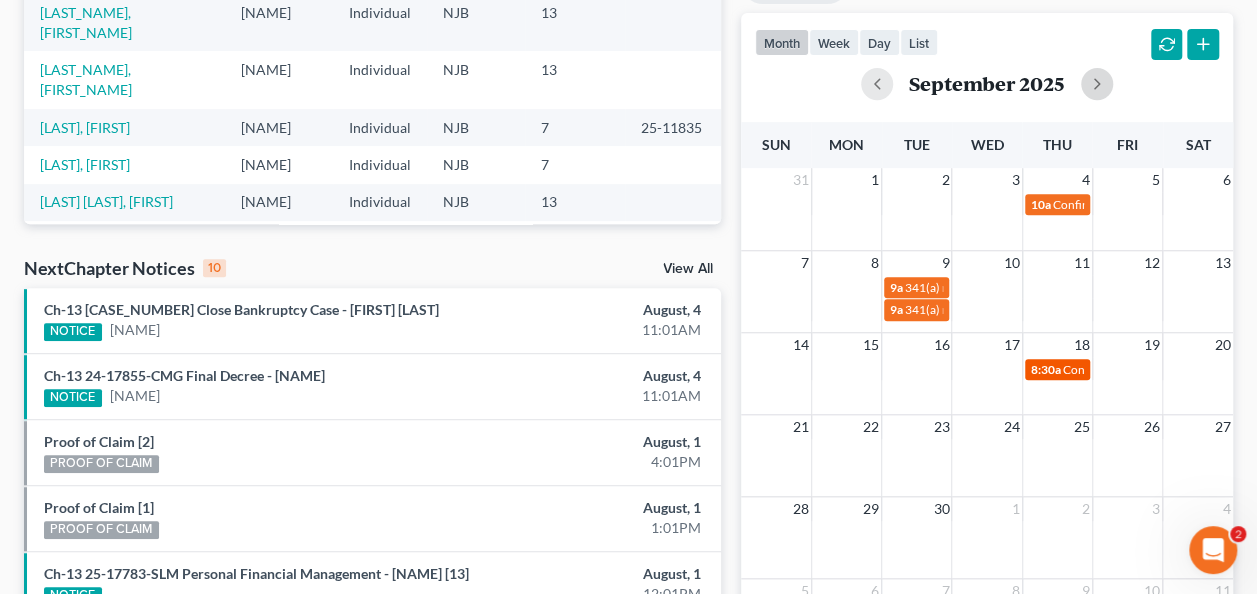 click on "[TIME]   Confirmation hearing for [FIRST] [LAST] [LAST]" at bounding box center (1057, 369) 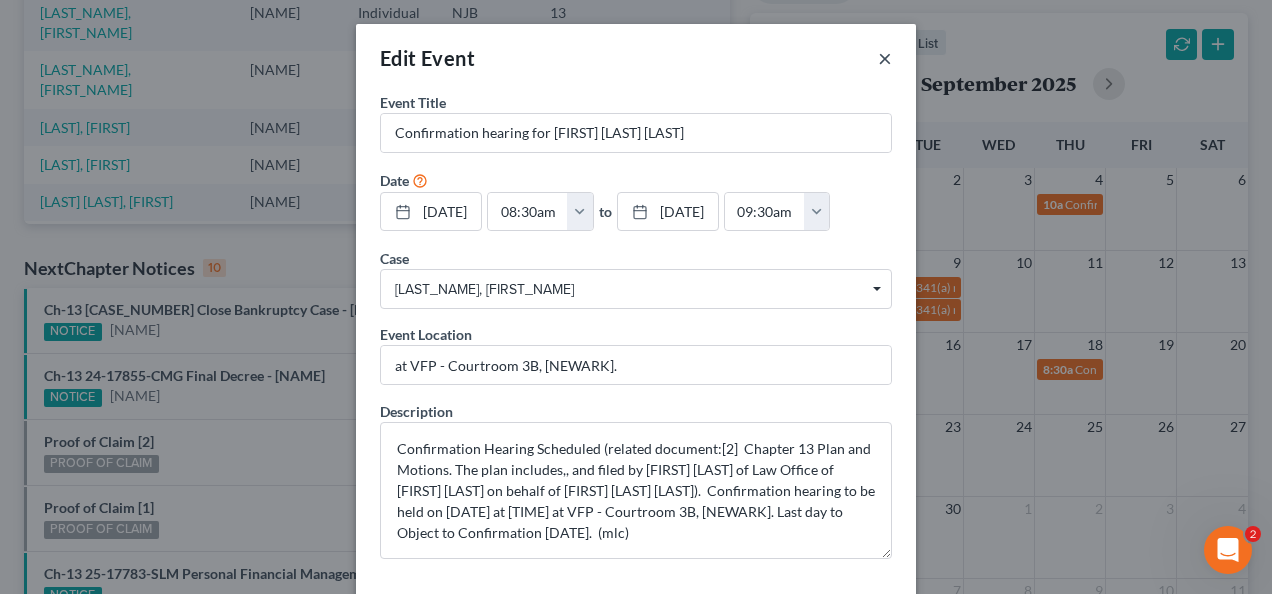 click on "×" at bounding box center [885, 58] 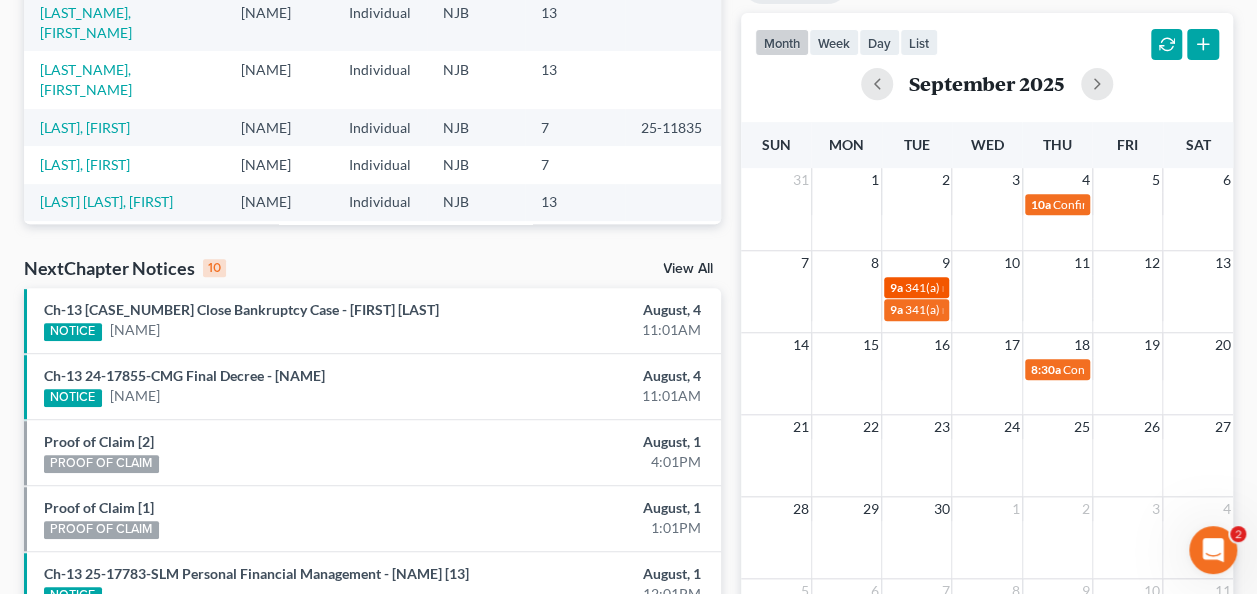 click on "341(a) meeting for [FIRST] [LAST] [LAST]" at bounding box center (1011, 287) 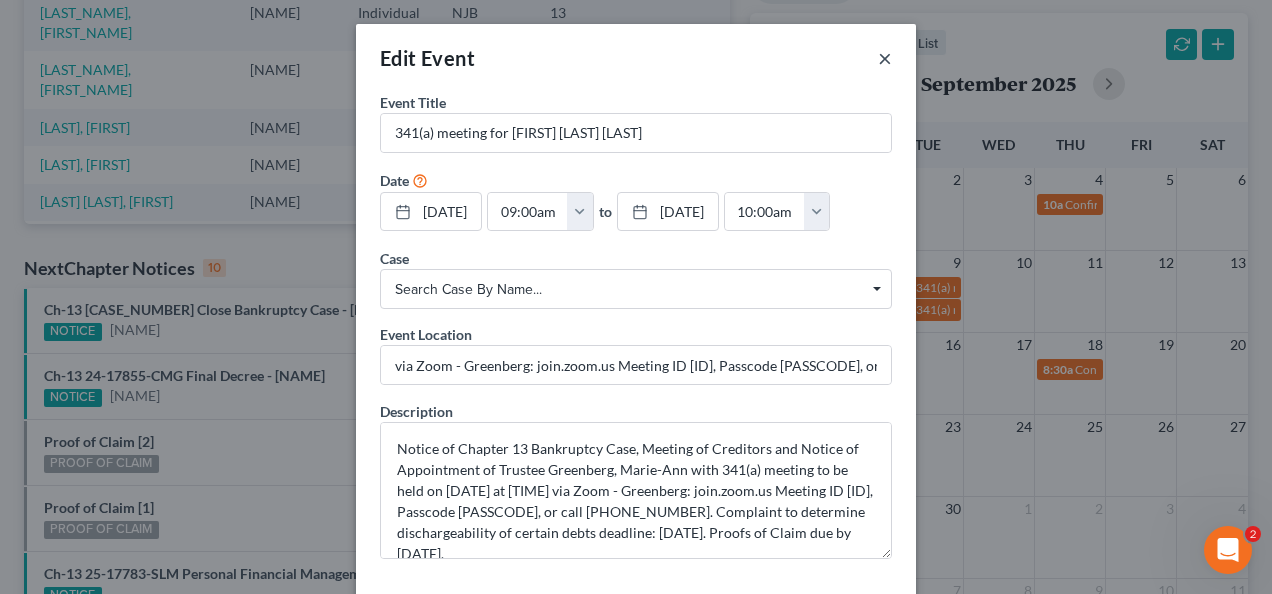 click on "×" at bounding box center (885, 58) 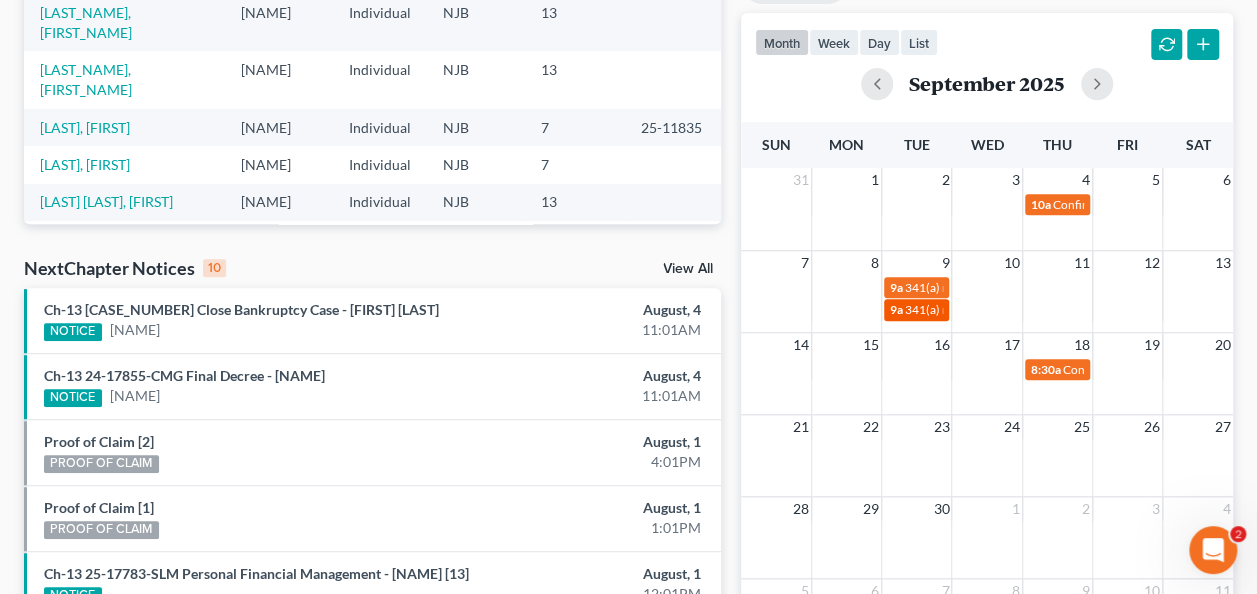 click on "341(a) meeting for [FIRST] [LAST]" at bounding box center (993, 309) 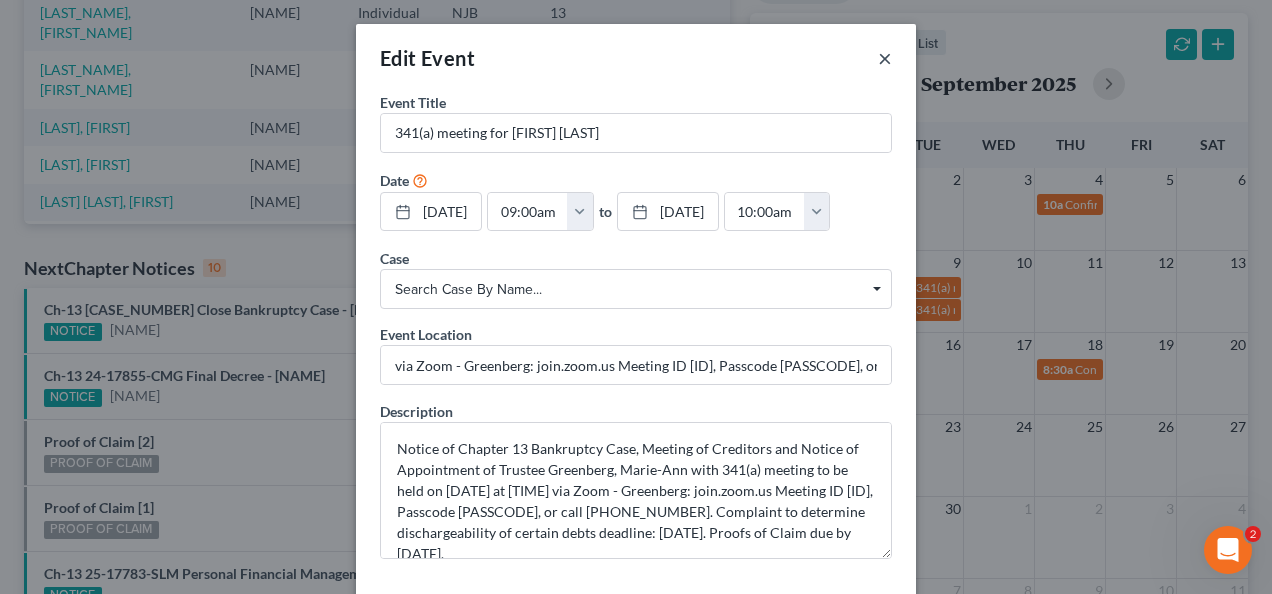 click on "×" at bounding box center (885, 58) 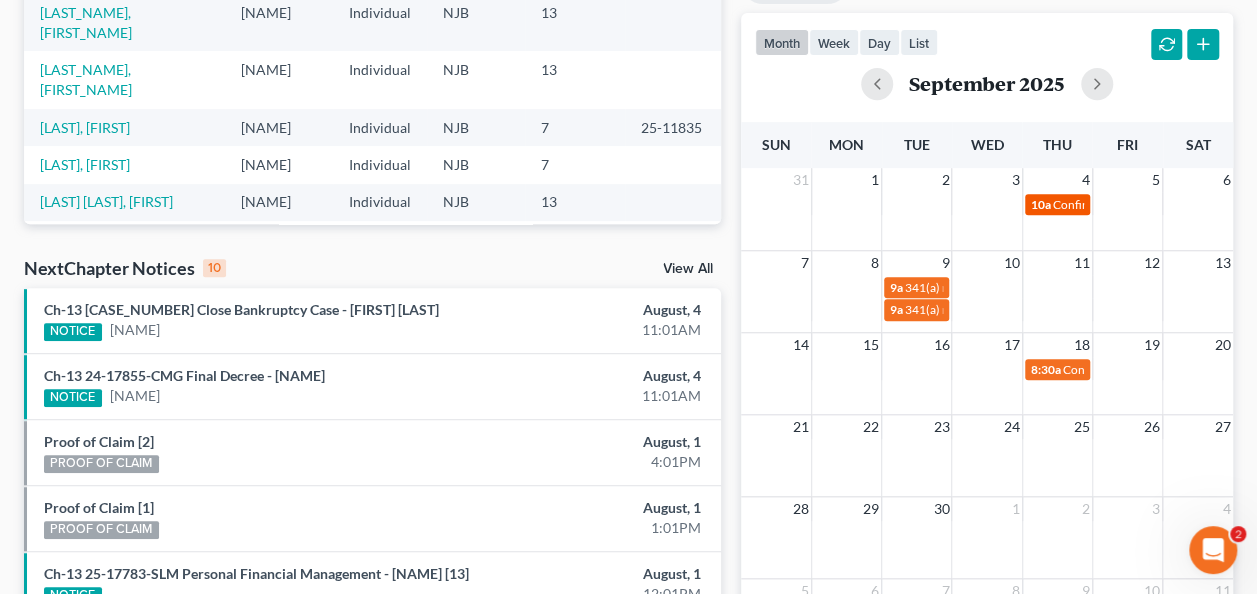 click on "Confirmation hearing for [FIRST] [LAST]" at bounding box center [1141, 204] 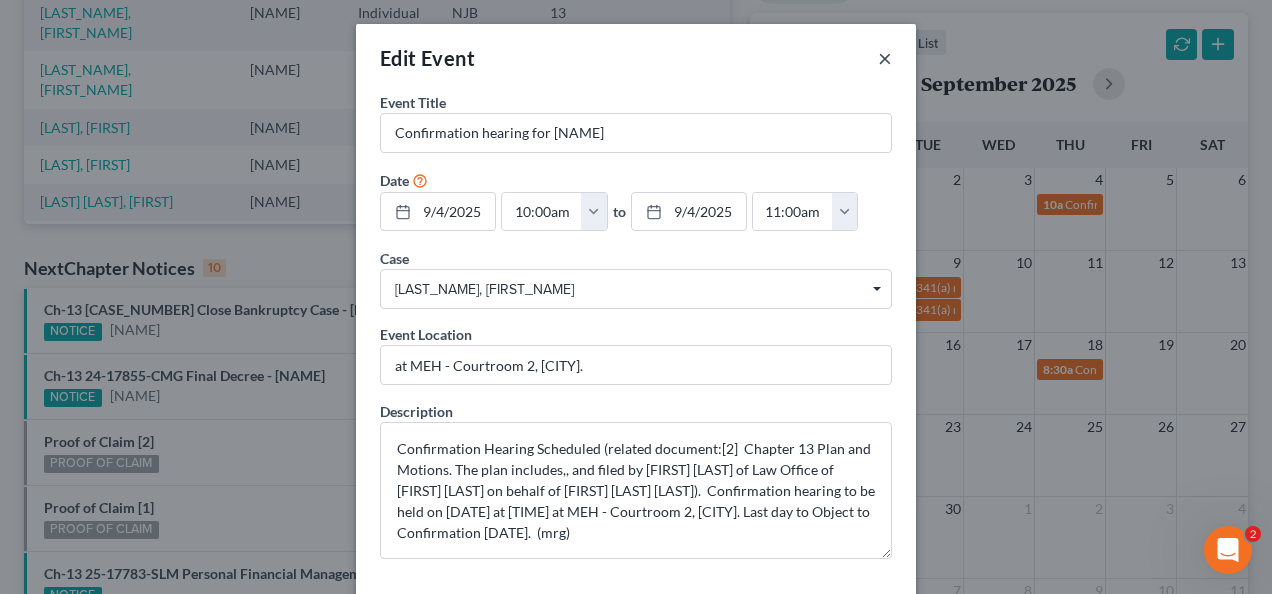 click on "×" at bounding box center [885, 58] 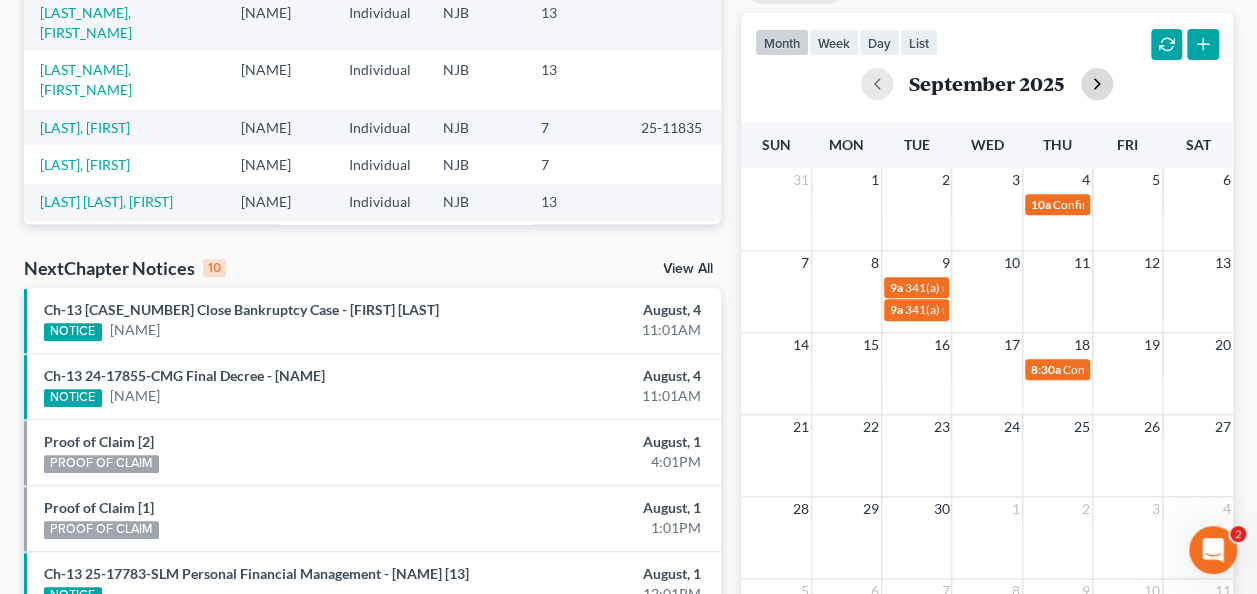 click at bounding box center [1097, 84] 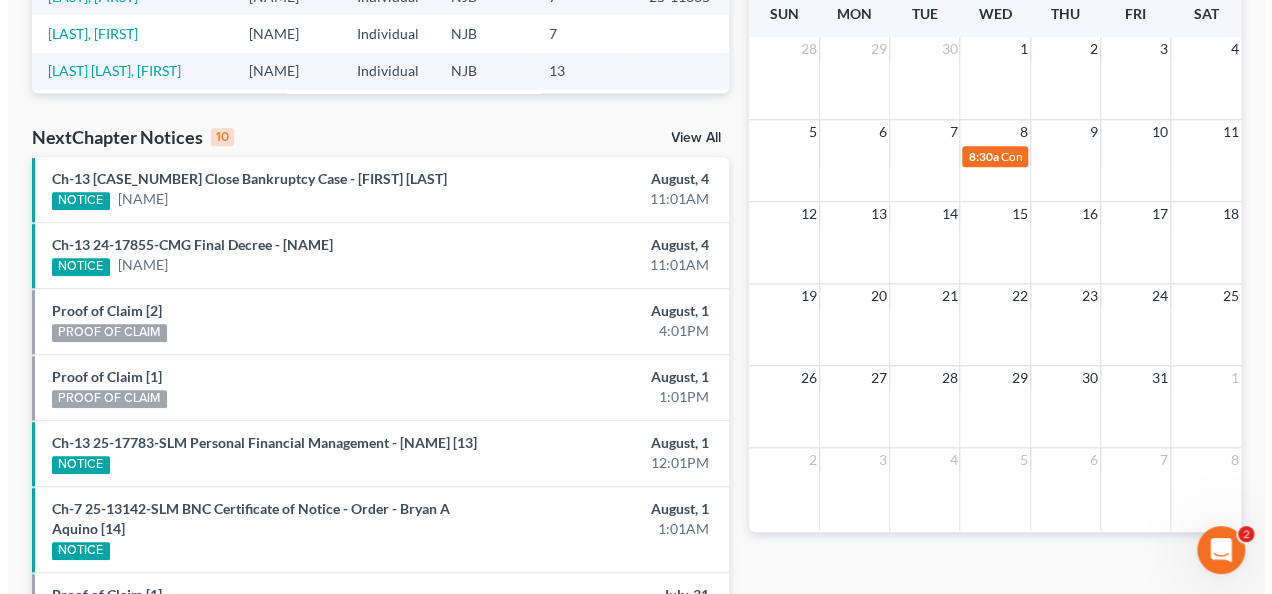 scroll, scrollTop: 500, scrollLeft: 0, axis: vertical 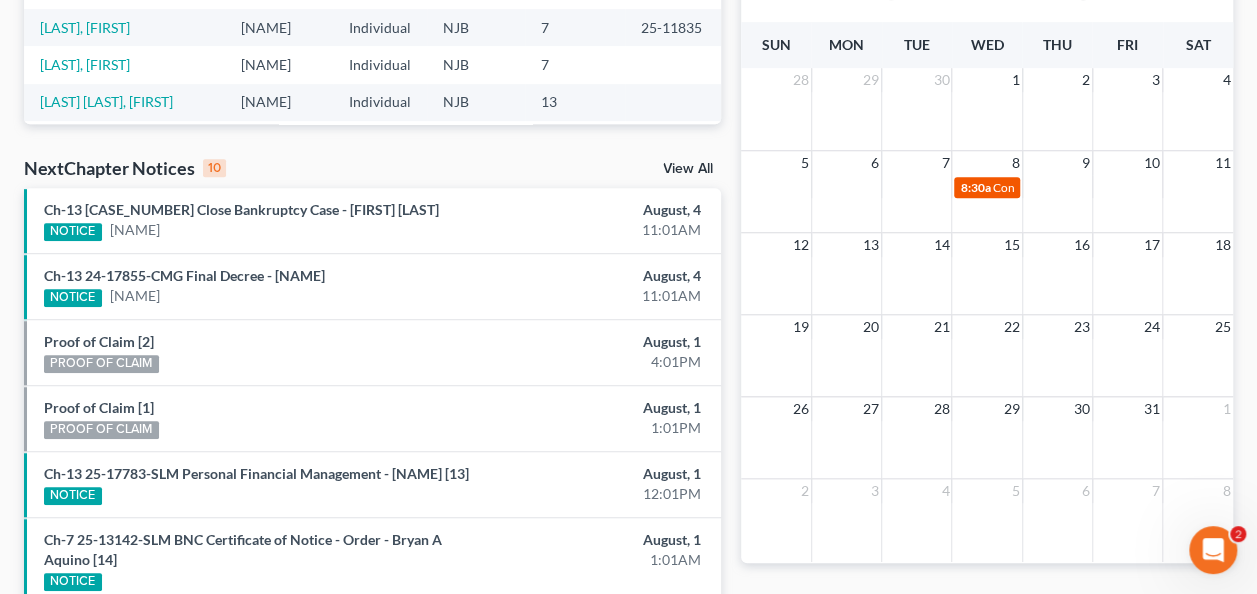 click on "Confirmation hearing for Miguel A. Cristaldo" at bounding box center [1080, 187] 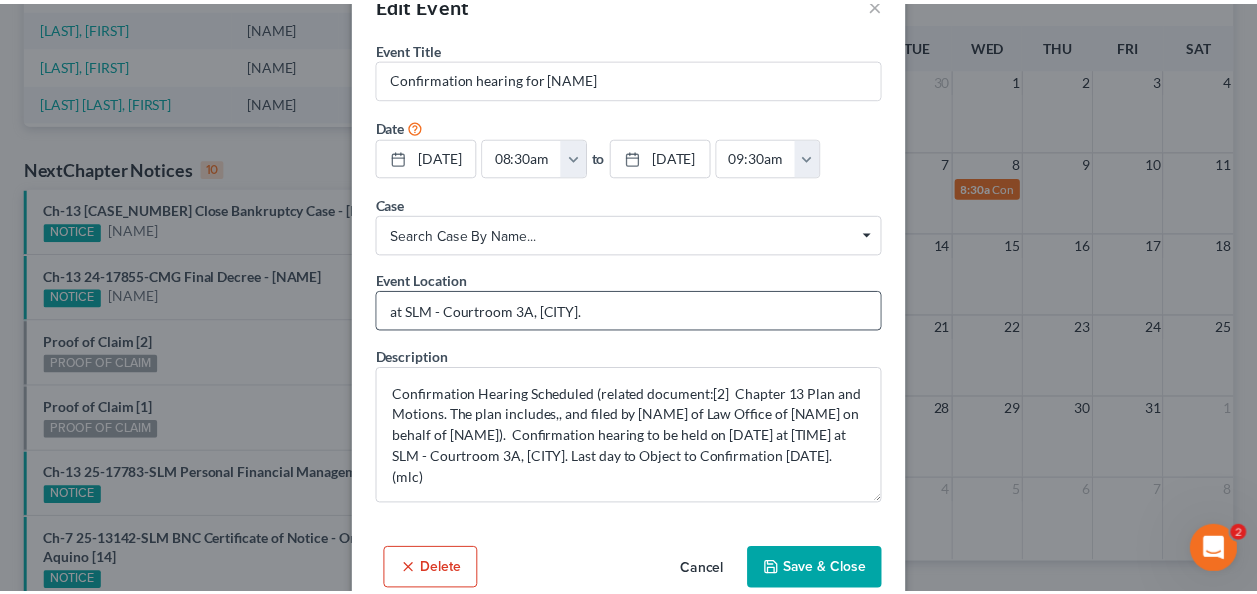 scroll, scrollTop: 0, scrollLeft: 0, axis: both 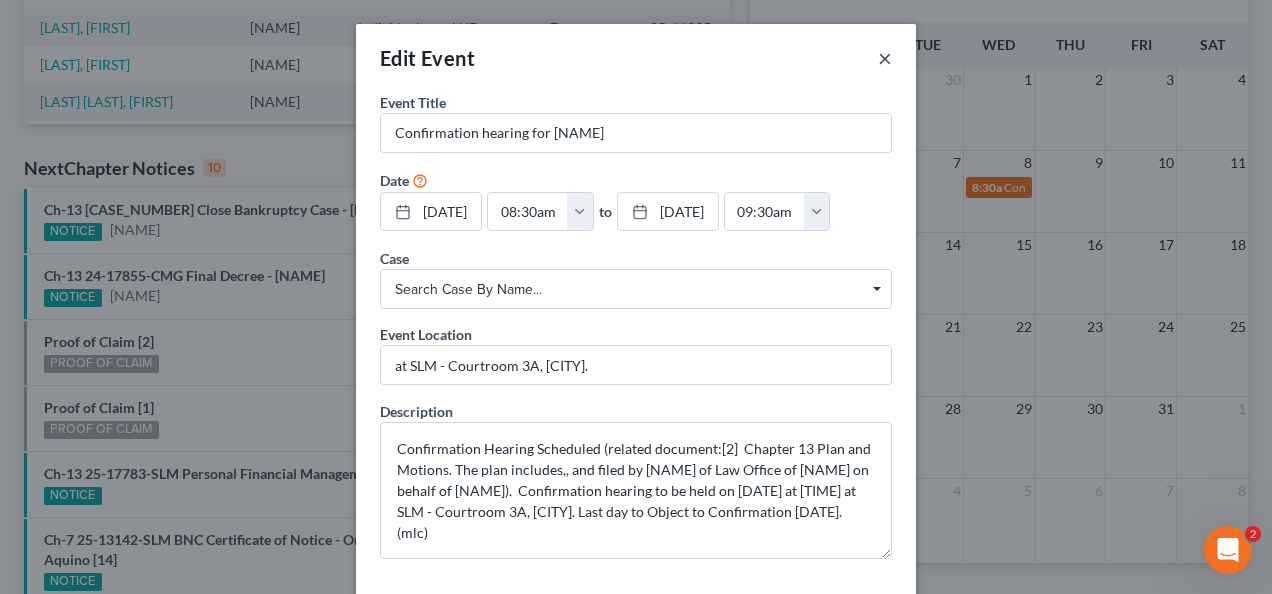 click on "×" at bounding box center (885, 58) 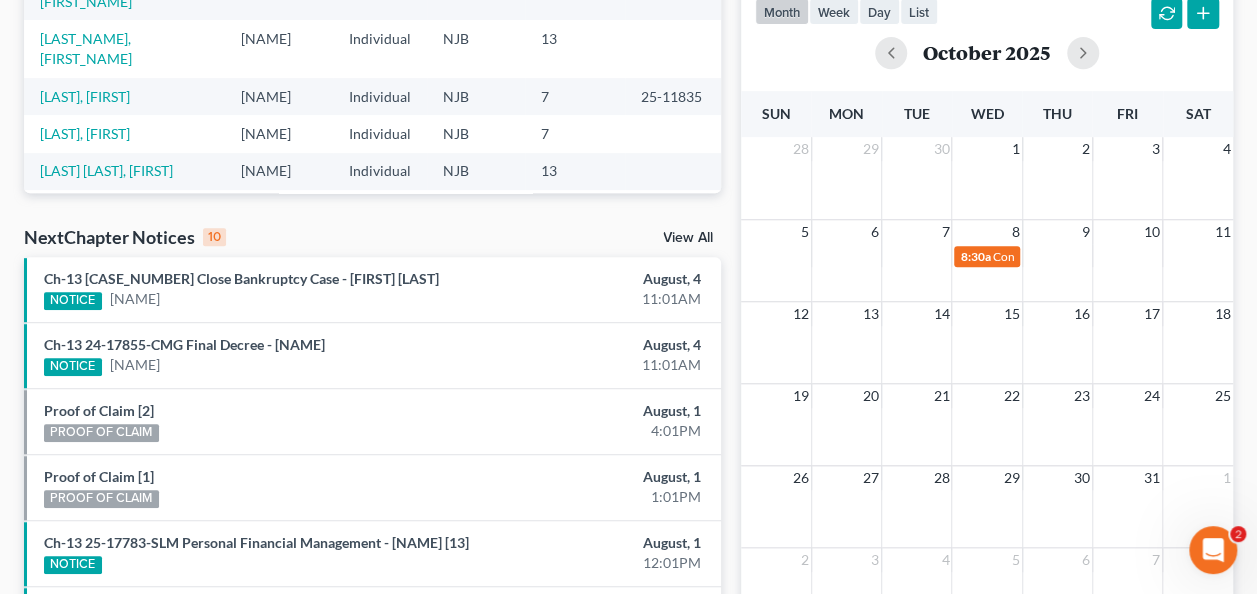 scroll, scrollTop: 400, scrollLeft: 0, axis: vertical 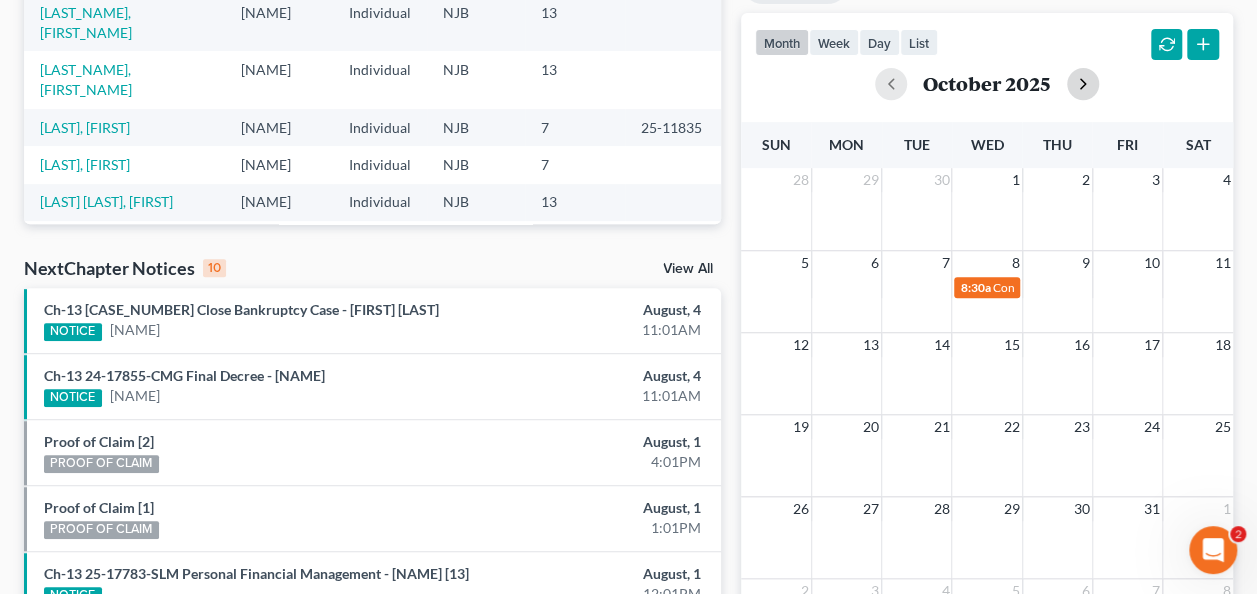 click at bounding box center [1083, 84] 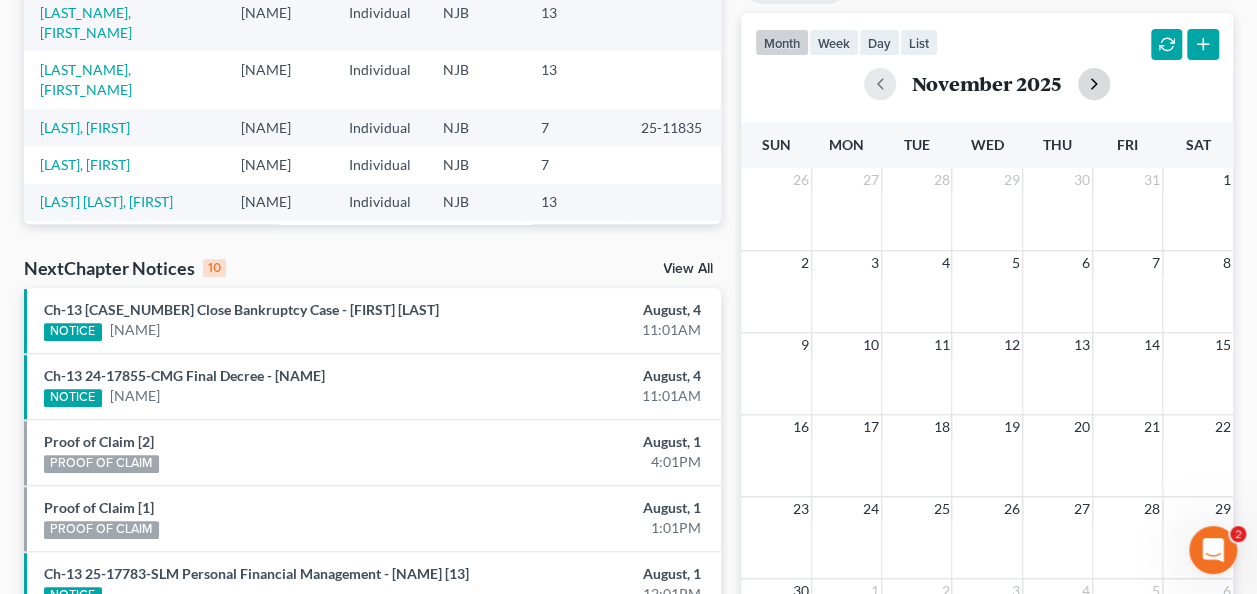 click at bounding box center [1094, 84] 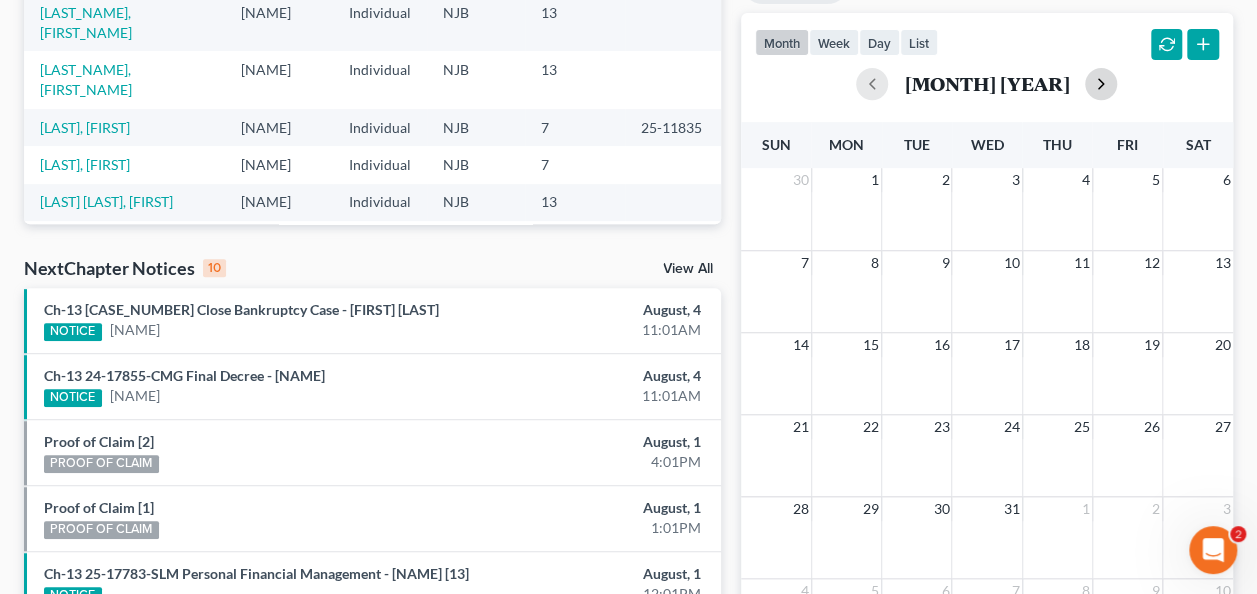click at bounding box center [1101, 84] 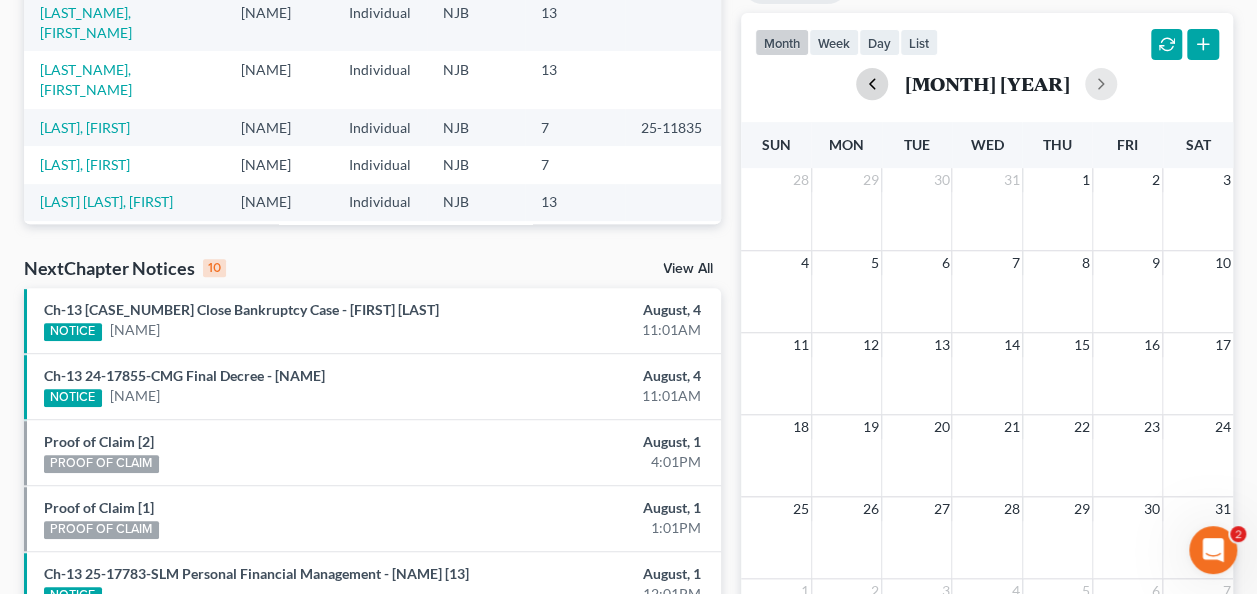 click at bounding box center (872, 84) 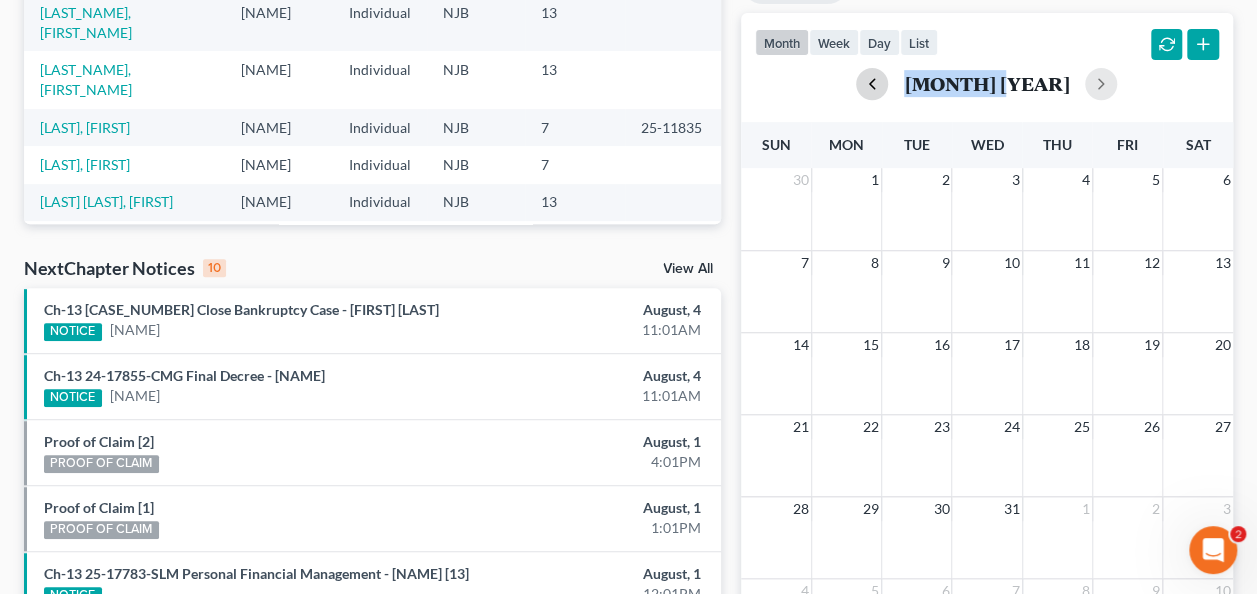 click on "December 2025" at bounding box center [987, 84] 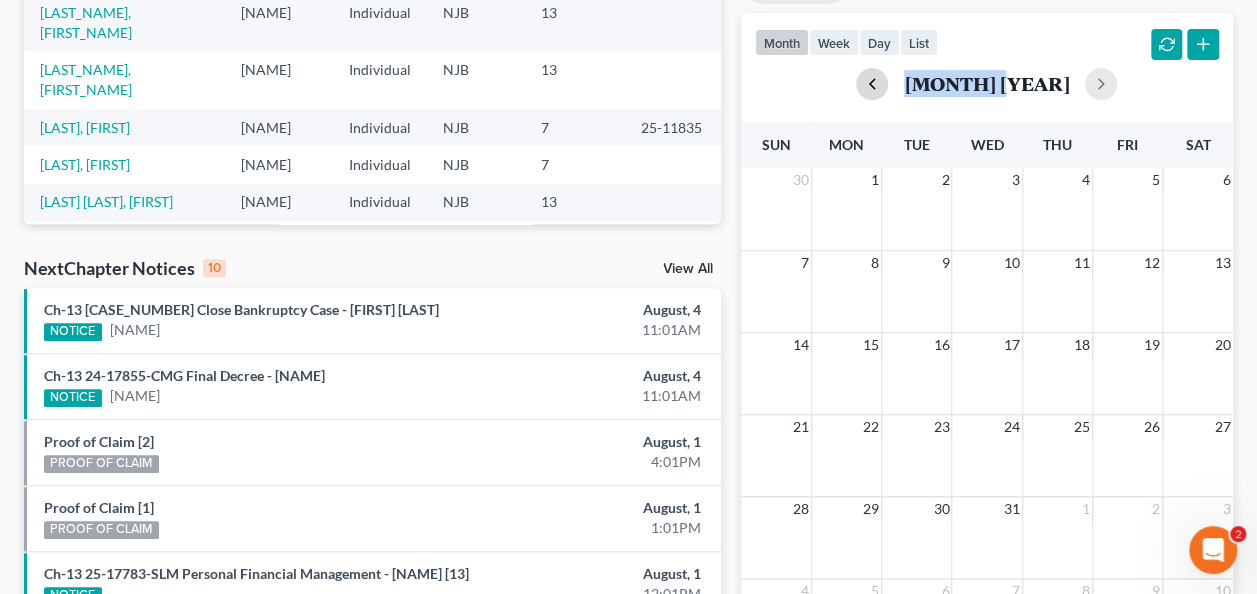 drag, startPoint x: 900, startPoint y: 86, endPoint x: 886, endPoint y: 90, distance: 14.56022 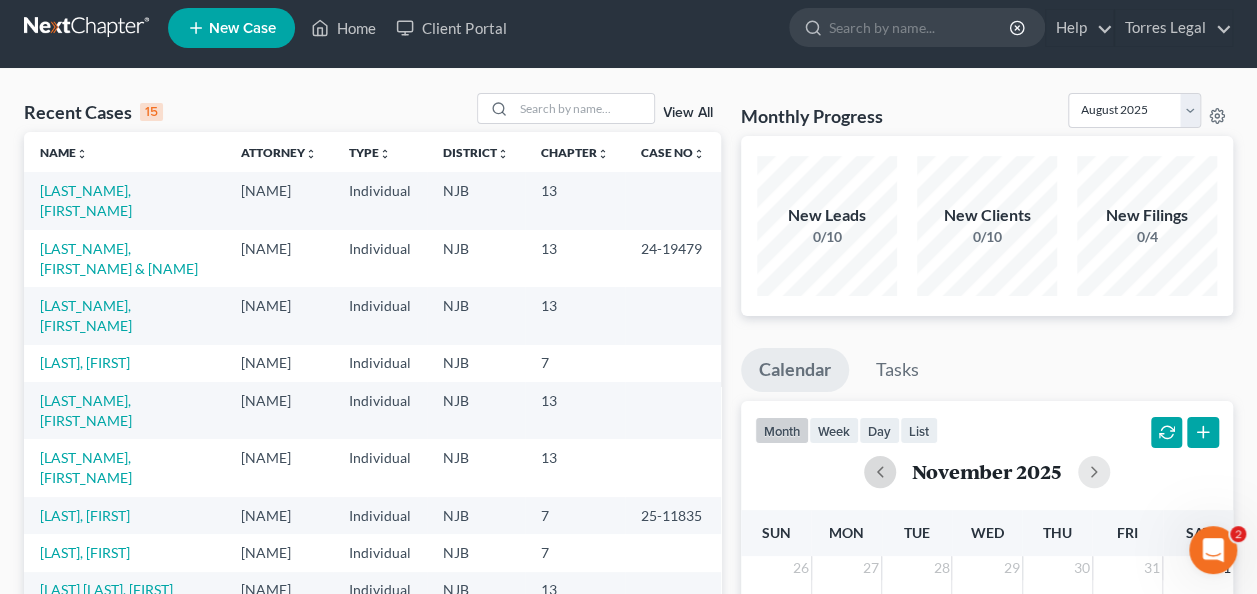scroll, scrollTop: 0, scrollLeft: 0, axis: both 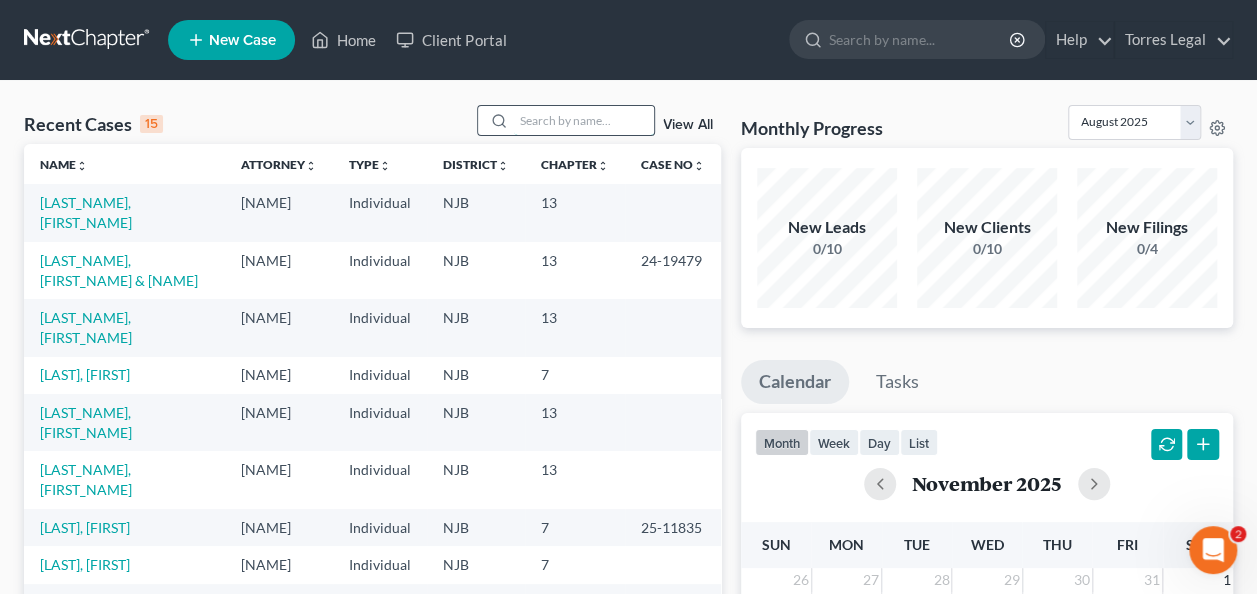 click at bounding box center (584, 120) 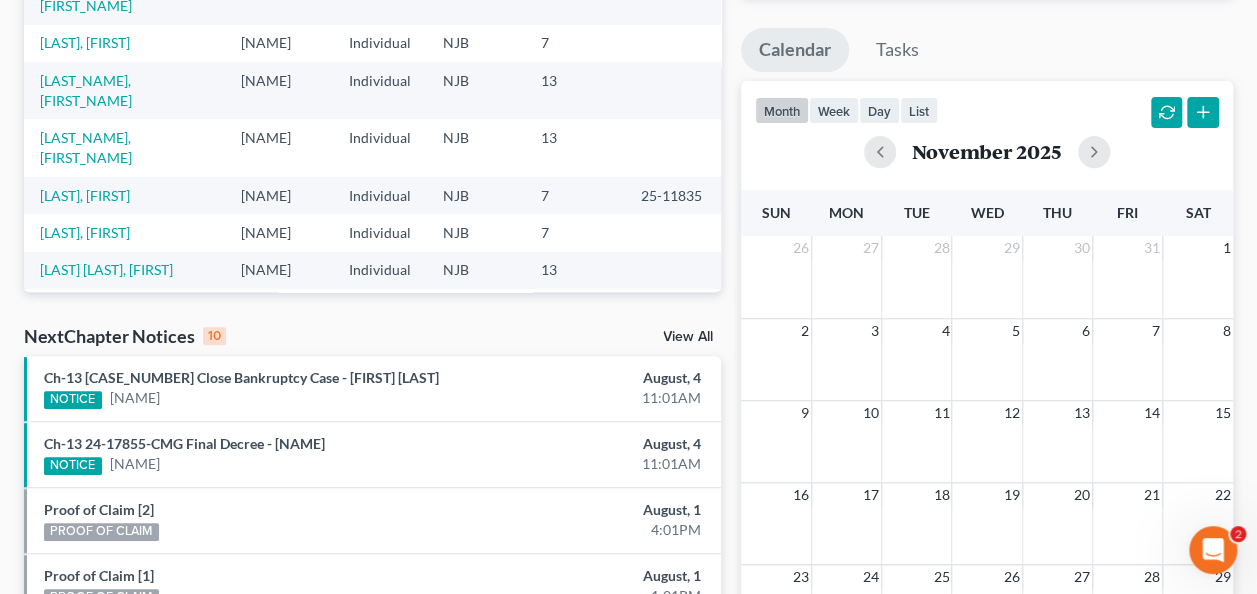 scroll, scrollTop: 400, scrollLeft: 0, axis: vertical 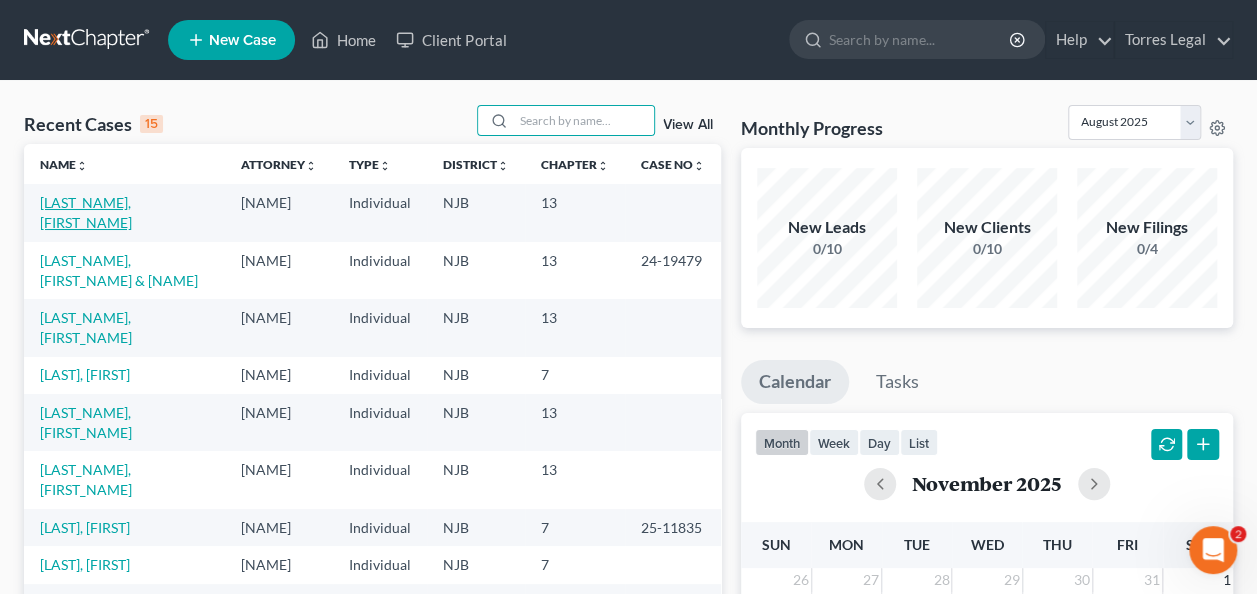click on "[LAST], [FIRST]" at bounding box center [86, 212] 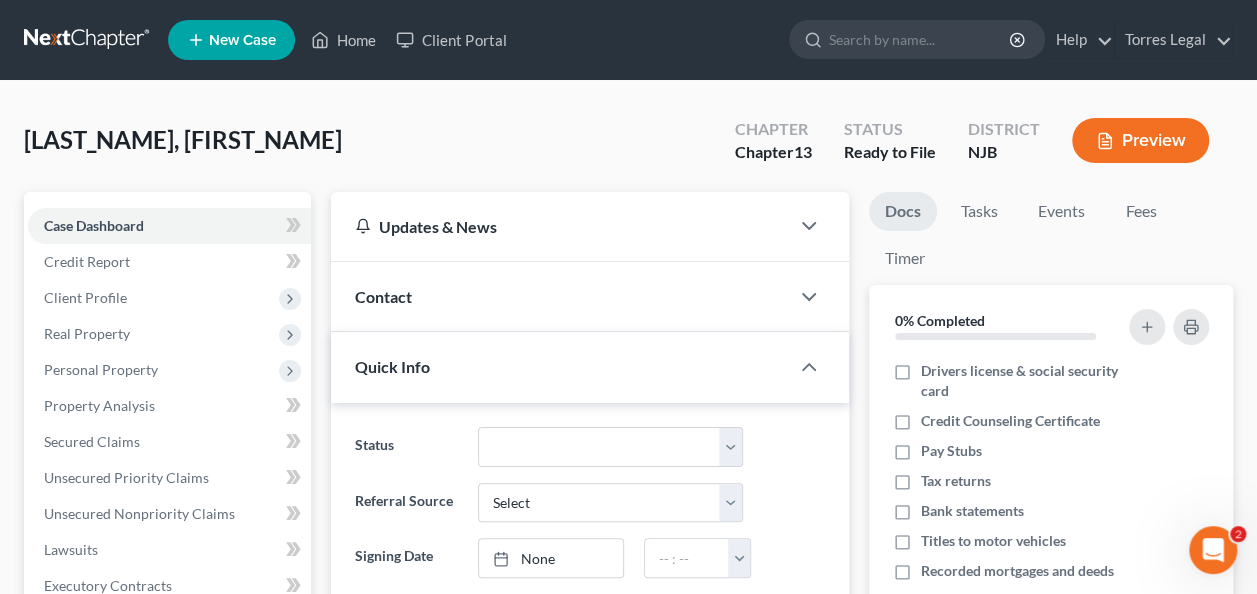 scroll, scrollTop: 400, scrollLeft: 0, axis: vertical 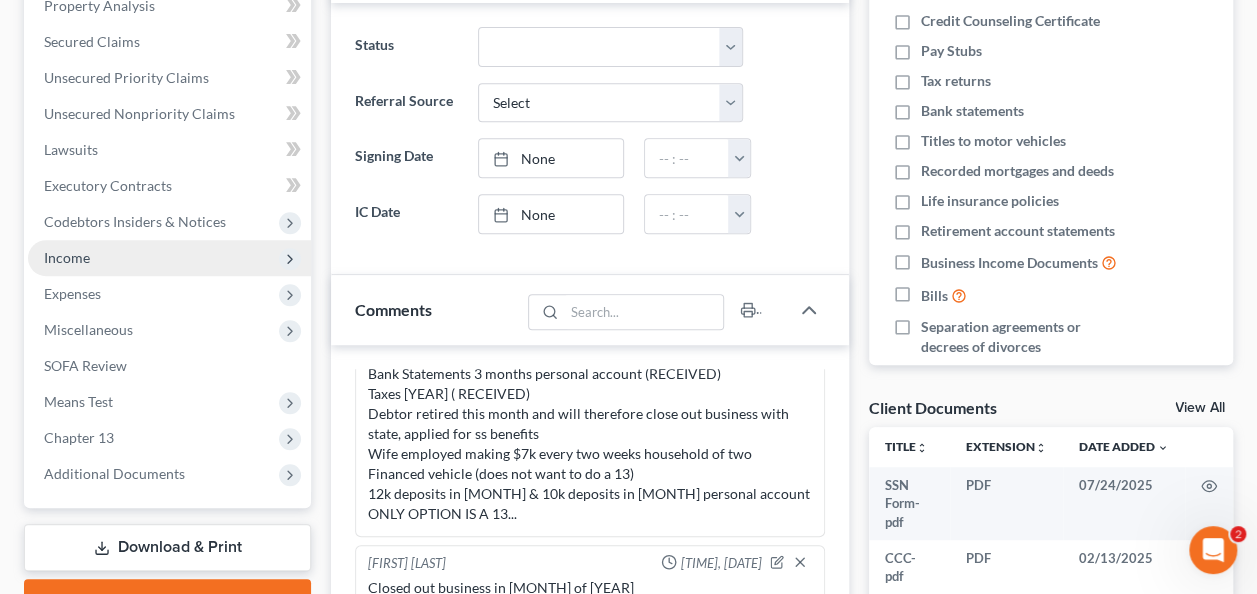 click on "Income" at bounding box center (169, 258) 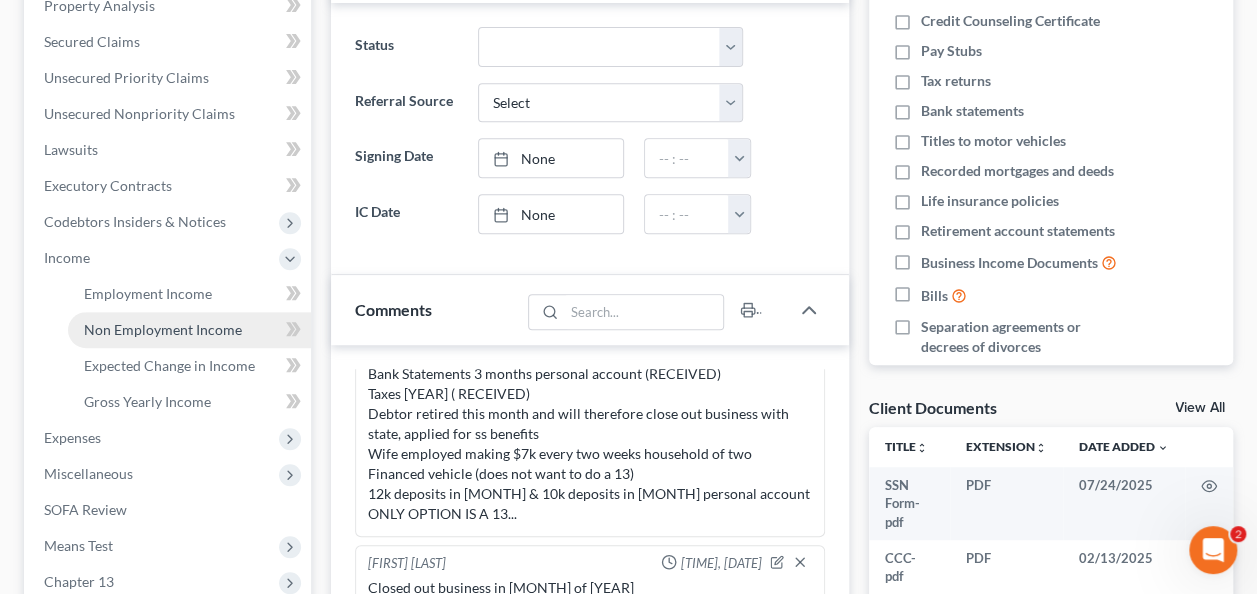 click on "Non Employment Income" at bounding box center [163, 329] 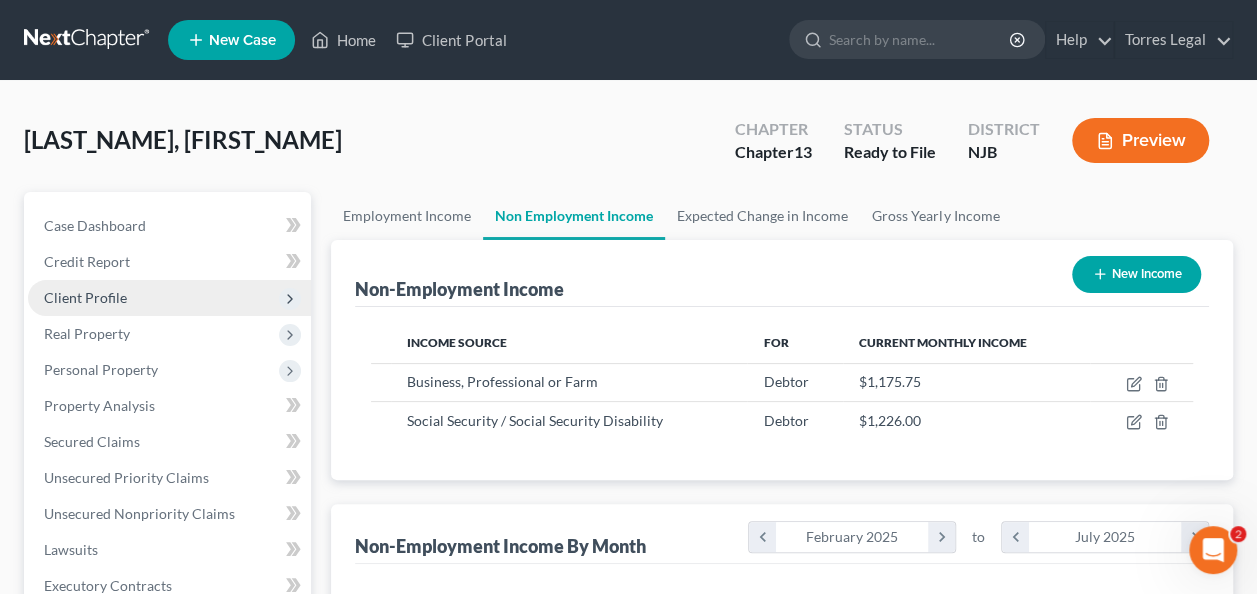 scroll, scrollTop: 0, scrollLeft: 0, axis: both 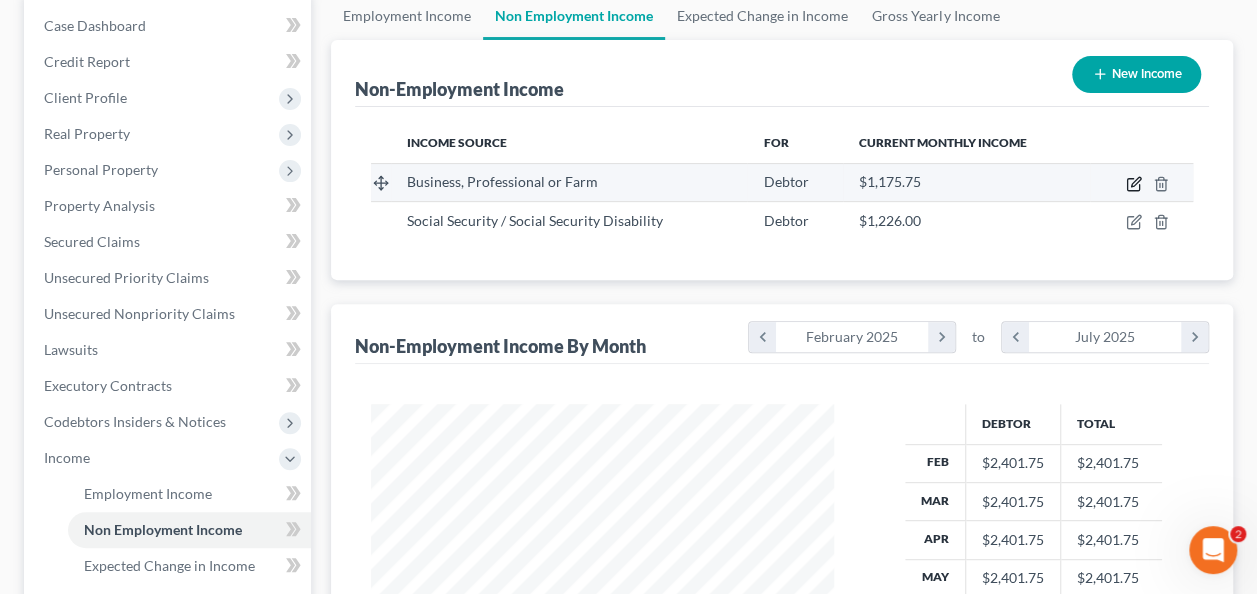click 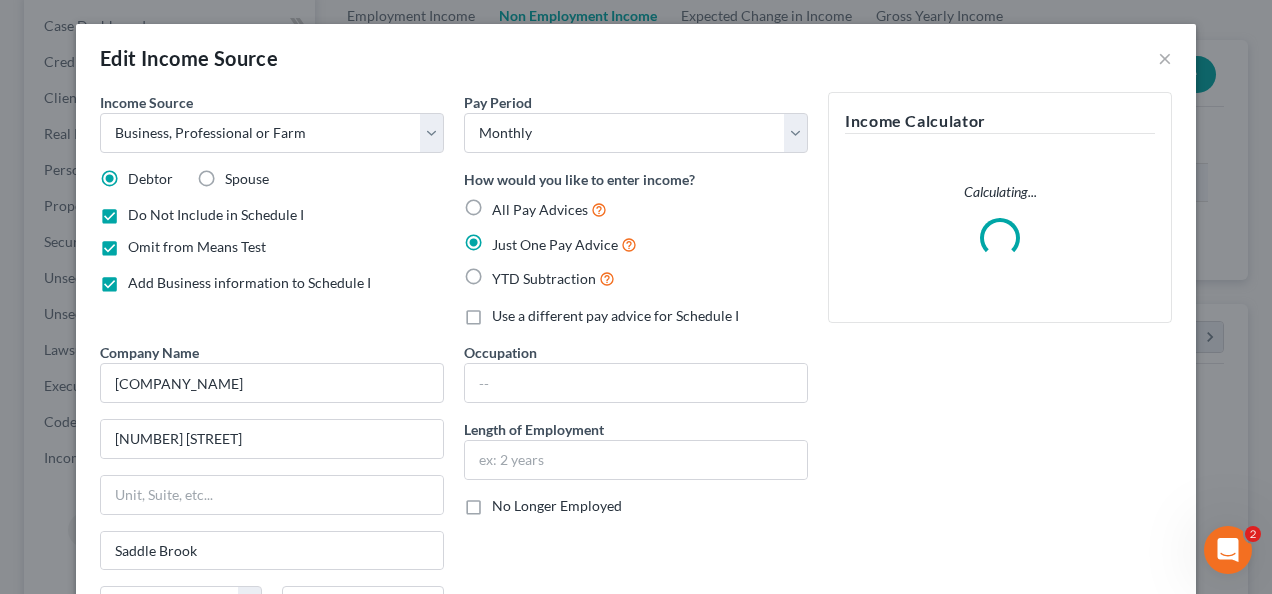 scroll, scrollTop: 999644, scrollLeft: 999490, axis: both 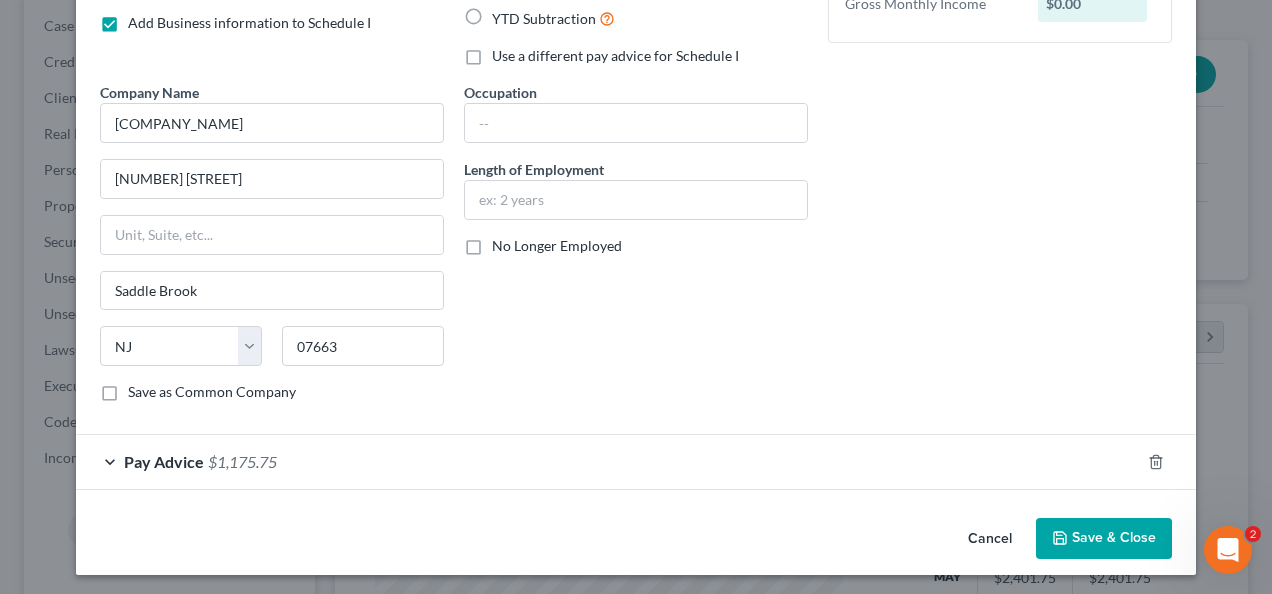 click on "Pay Advice $1,175.75" at bounding box center [608, 461] 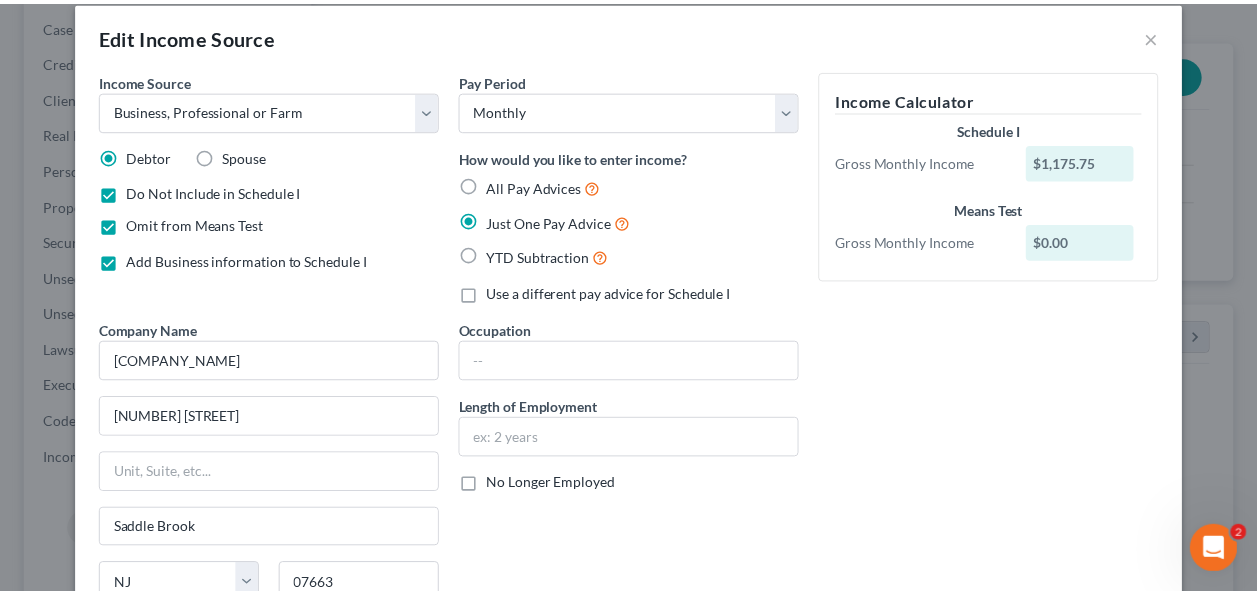 scroll, scrollTop: 0, scrollLeft: 0, axis: both 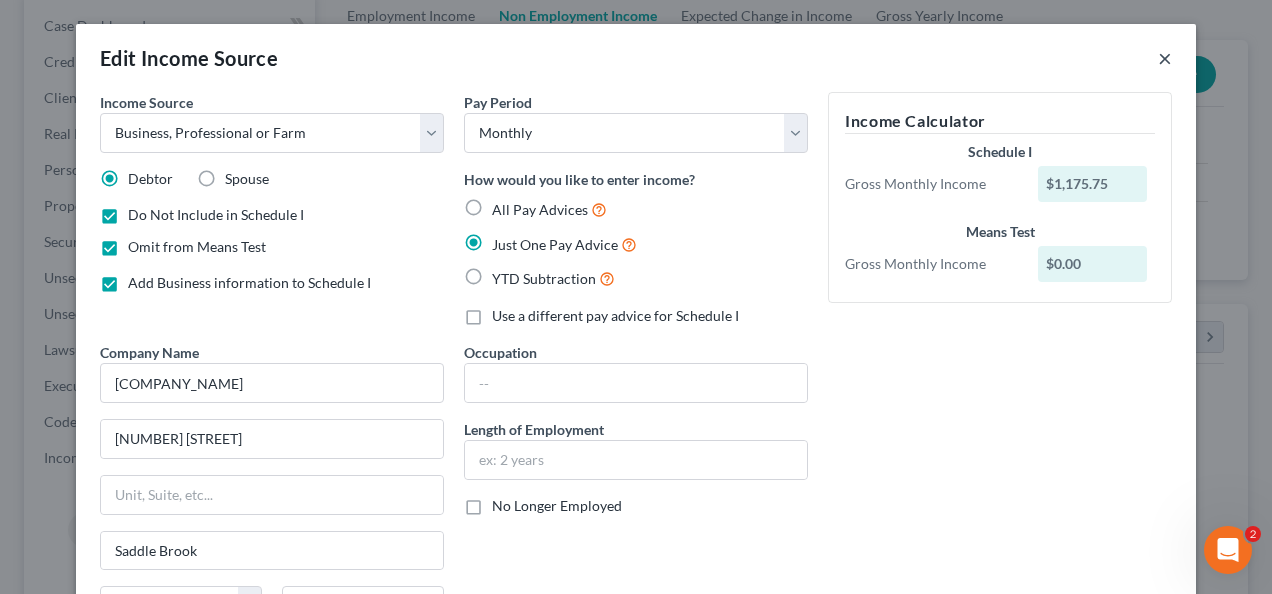 click on "×" at bounding box center [1165, 58] 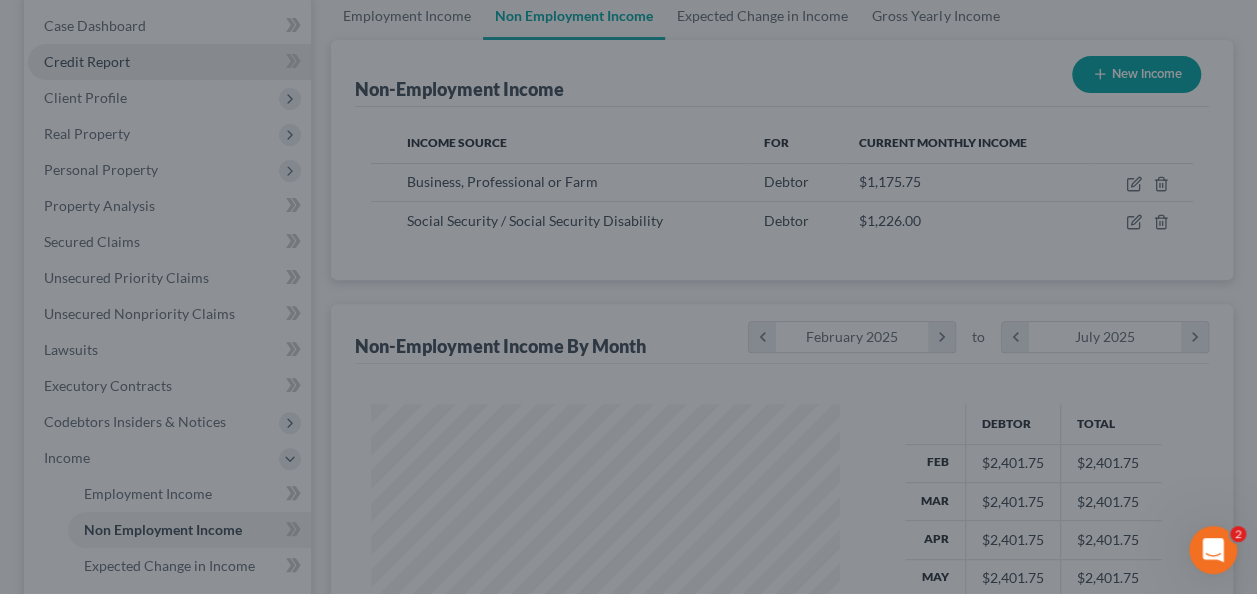 scroll, scrollTop: 356, scrollLeft: 502, axis: both 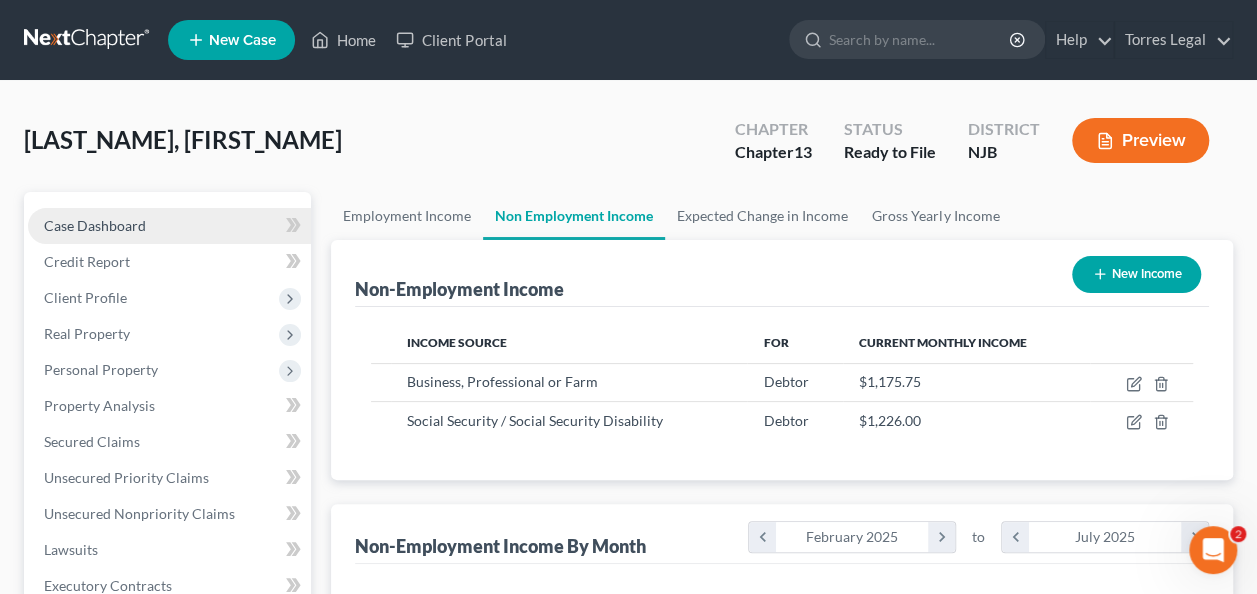 click on "Case Dashboard" at bounding box center (169, 226) 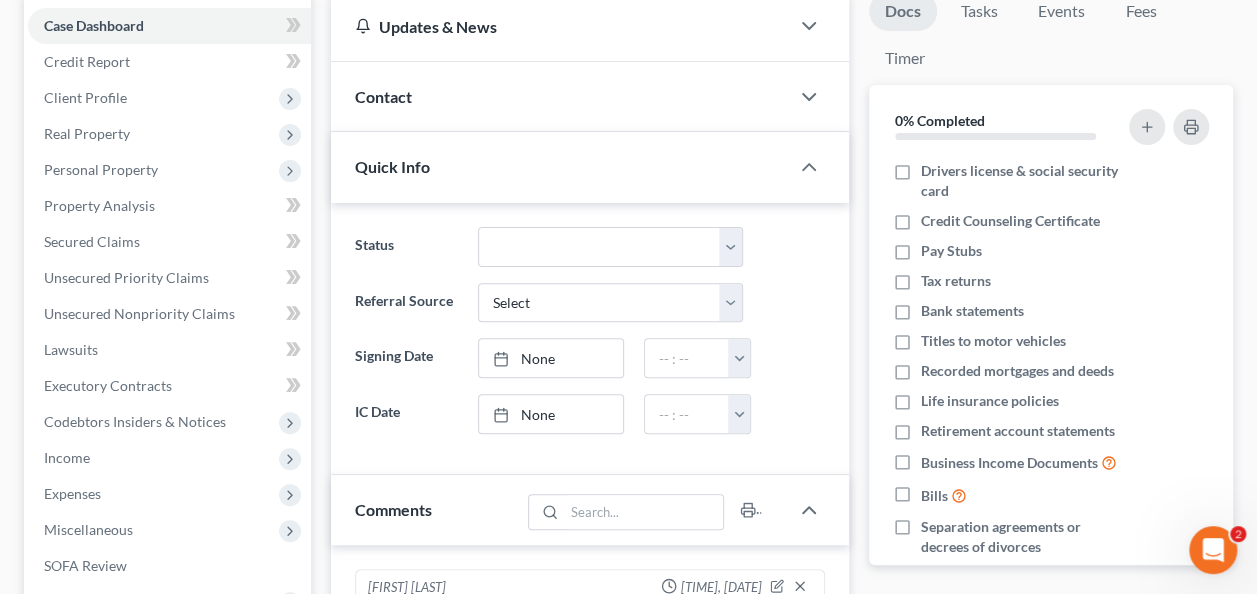 scroll, scrollTop: 328, scrollLeft: 0, axis: vertical 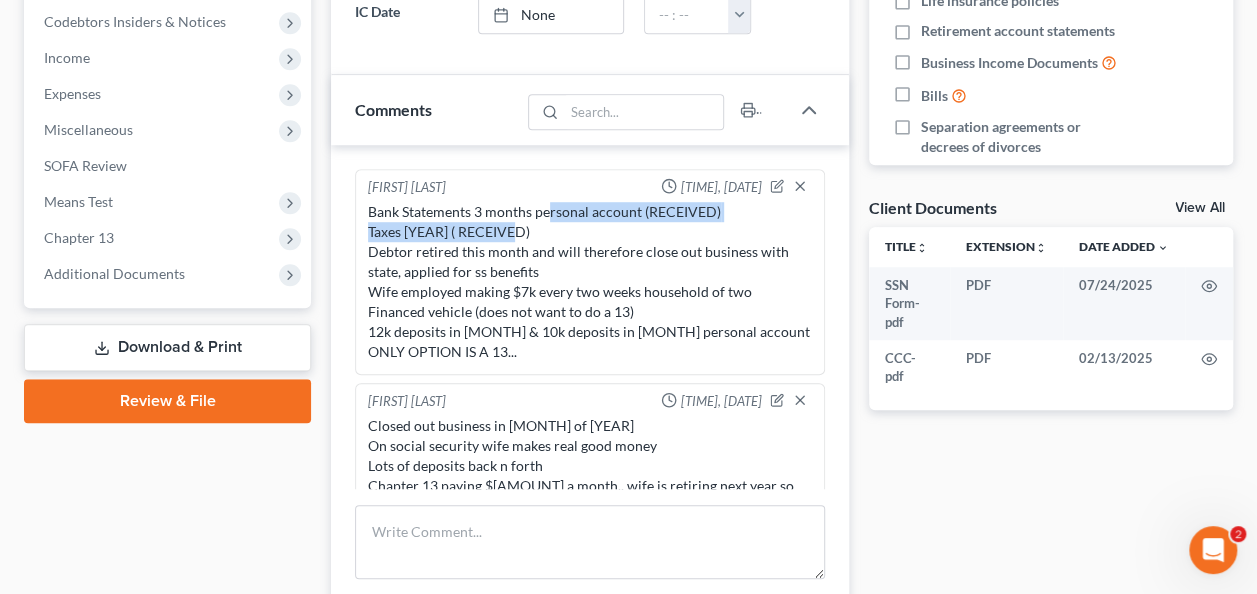 drag, startPoint x: 552, startPoint y: 212, endPoint x: 568, endPoint y: 237, distance: 29.681644 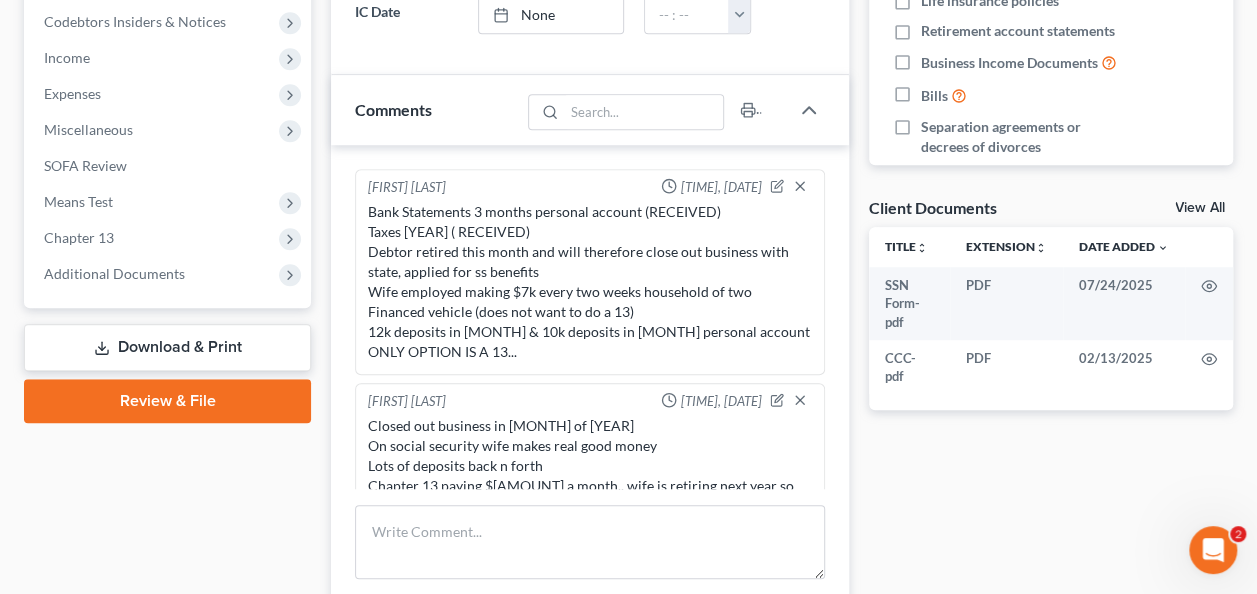 drag, startPoint x: 568, startPoint y: 237, endPoint x: 542, endPoint y: 266, distance: 38.948685 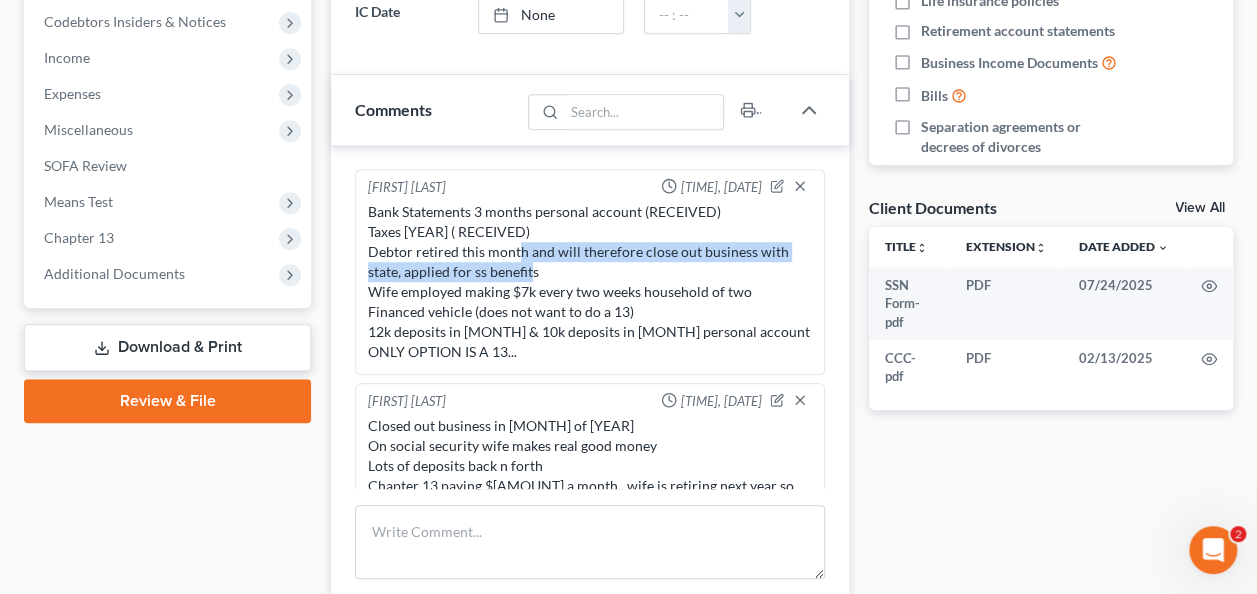drag, startPoint x: 530, startPoint y: 248, endPoint x: 547, endPoint y: 261, distance: 21.400934 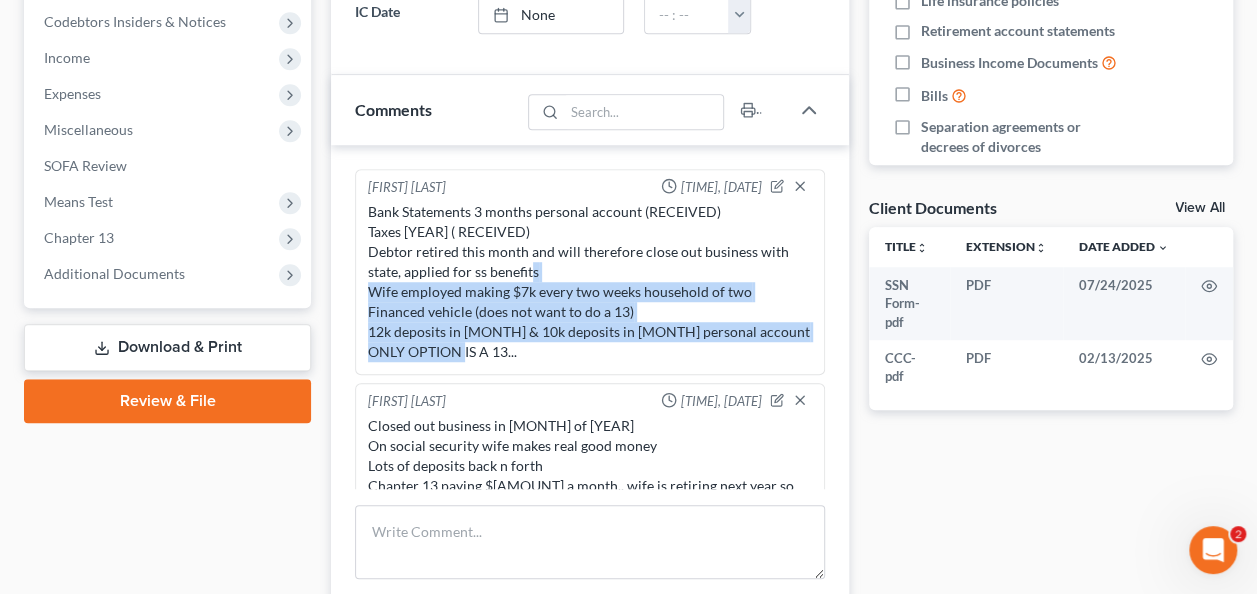 drag, startPoint x: 366, startPoint y: 283, endPoint x: 644, endPoint y: 341, distance: 283.9859 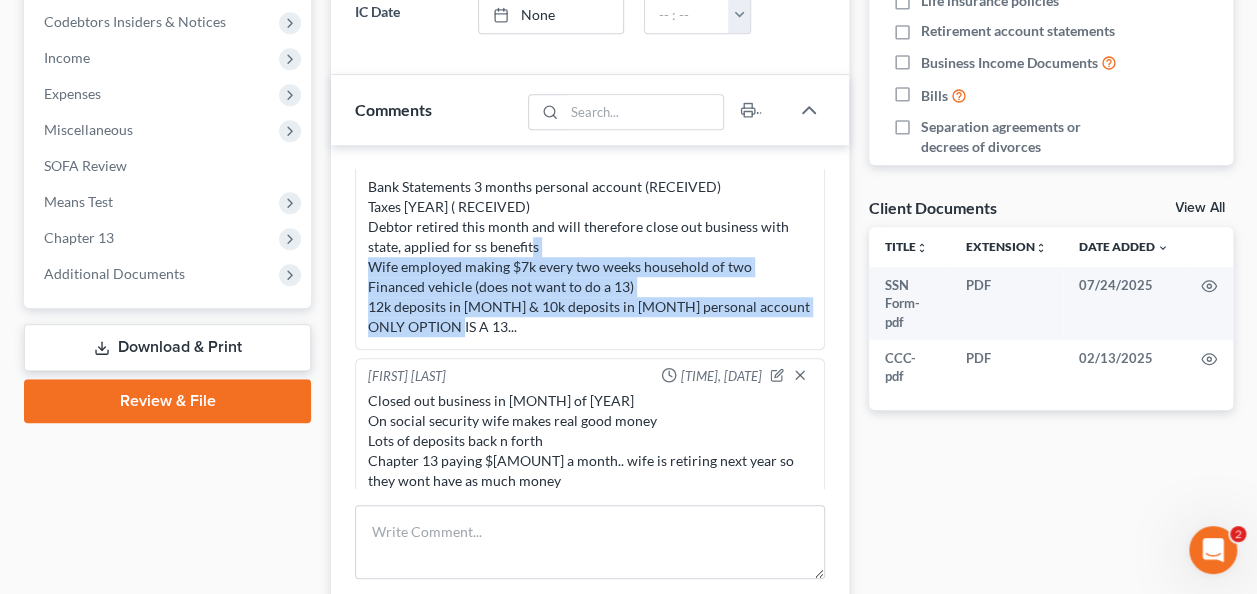 scroll, scrollTop: 38, scrollLeft: 0, axis: vertical 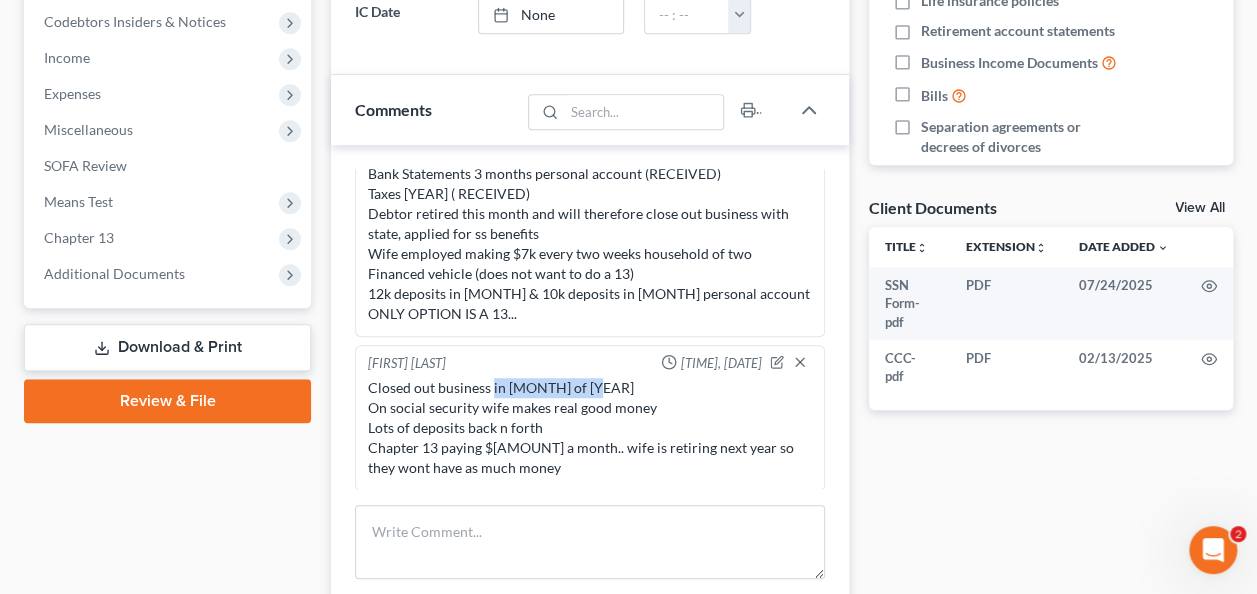drag, startPoint x: 592, startPoint y: 380, endPoint x: 488, endPoint y: 389, distance: 104.388695 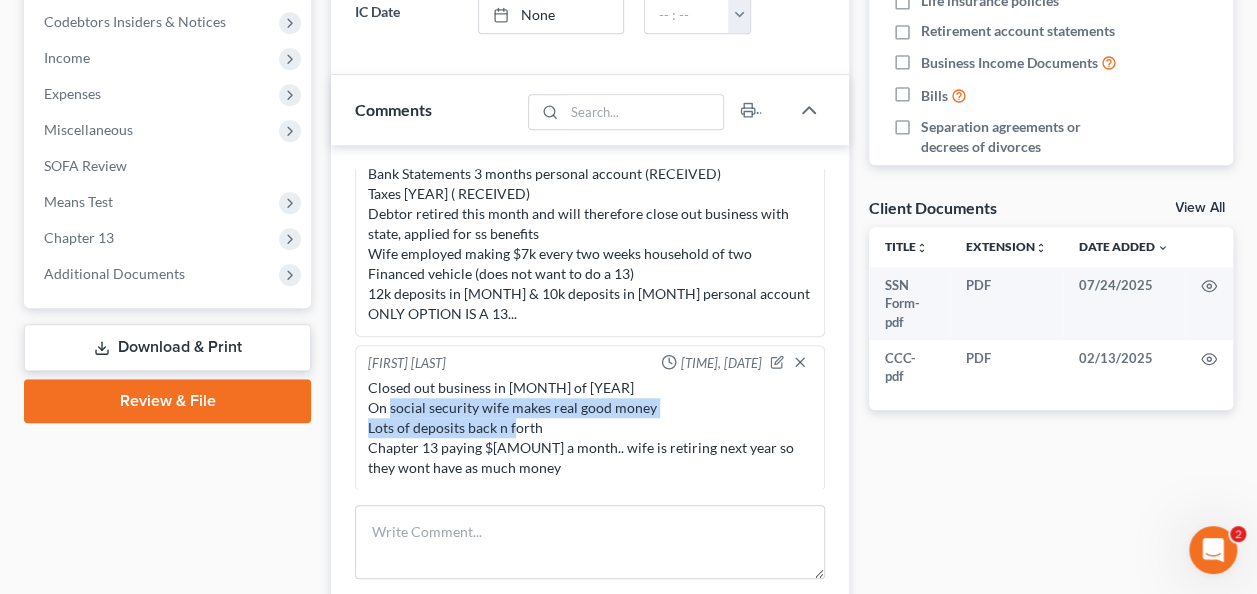 drag, startPoint x: 415, startPoint y: 404, endPoint x: 570, endPoint y: 425, distance: 156.4161 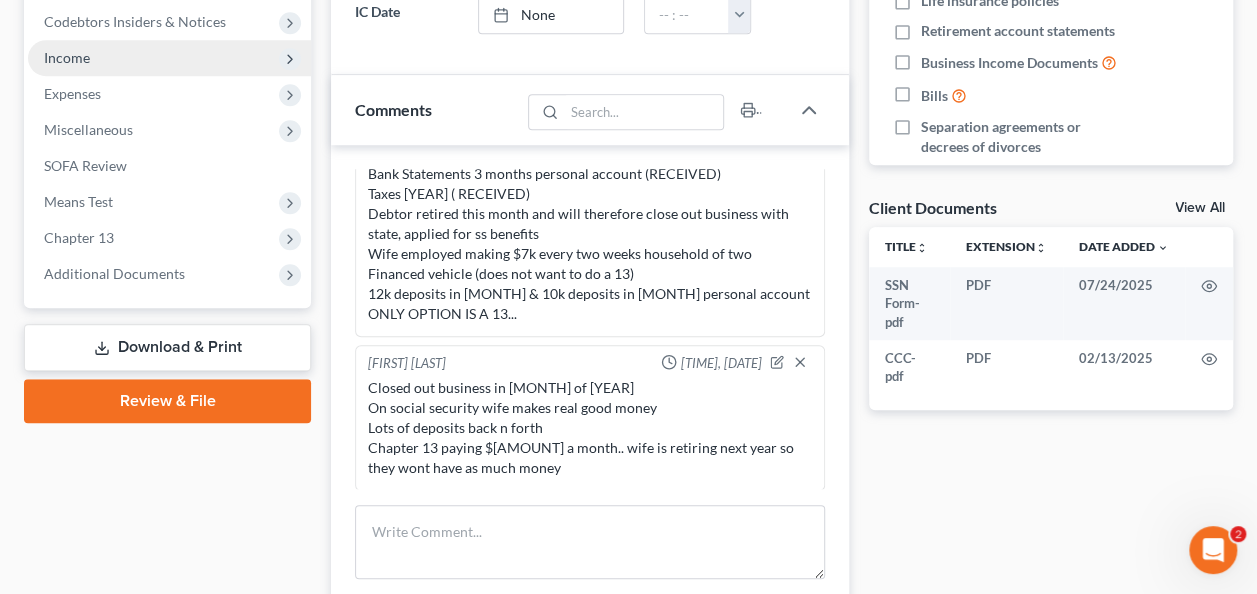 click on "Income" at bounding box center [169, 58] 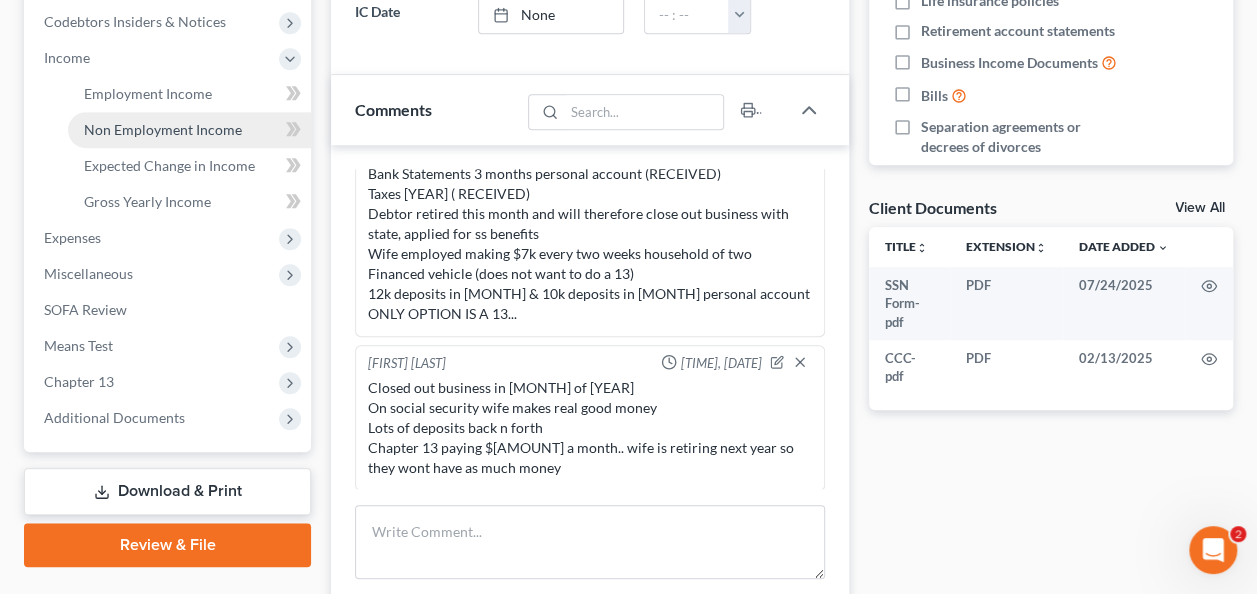click on "Non Employment Income" at bounding box center [163, 129] 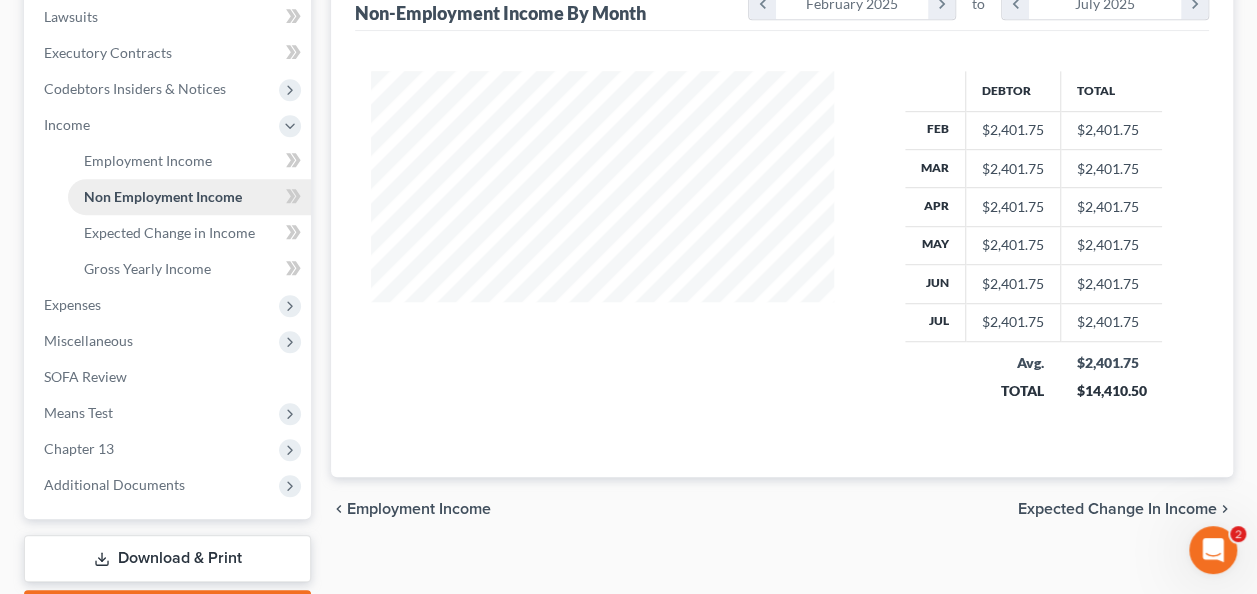 scroll, scrollTop: 68, scrollLeft: 0, axis: vertical 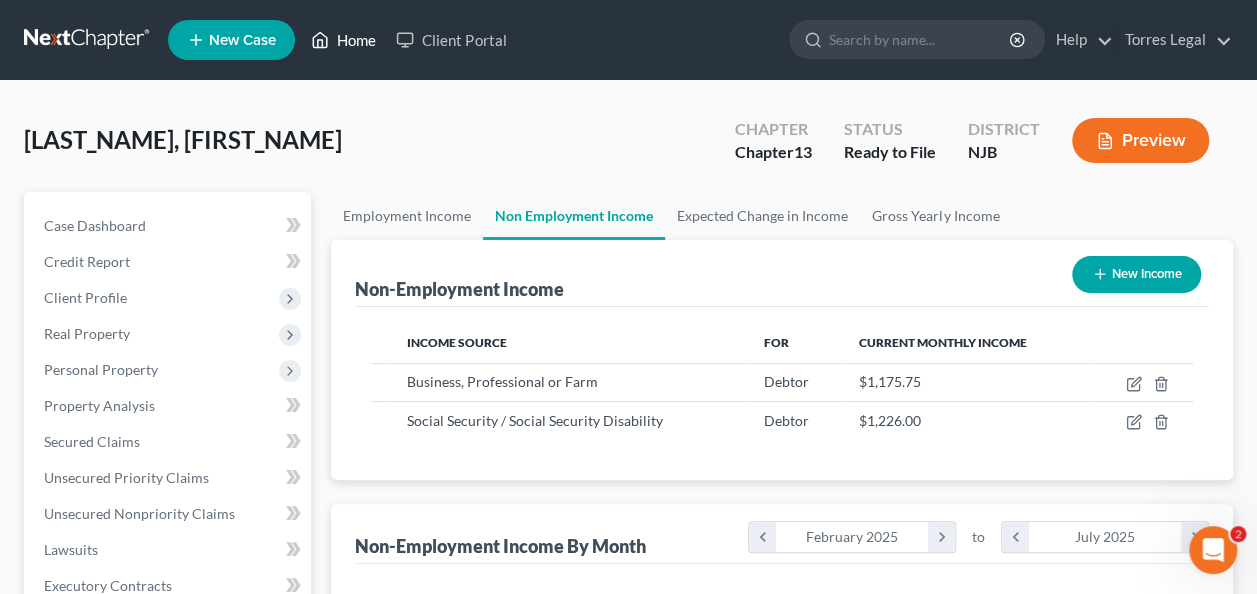 click on "Home" at bounding box center [343, 40] 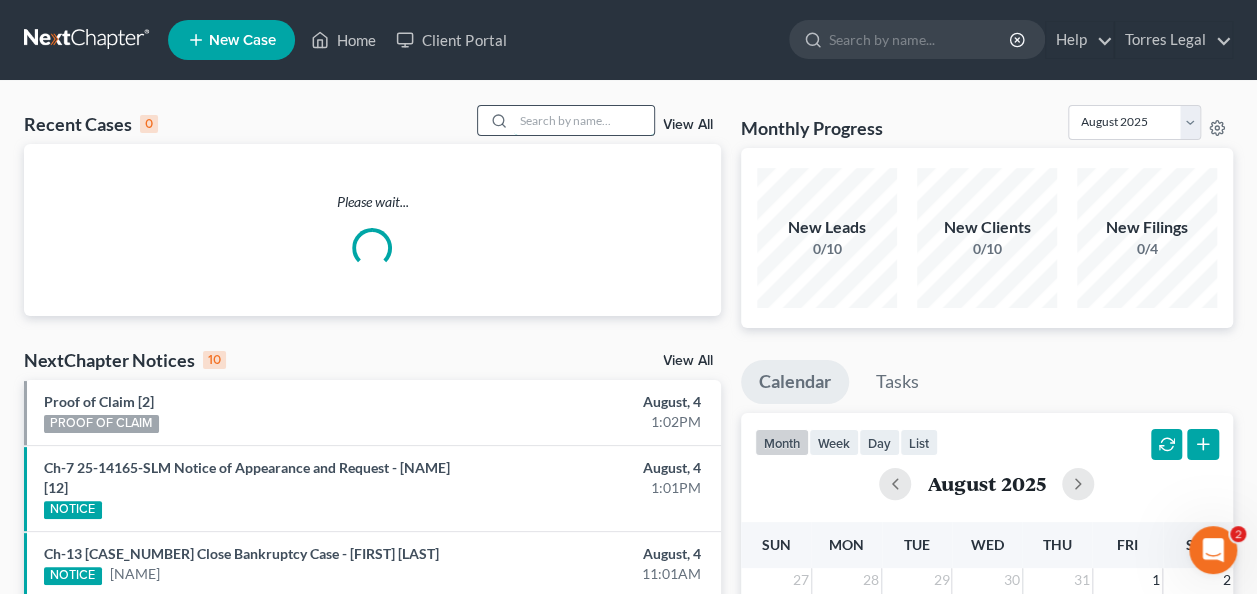 click at bounding box center [584, 120] 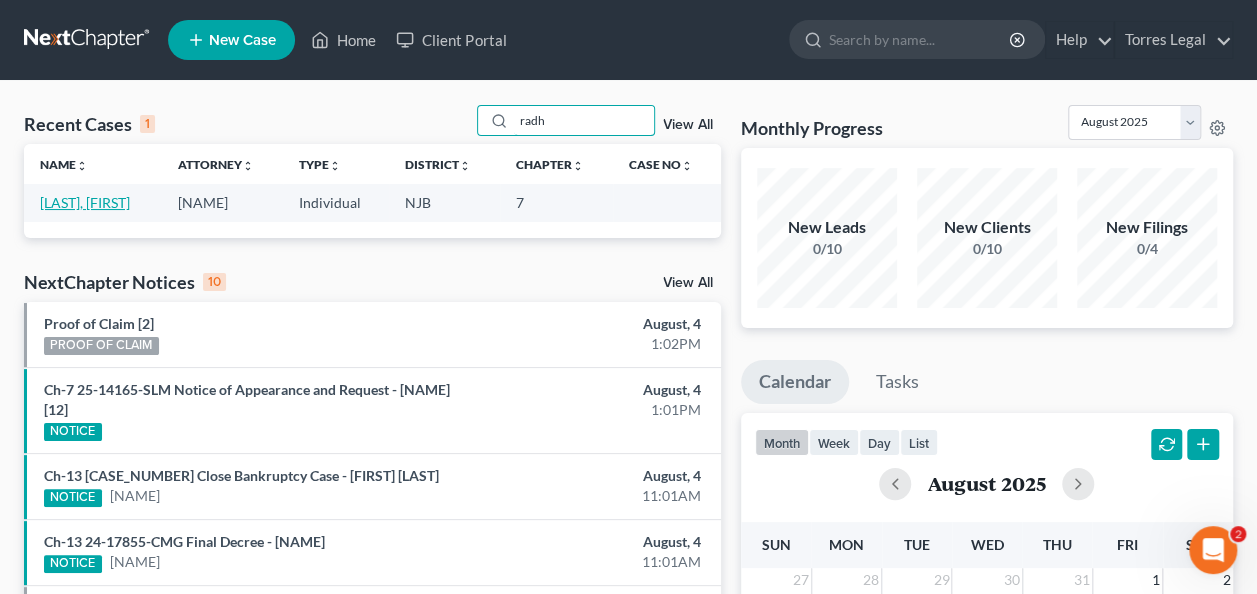 type on "radh" 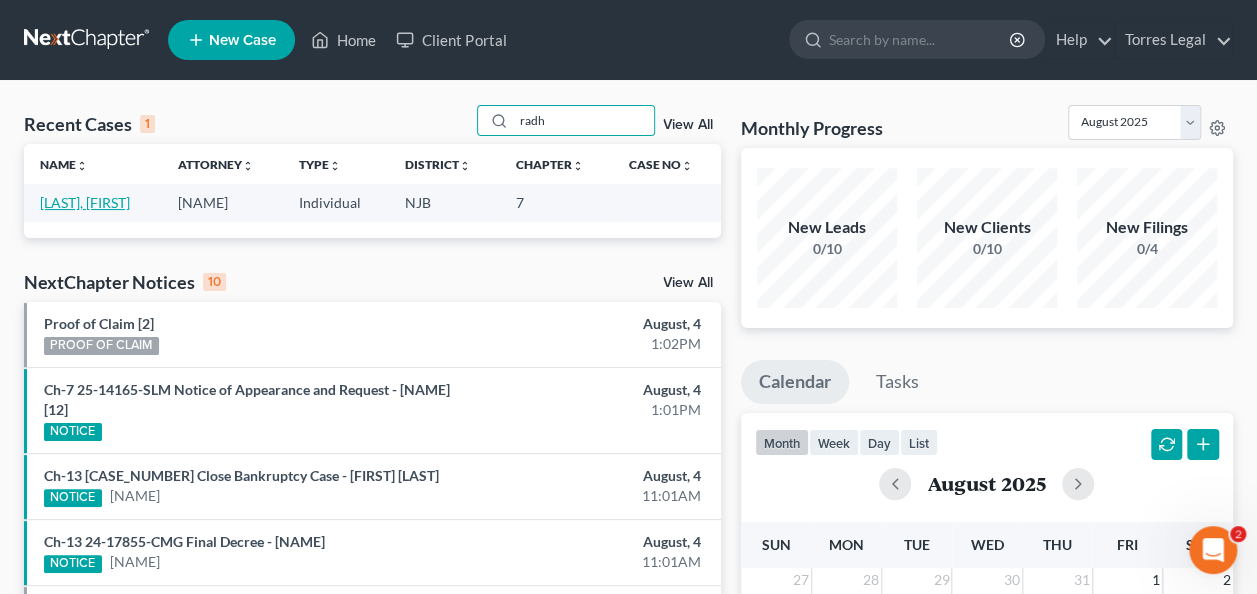 click on "[LAST], [FIRST]" at bounding box center (85, 202) 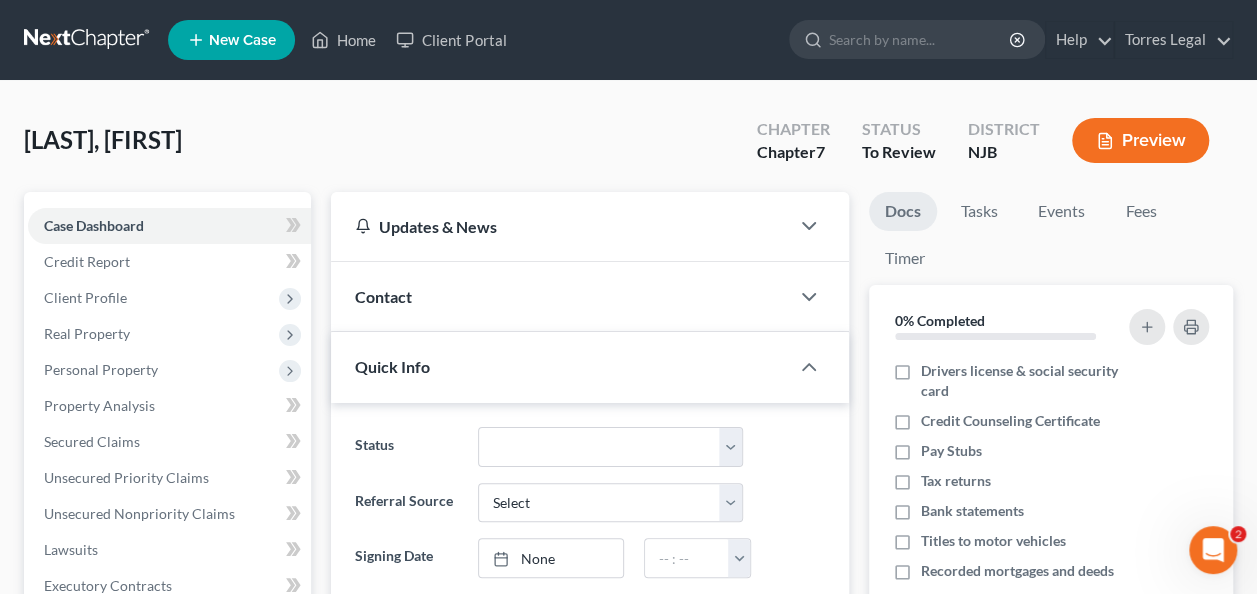 scroll, scrollTop: 849, scrollLeft: 0, axis: vertical 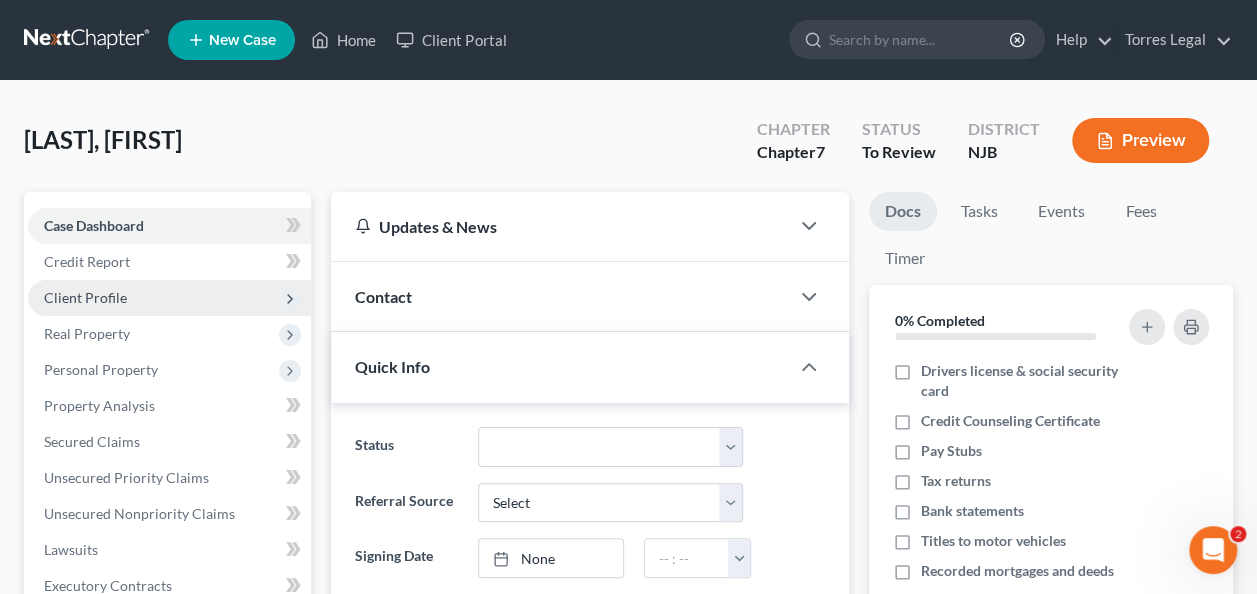 click on "Client Profile" at bounding box center (169, 298) 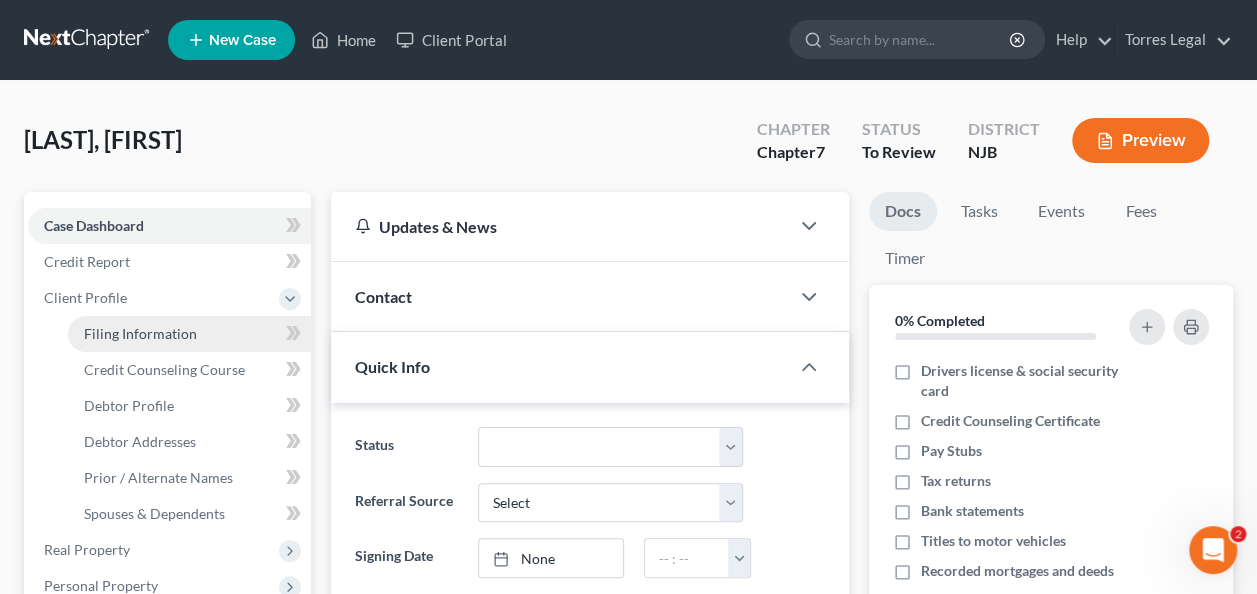 click on "Filing Information" at bounding box center [140, 333] 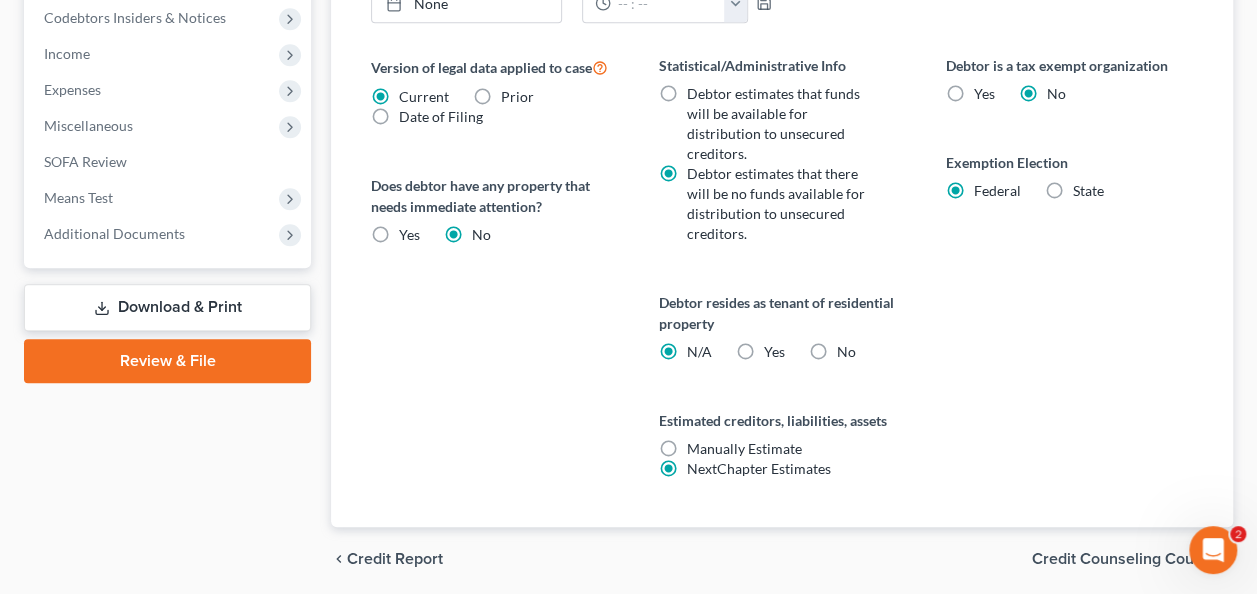 click on "Credit Counseling Course" at bounding box center (1124, 559) 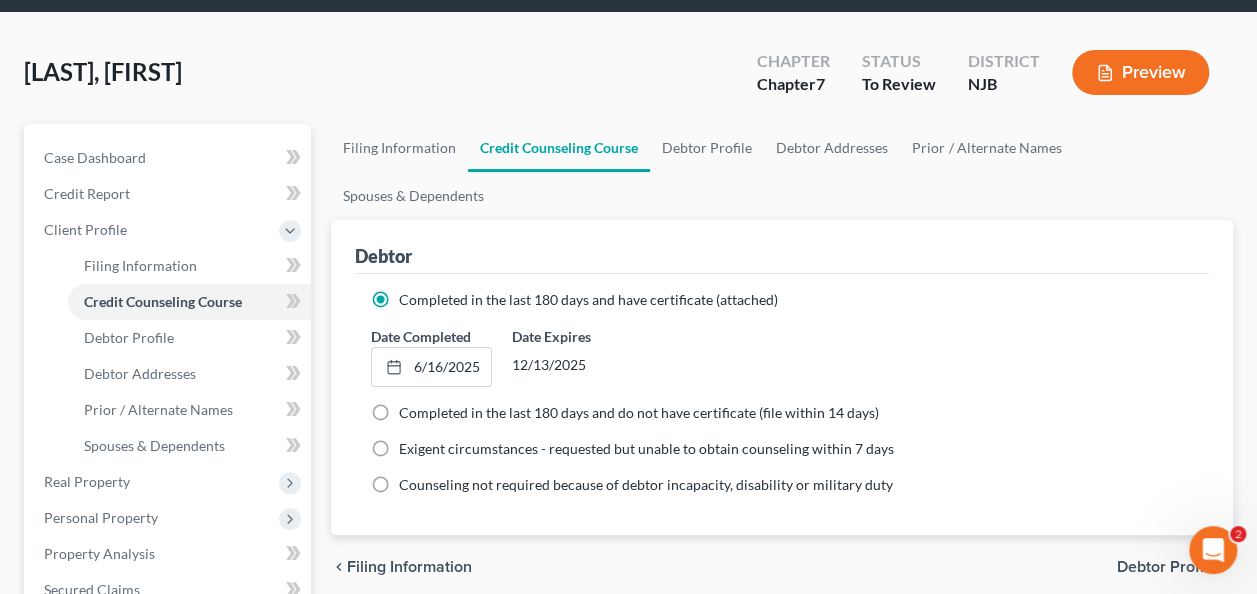 scroll, scrollTop: 100, scrollLeft: 0, axis: vertical 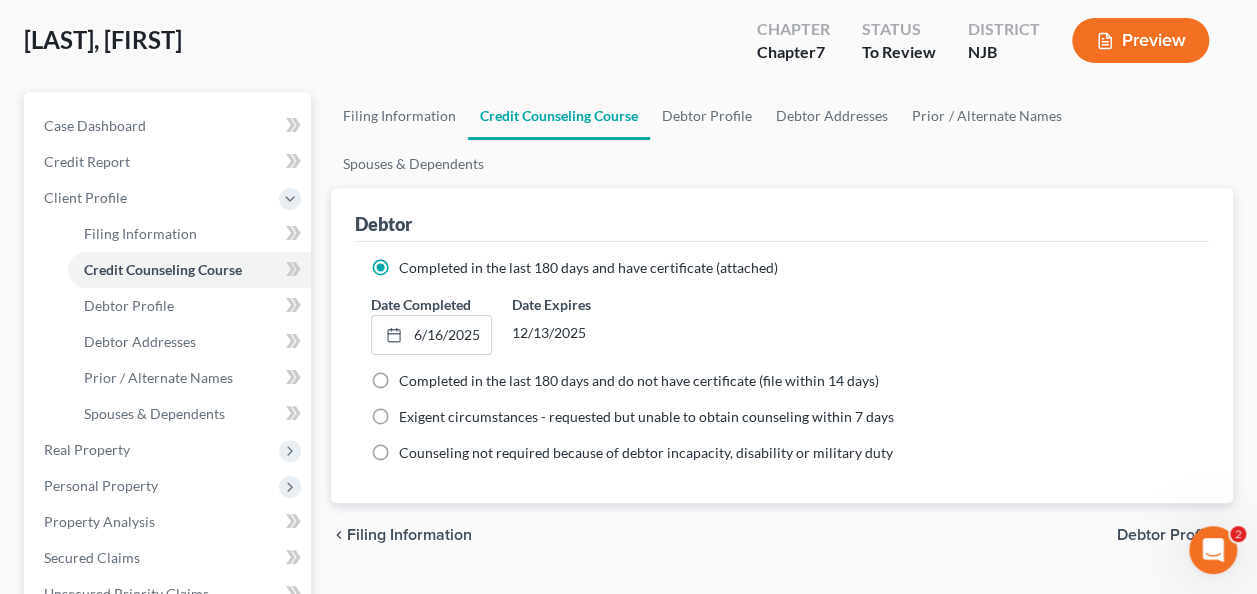 click on "Debtor Profile" at bounding box center [1167, 535] 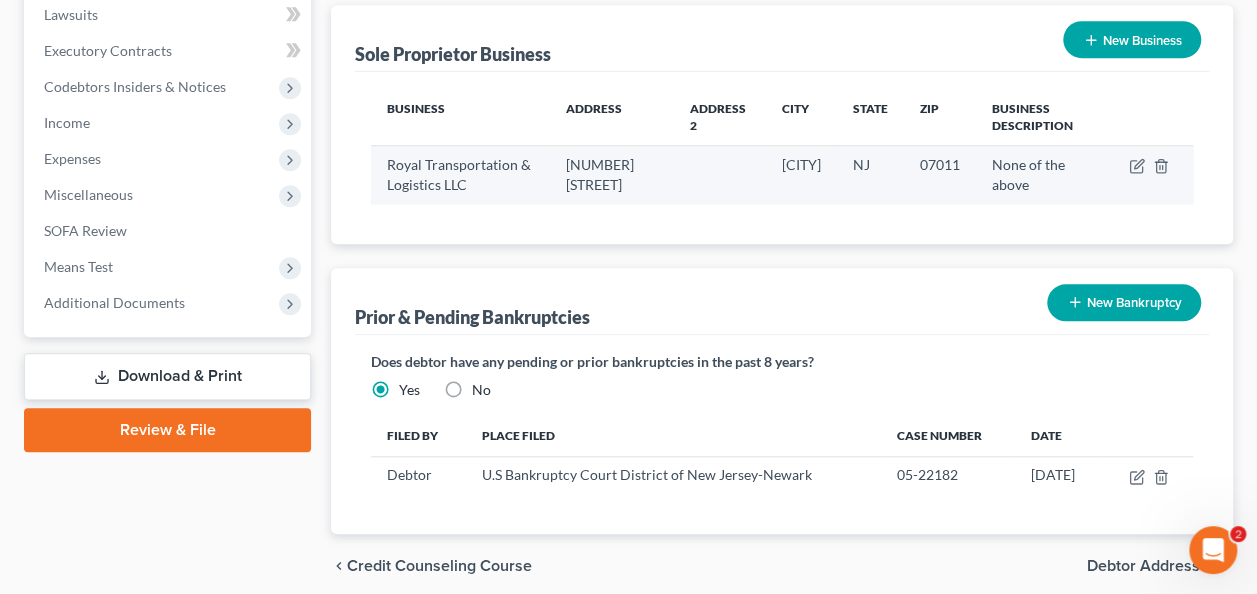 scroll, scrollTop: 779, scrollLeft: 0, axis: vertical 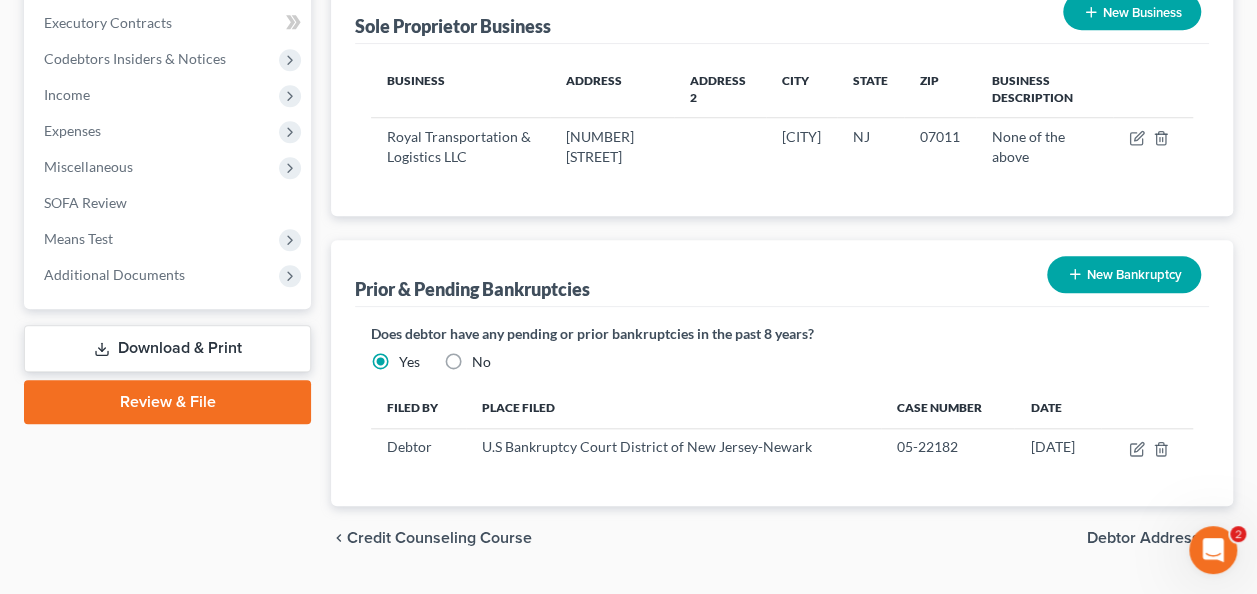click on "Debtor Addresses" at bounding box center (1152, 538) 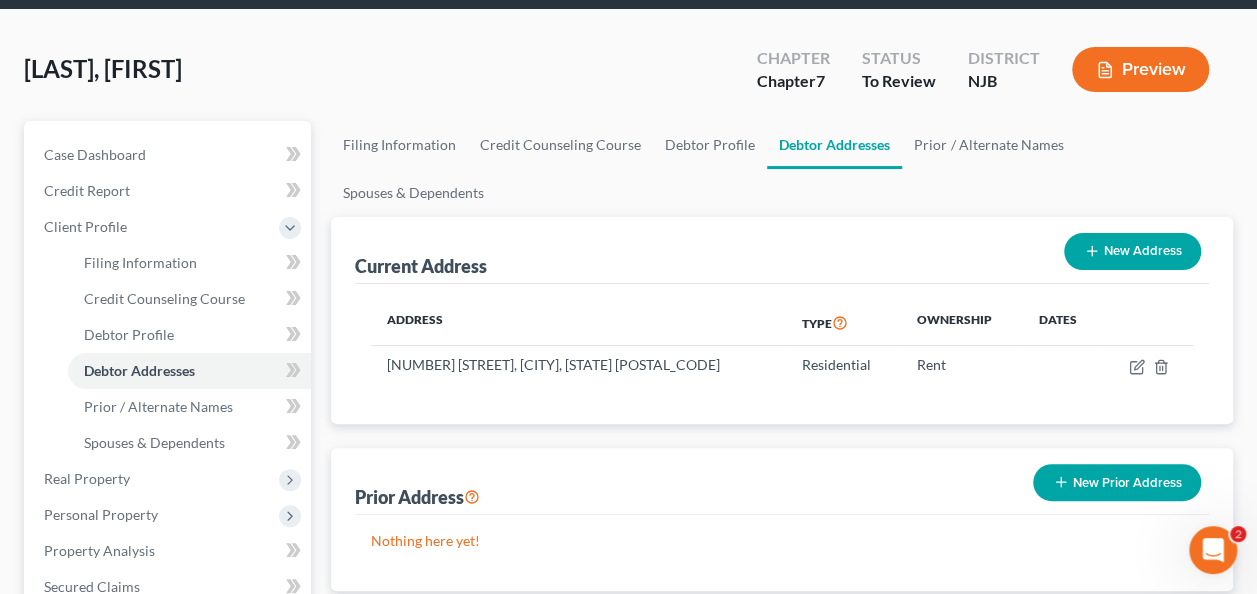 scroll, scrollTop: 0, scrollLeft: 0, axis: both 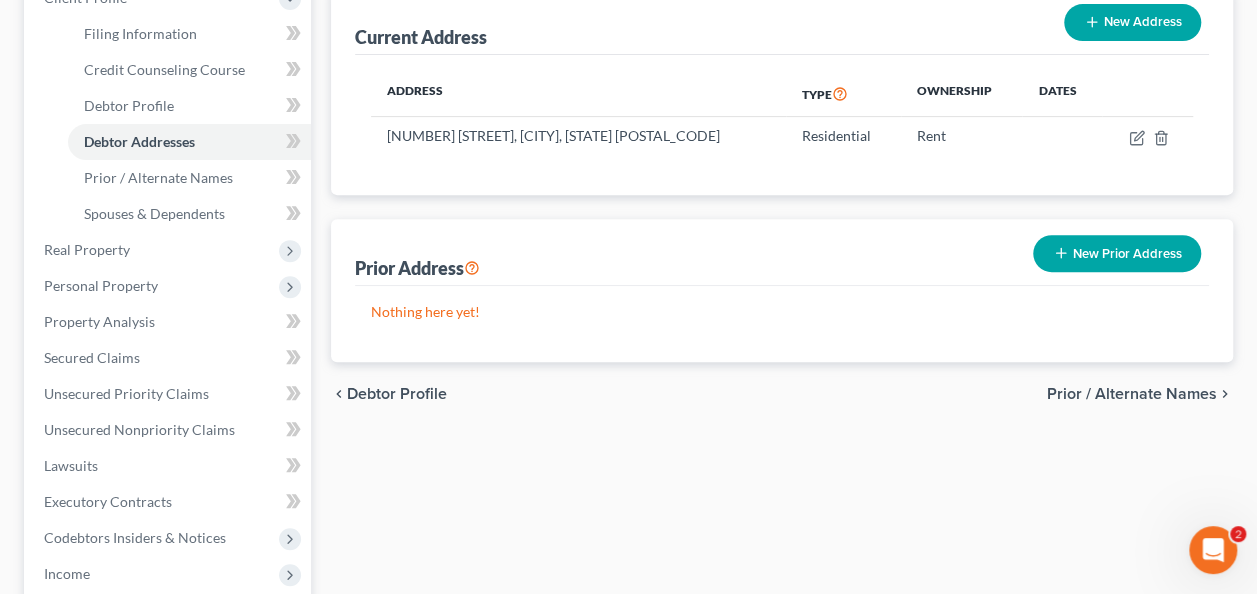 click on "Debtor Profile" at bounding box center [397, 394] 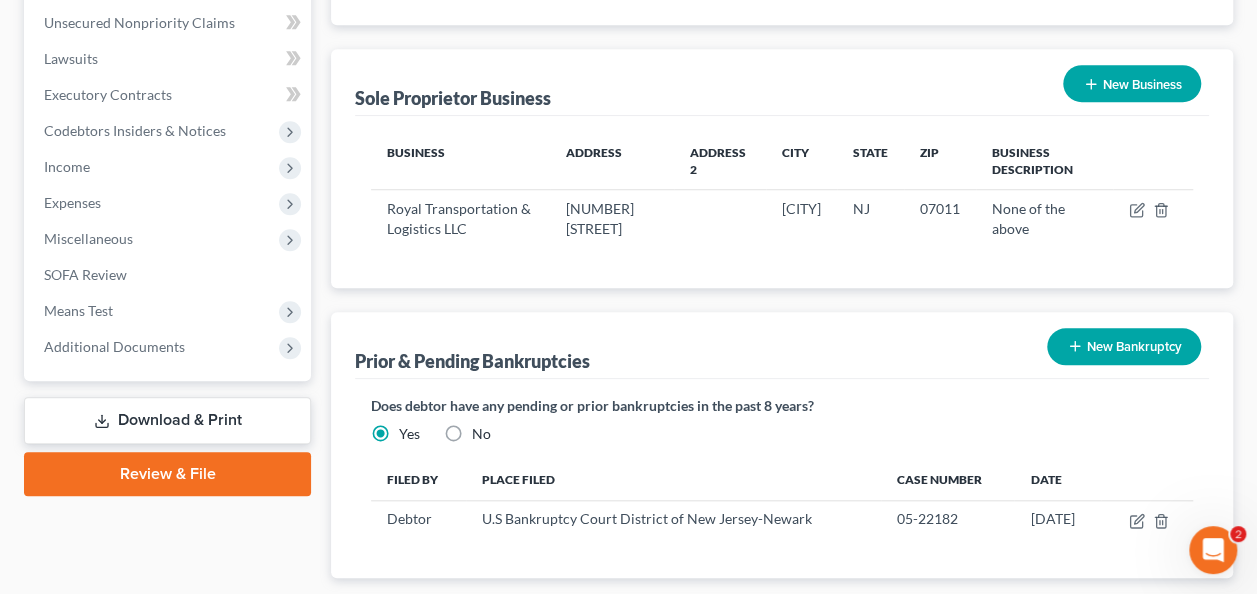 scroll, scrollTop: 779, scrollLeft: 0, axis: vertical 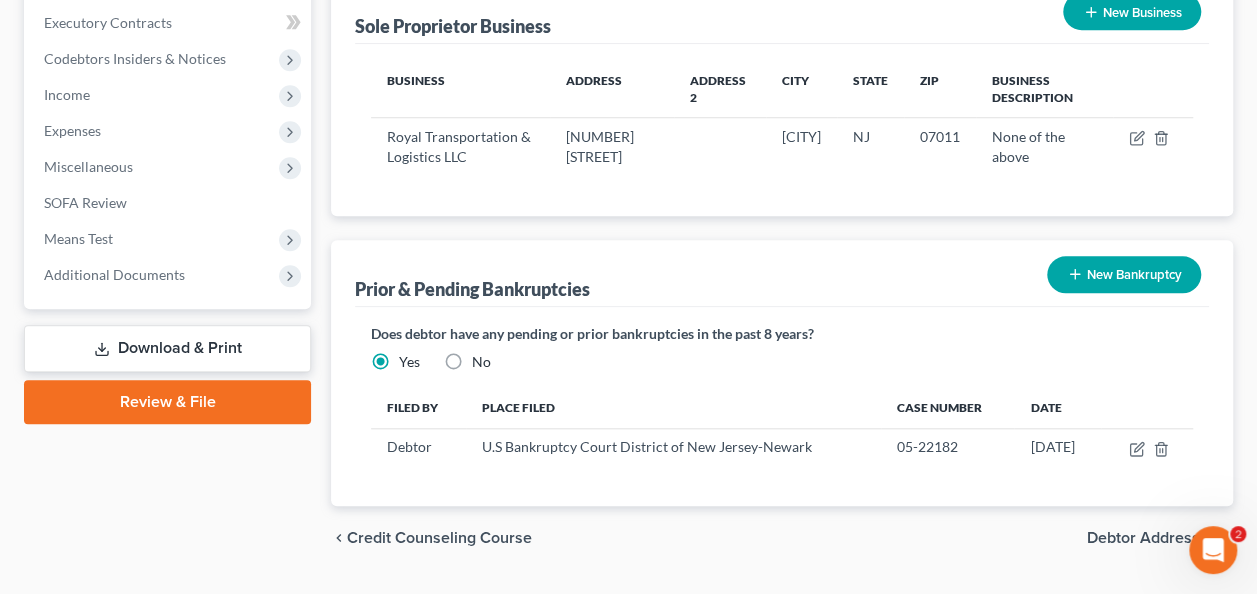 click on "Debtor Addresses" at bounding box center [1152, 538] 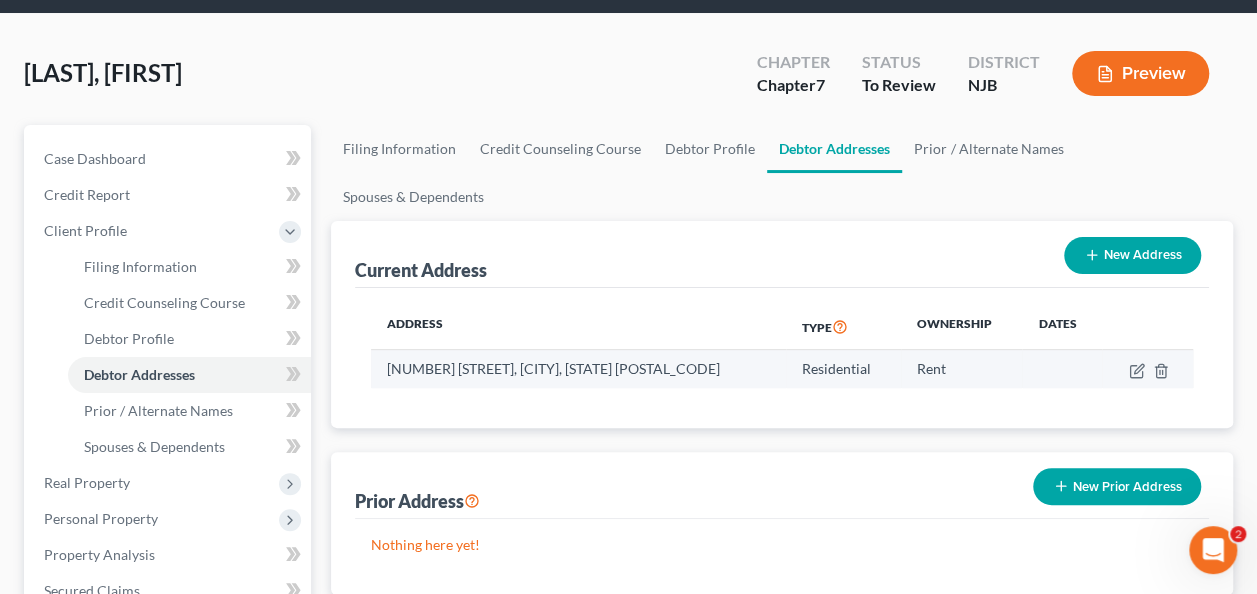 scroll, scrollTop: 0, scrollLeft: 0, axis: both 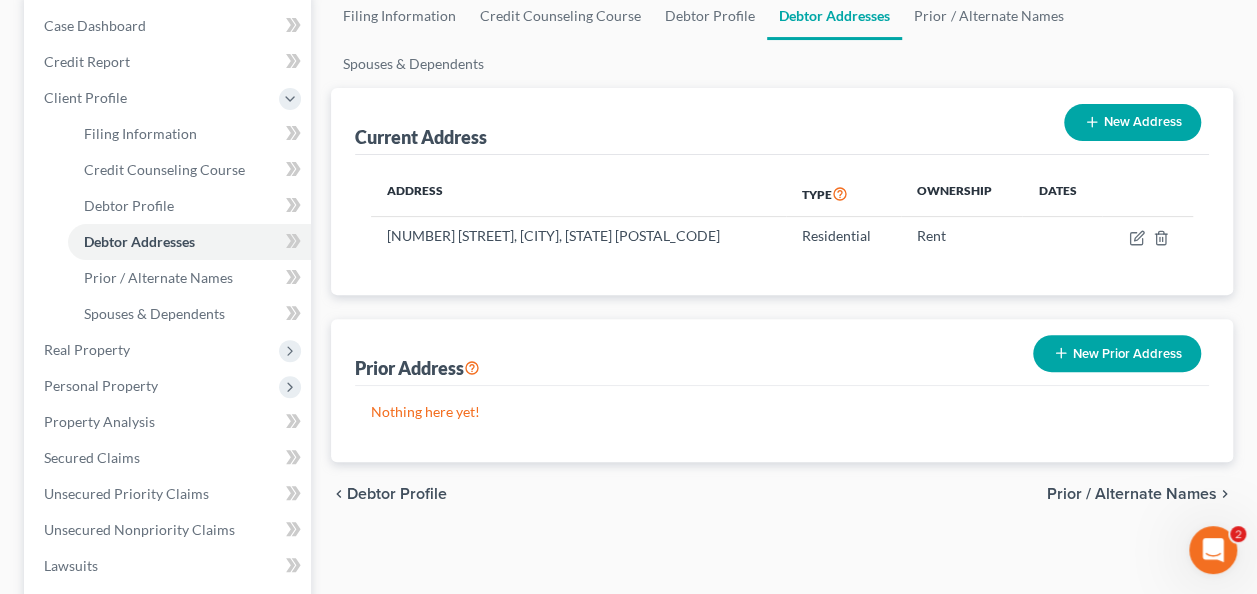 click on "Prior / Alternate Names" at bounding box center (1132, 494) 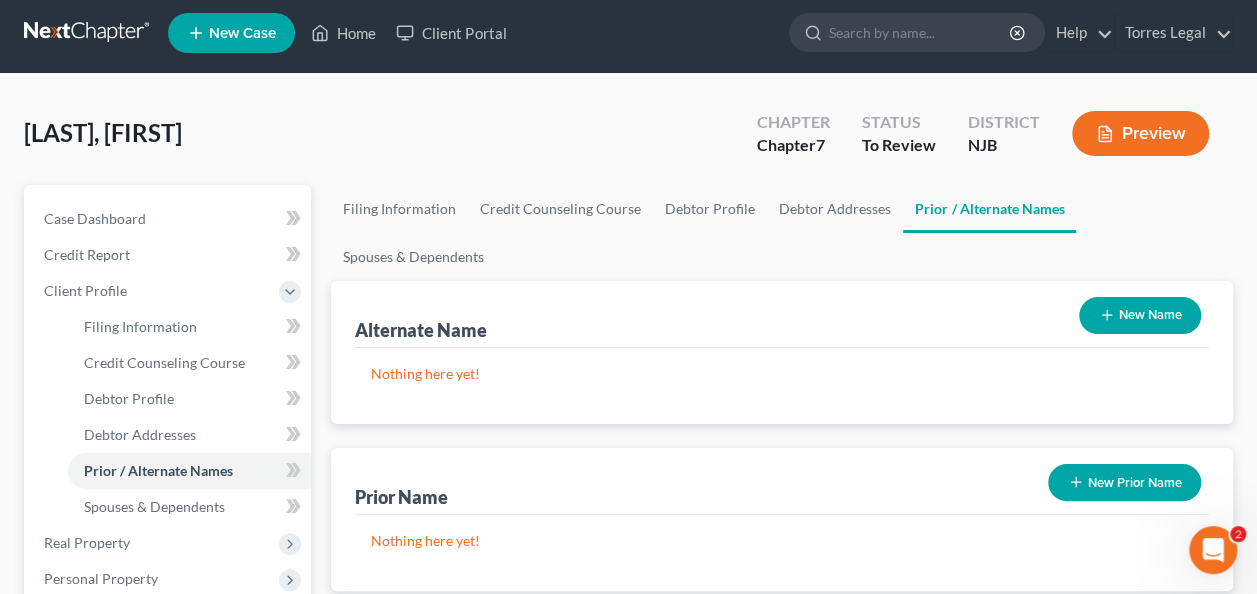 scroll, scrollTop: 0, scrollLeft: 0, axis: both 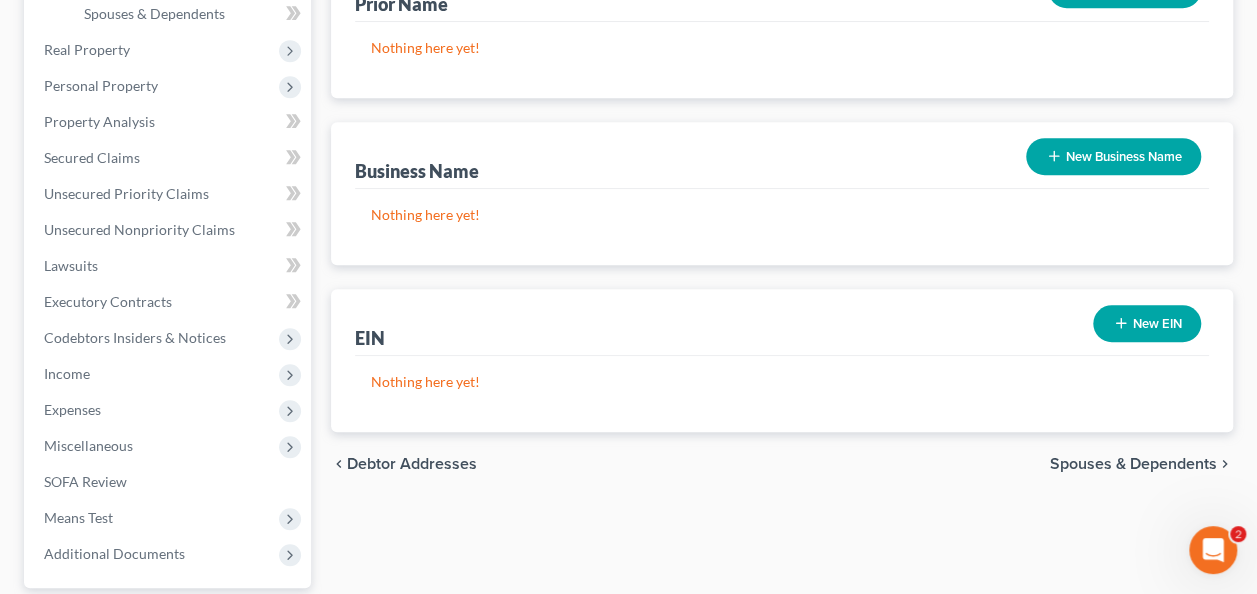 click on "Spouses & Dependents" at bounding box center (1133, 464) 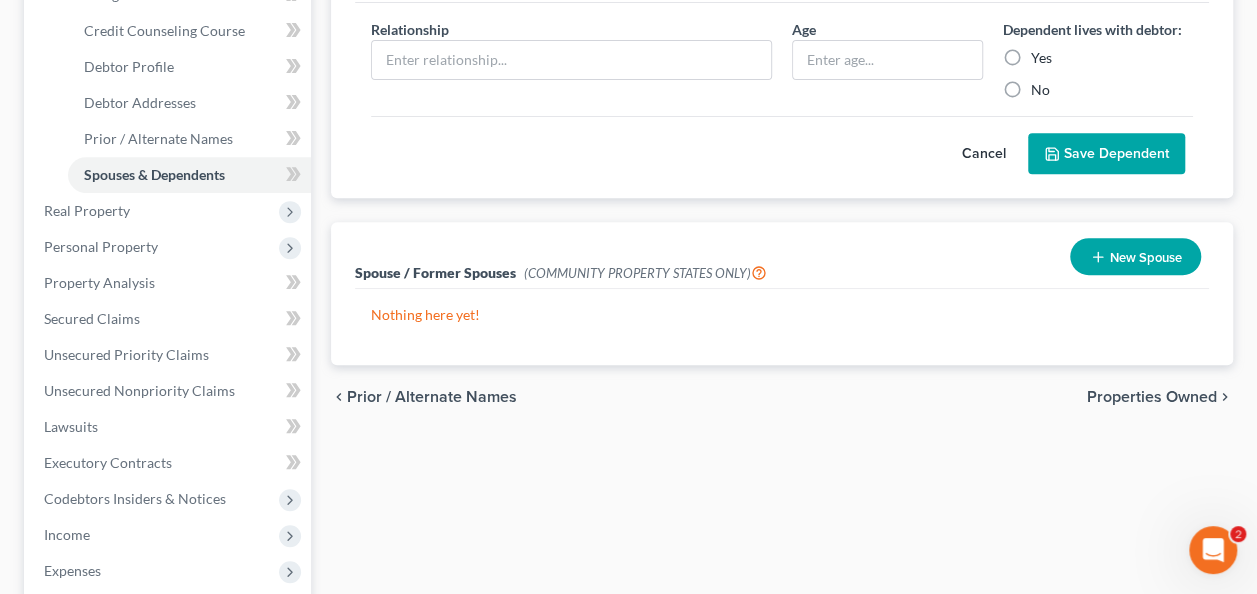 scroll, scrollTop: 400, scrollLeft: 0, axis: vertical 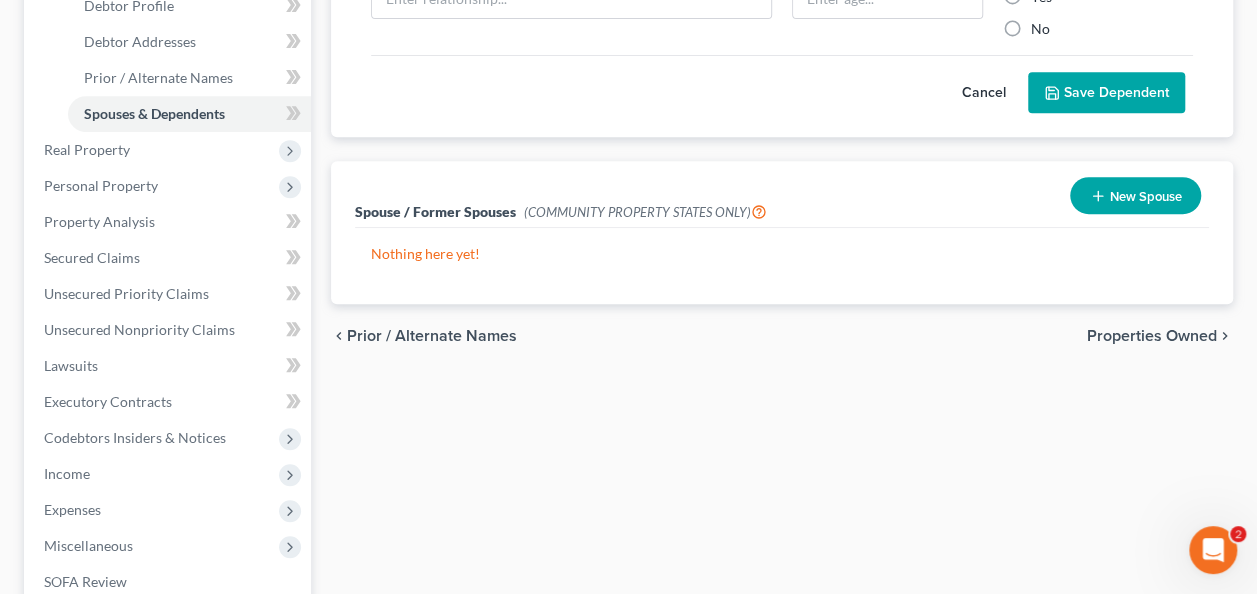 click on "chevron_left
Prior / Alternate Names
Properties Owned
chevron_right" at bounding box center (782, 336) 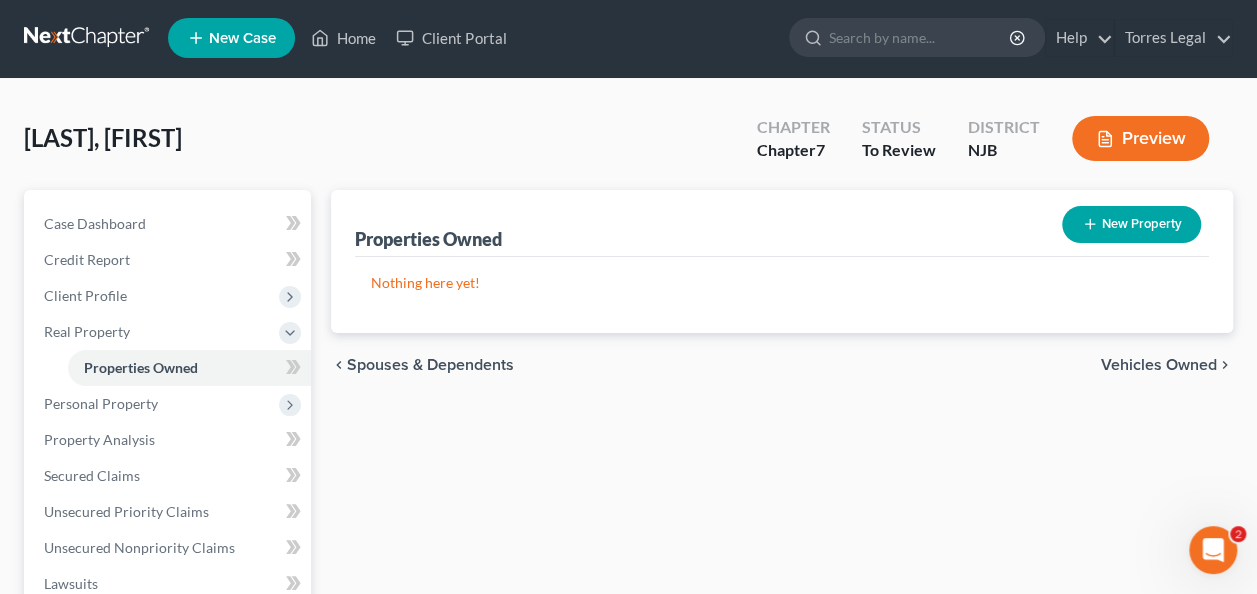 scroll, scrollTop: 0, scrollLeft: 0, axis: both 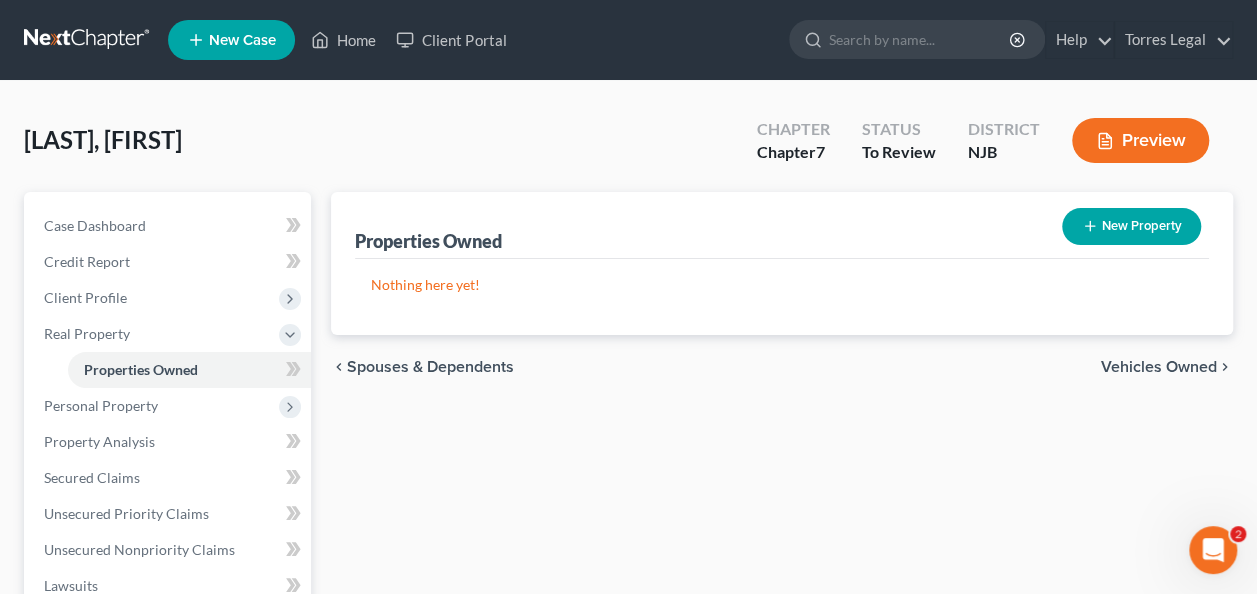 click on "Vehicles Owned" at bounding box center [1159, 367] 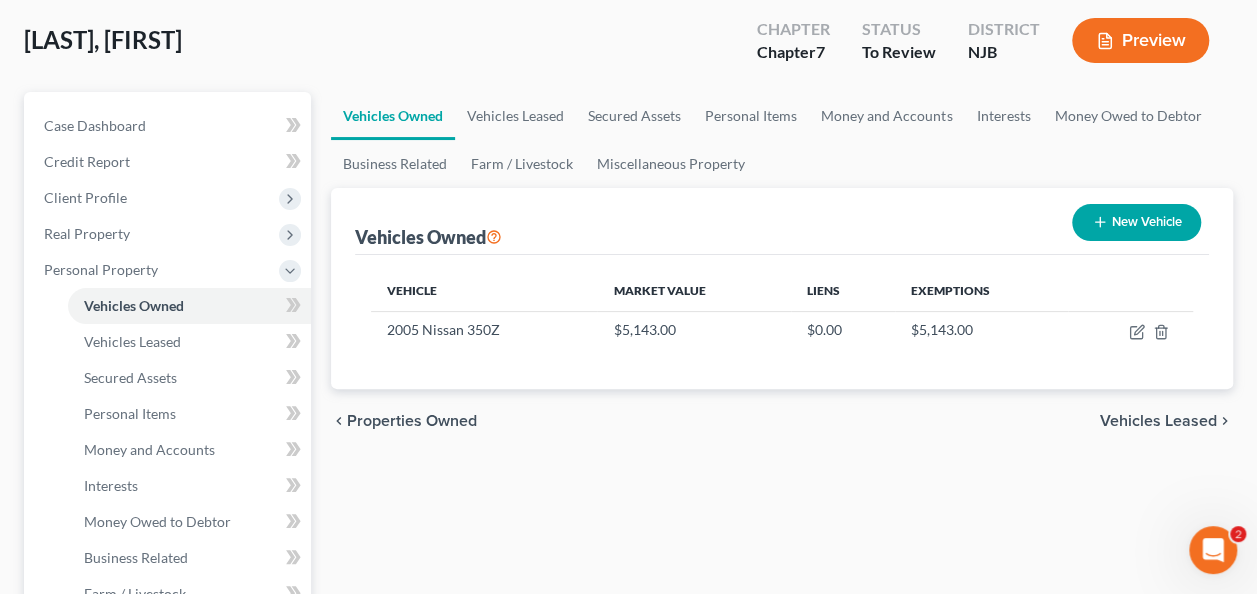 scroll, scrollTop: 200, scrollLeft: 0, axis: vertical 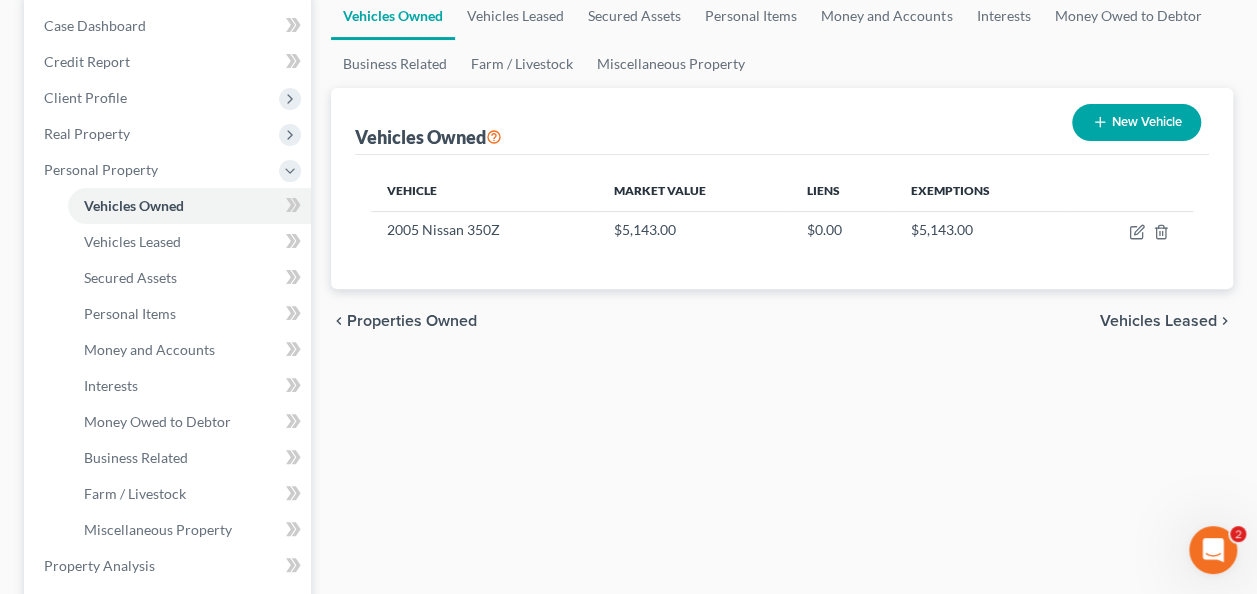 click on "Vehicles Leased" at bounding box center [1158, 321] 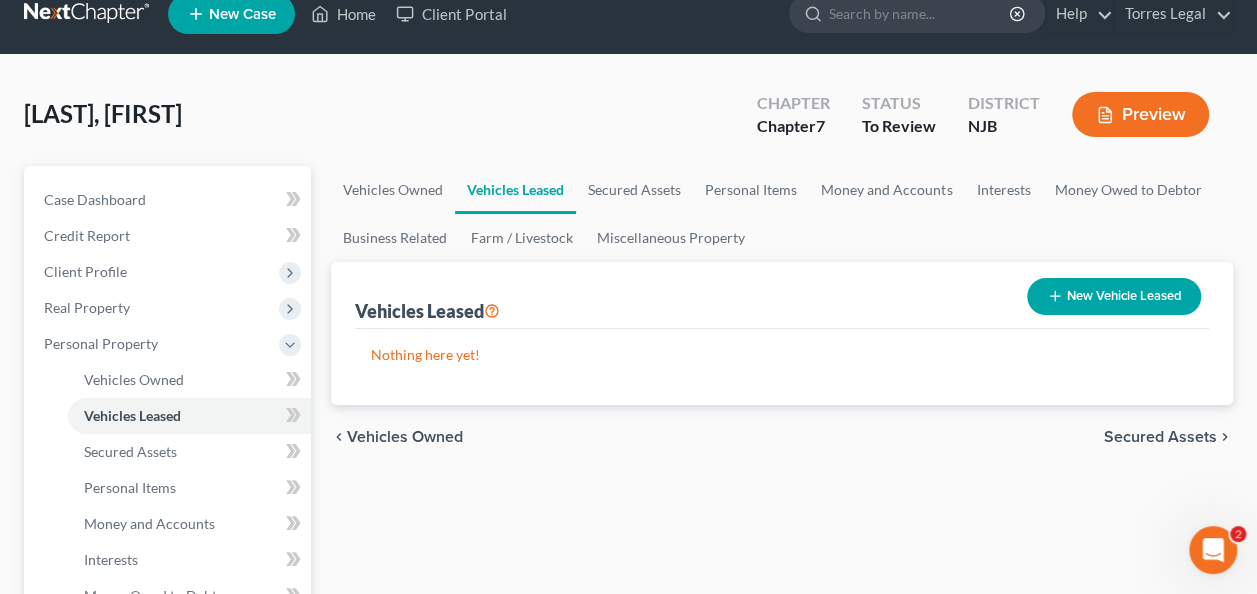 scroll, scrollTop: 0, scrollLeft: 0, axis: both 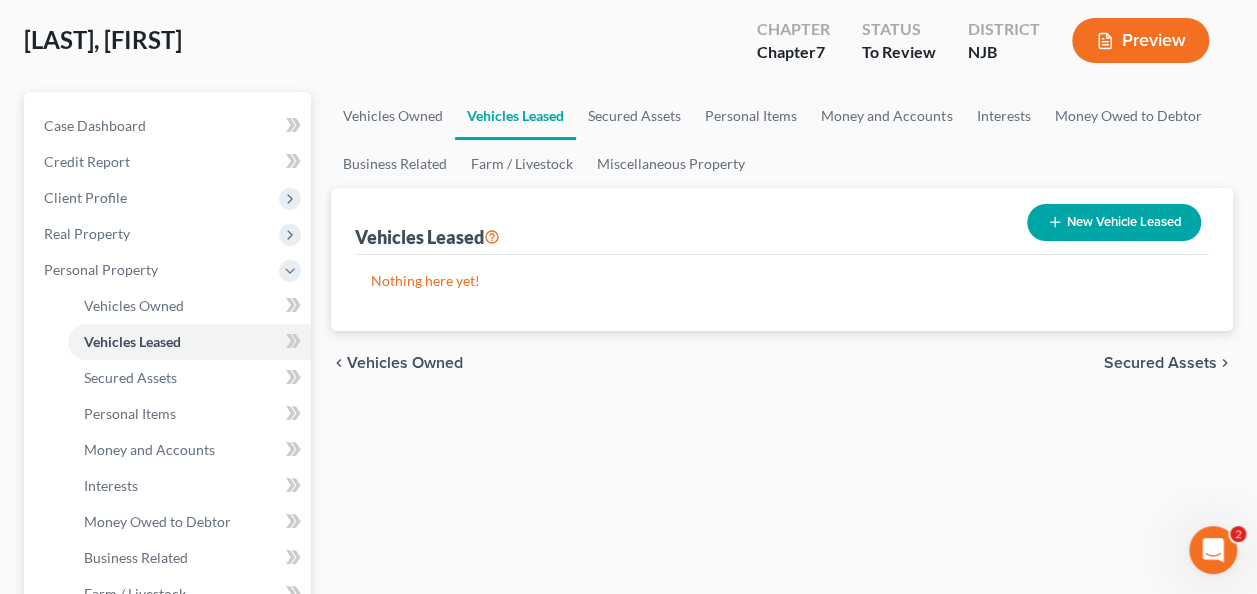 click on "Secured Assets" at bounding box center [1160, 363] 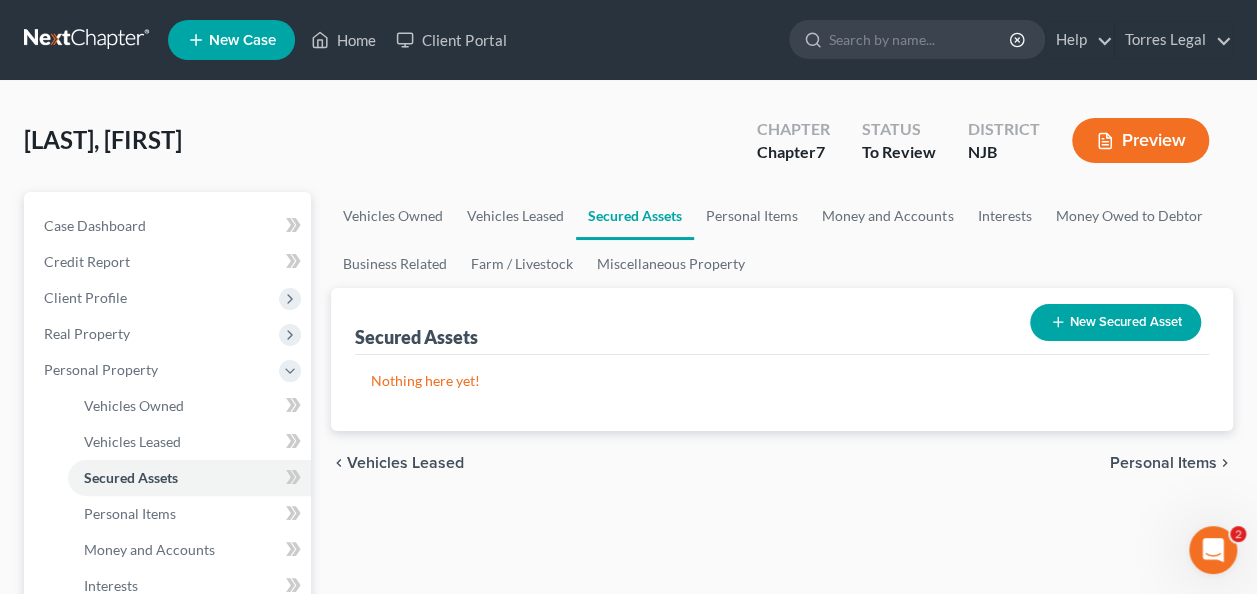 scroll, scrollTop: 100, scrollLeft: 0, axis: vertical 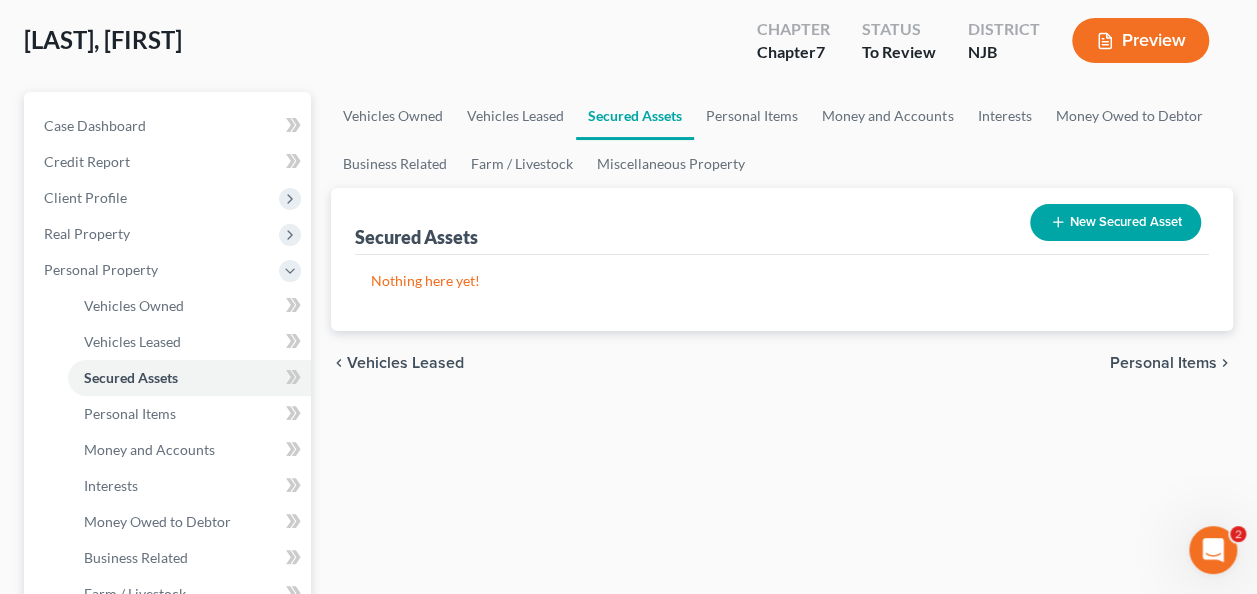 click on "Personal Items" at bounding box center [1163, 363] 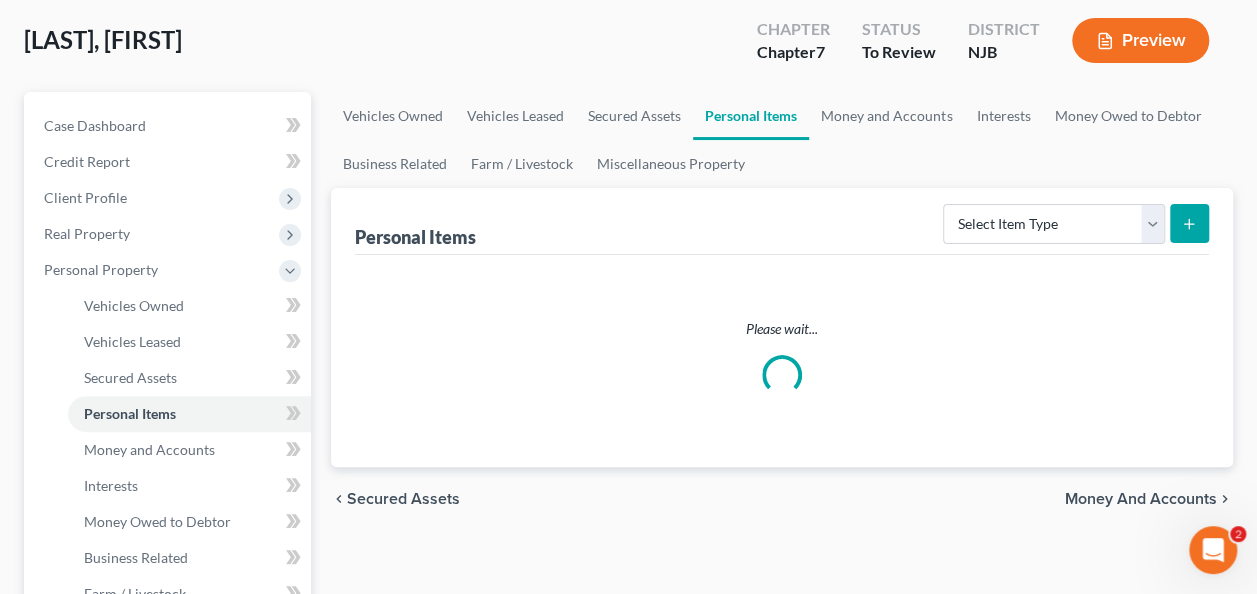 scroll, scrollTop: 0, scrollLeft: 0, axis: both 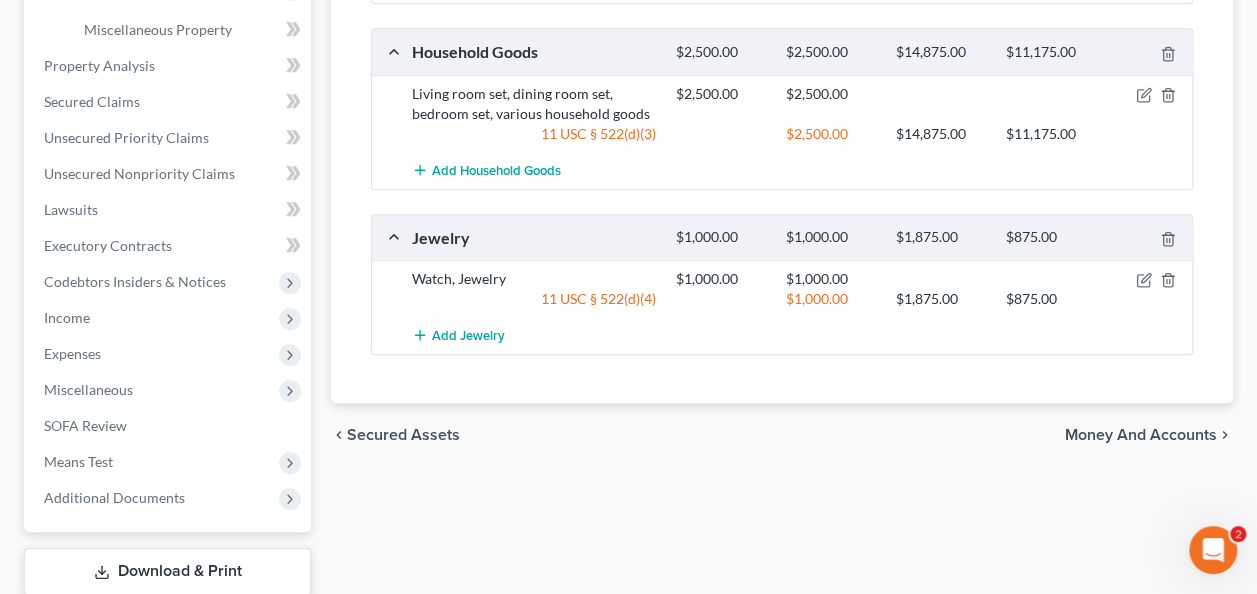 click on "Money and Accounts" at bounding box center [1141, 435] 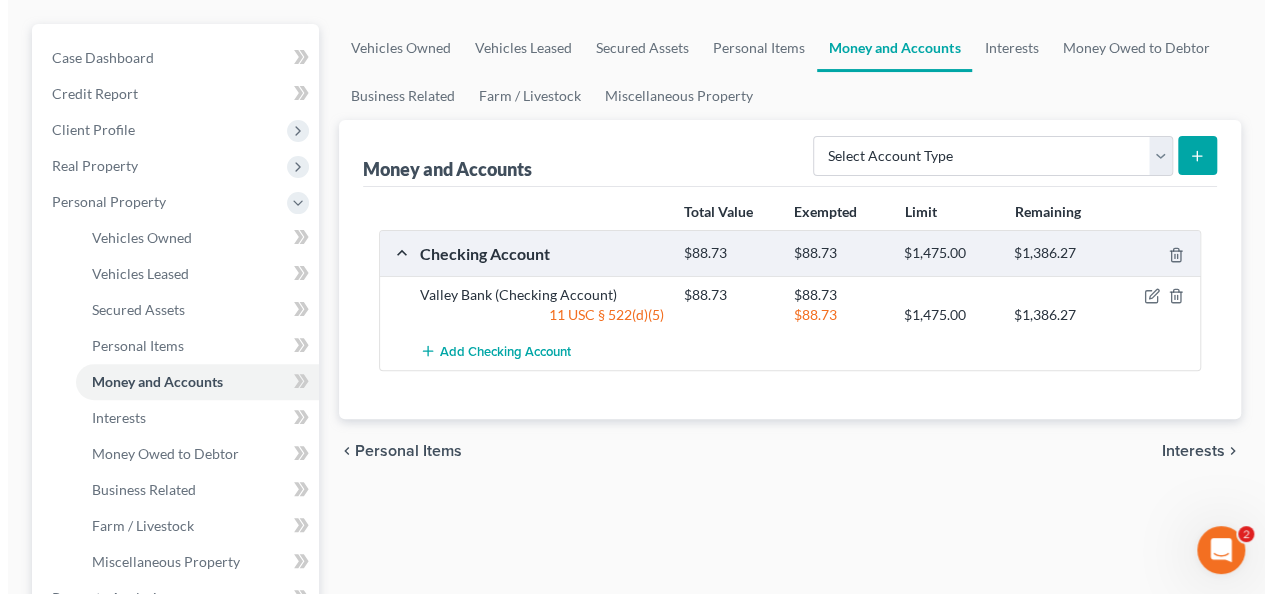 scroll, scrollTop: 200, scrollLeft: 0, axis: vertical 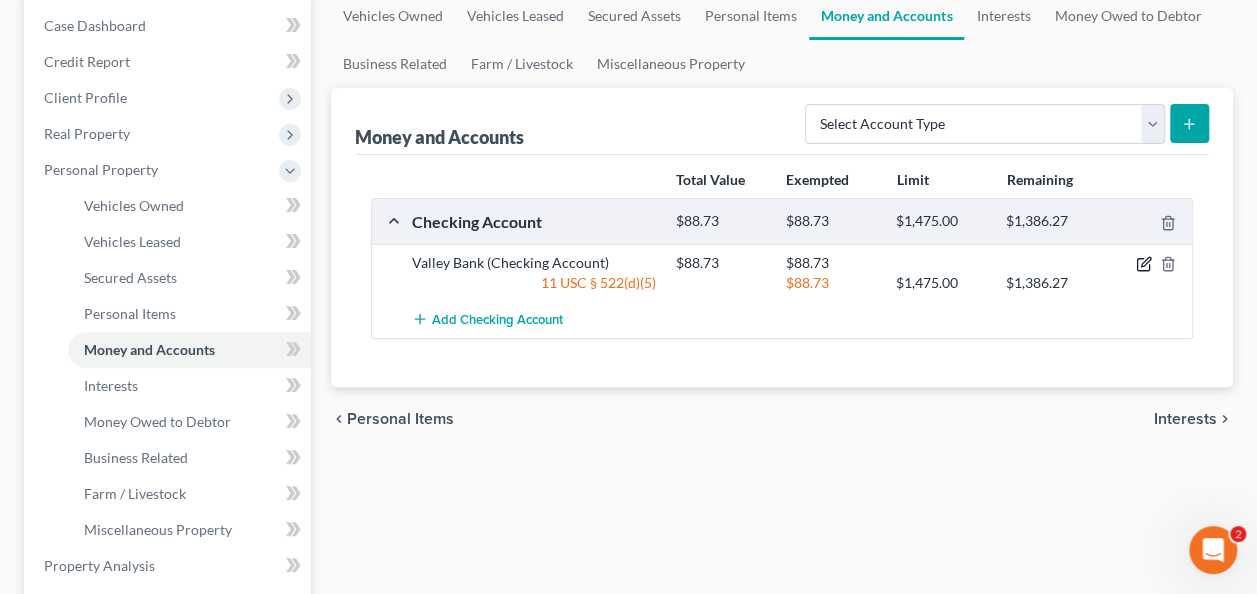 click 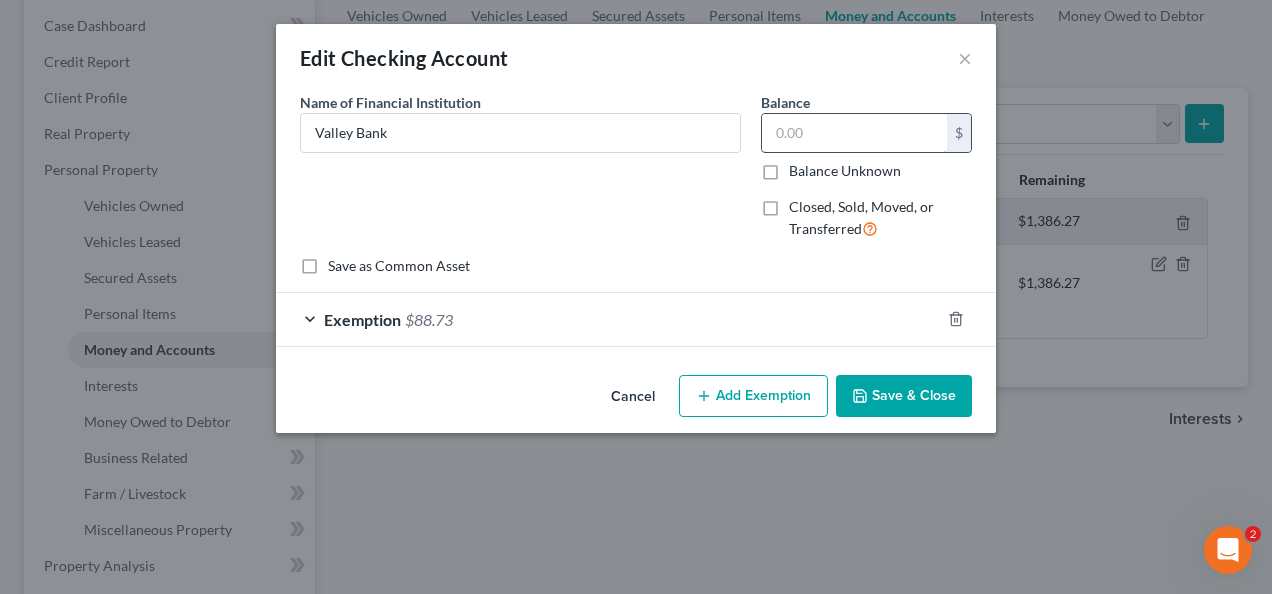 paste on "$2.34" 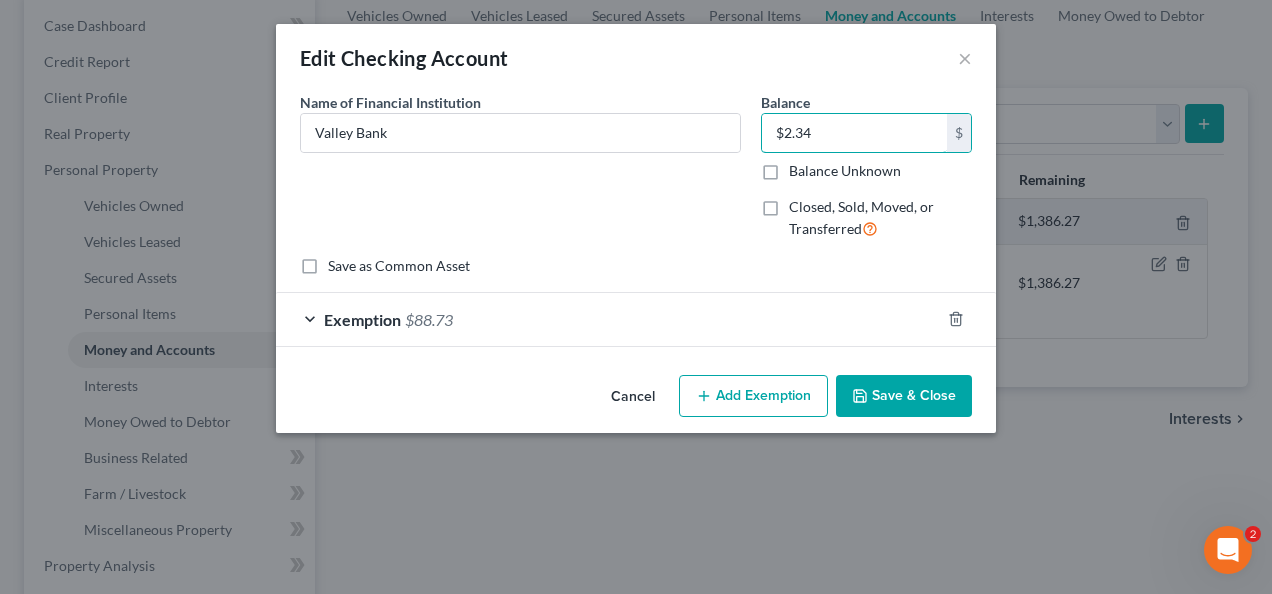 type on "$2.34" 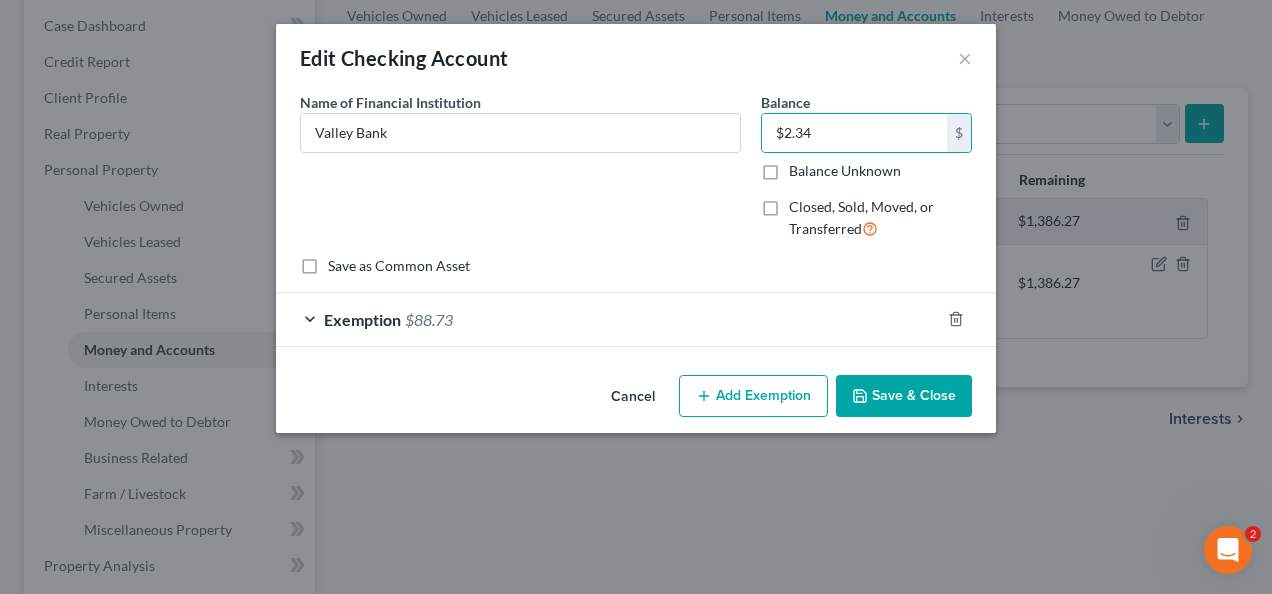click on "Exemption $88.73" at bounding box center (608, 319) 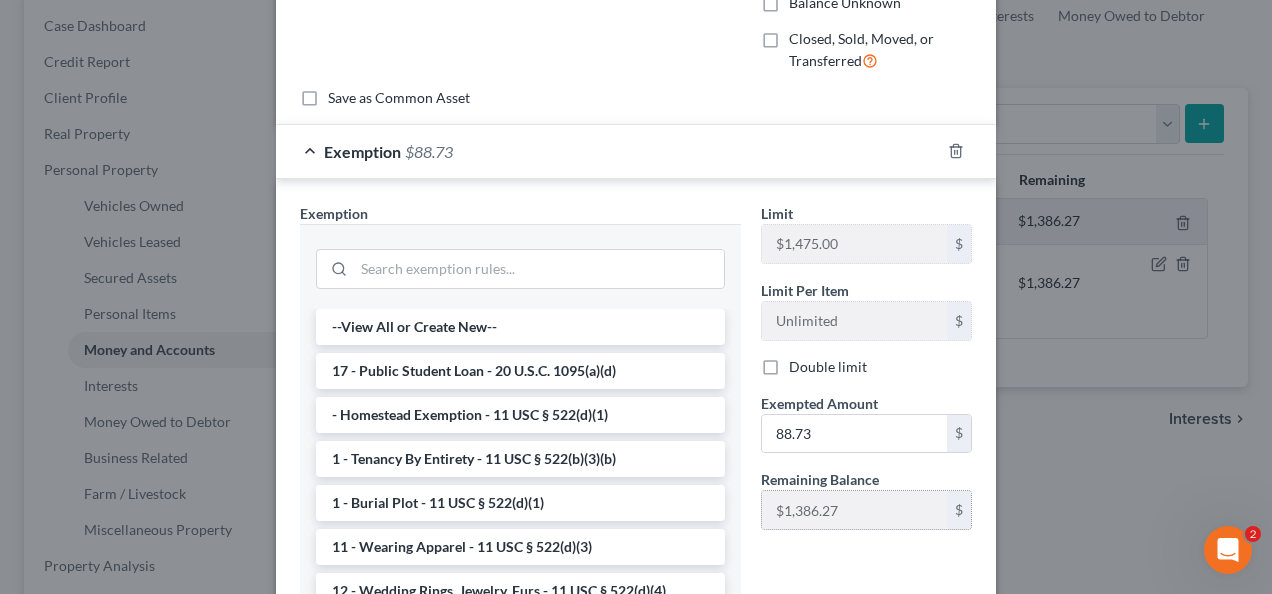 scroll, scrollTop: 200, scrollLeft: 0, axis: vertical 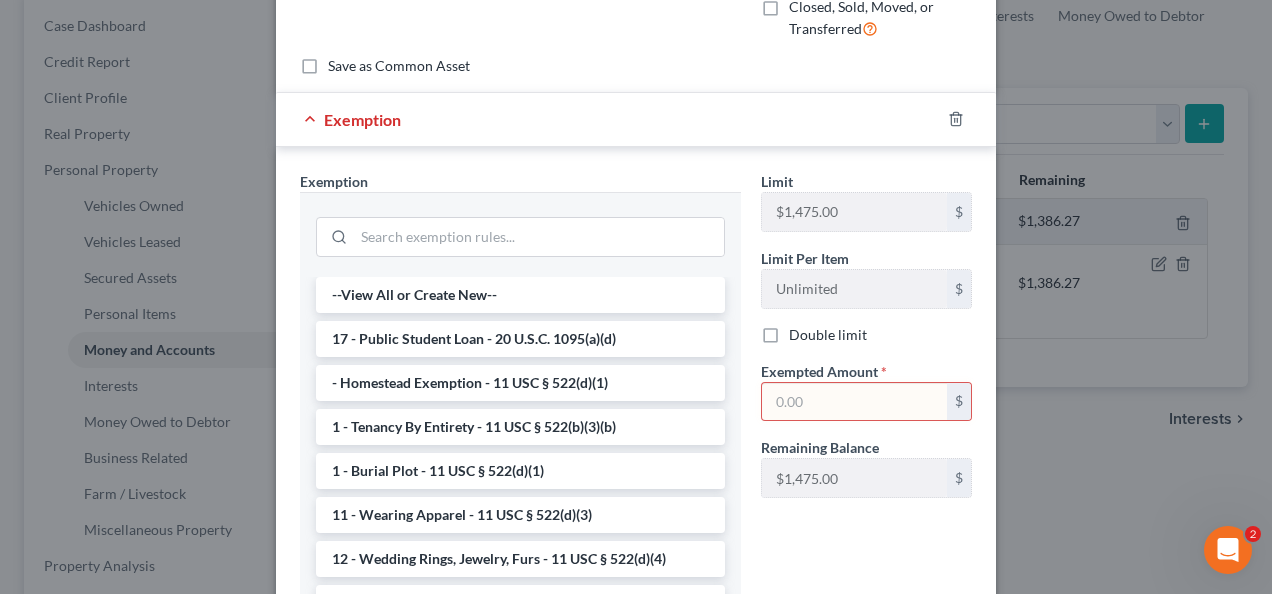 paste on "$2.34" 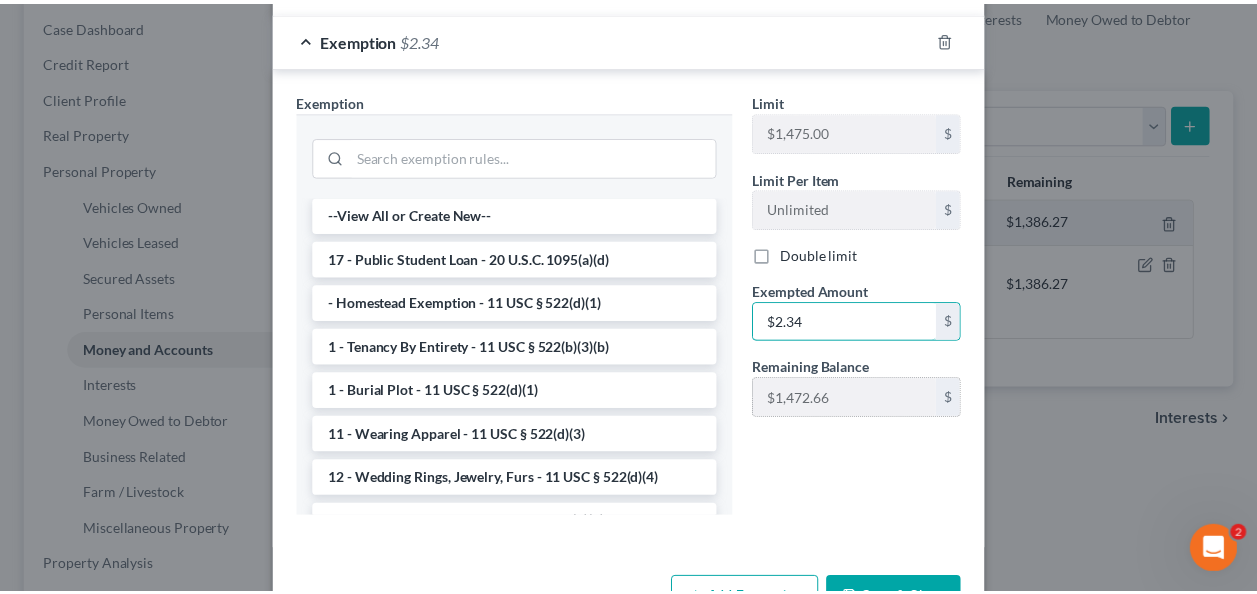 scroll, scrollTop: 343, scrollLeft: 0, axis: vertical 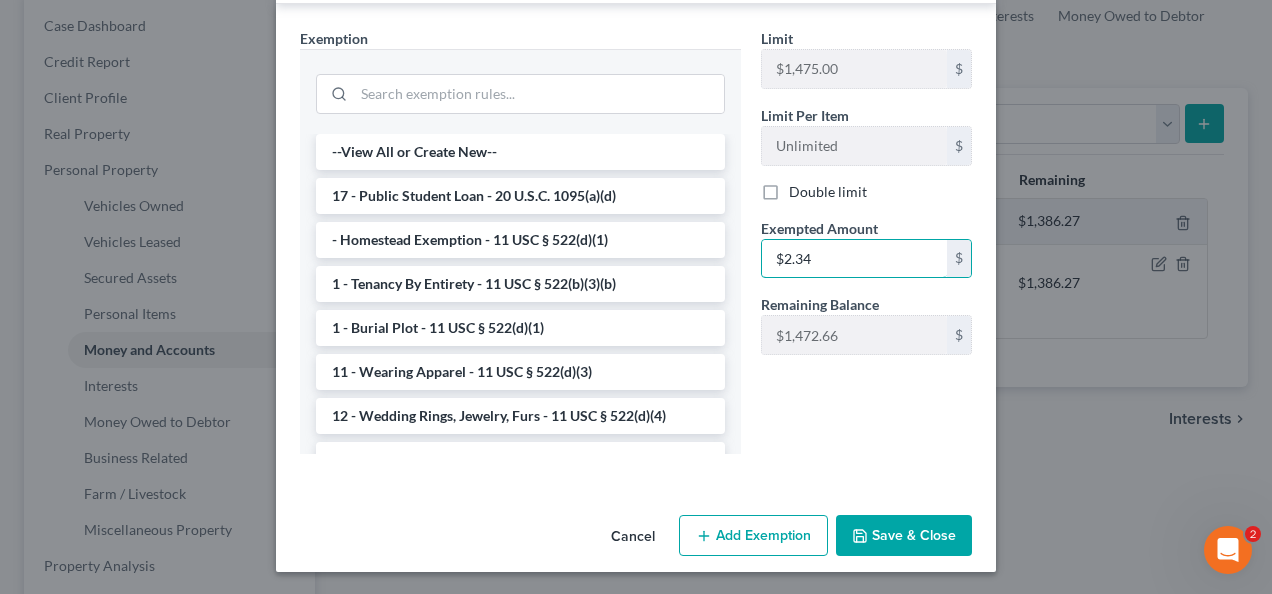 type on "$2.34" 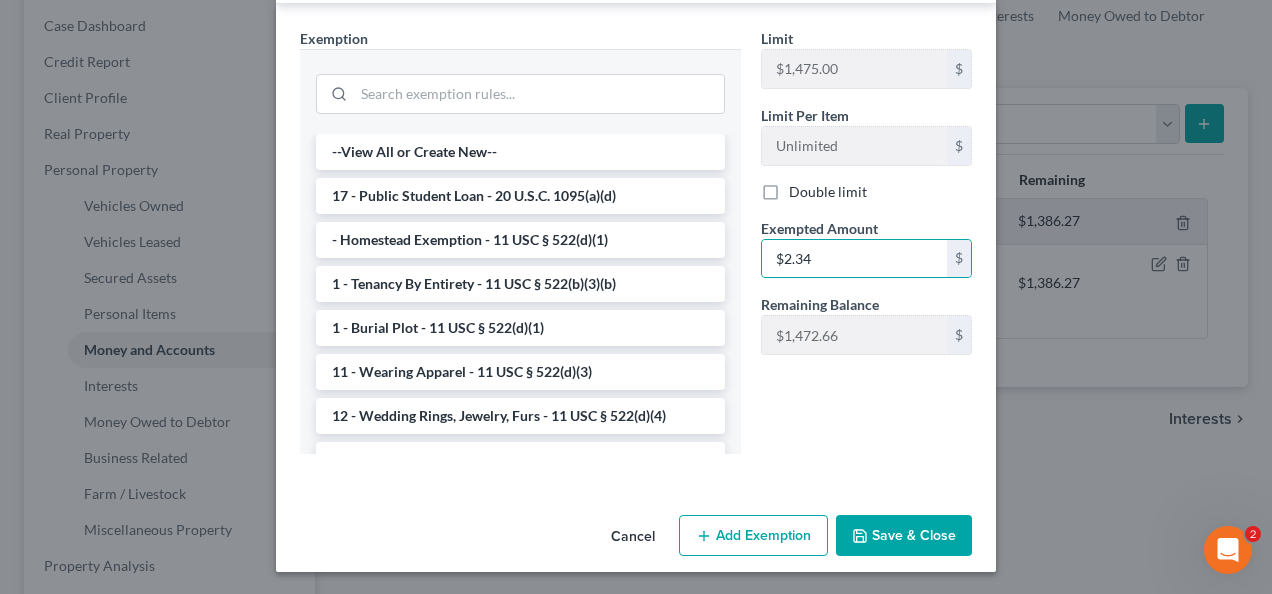 click on "Save & Close" at bounding box center (904, 536) 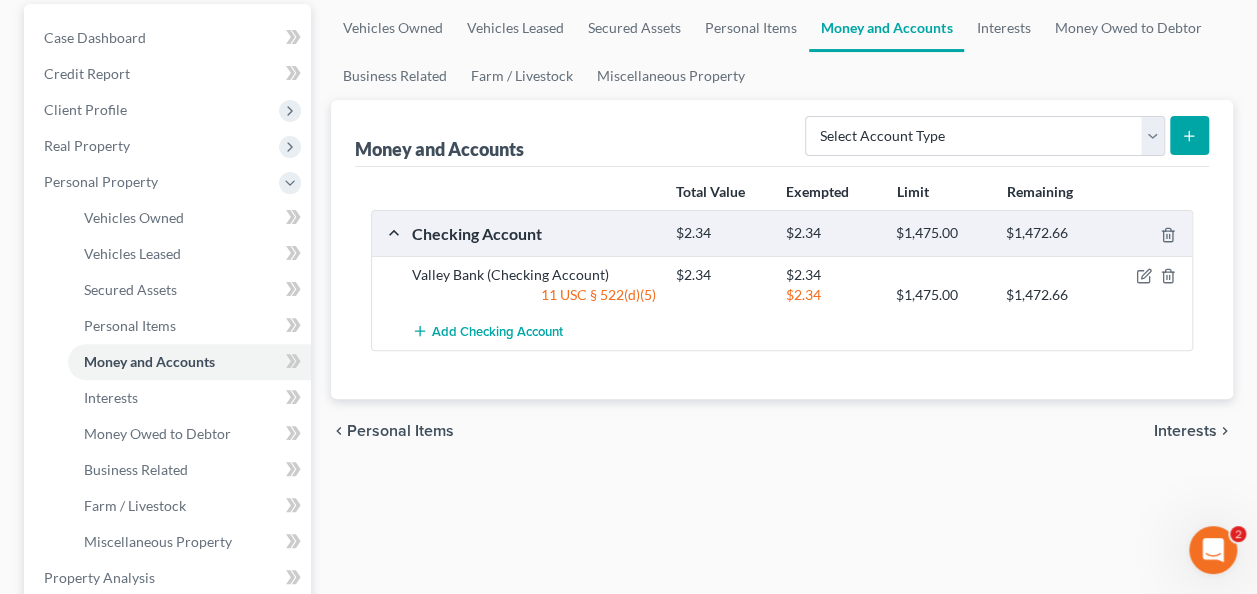 scroll, scrollTop: 300, scrollLeft: 0, axis: vertical 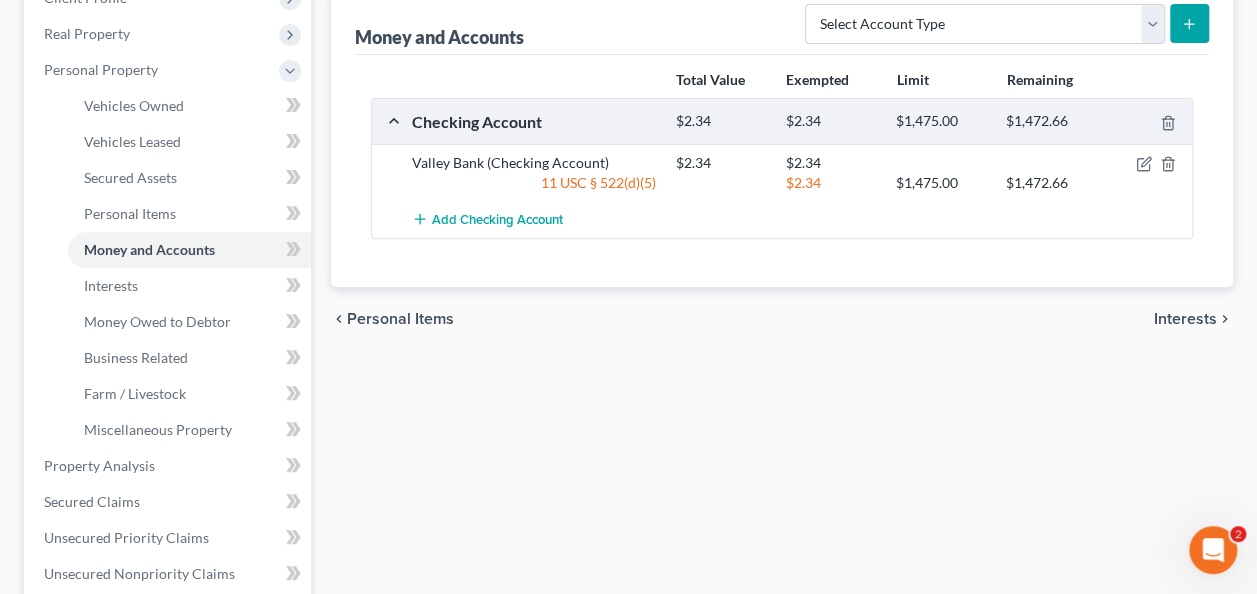 click on "Interests" at bounding box center [1185, 319] 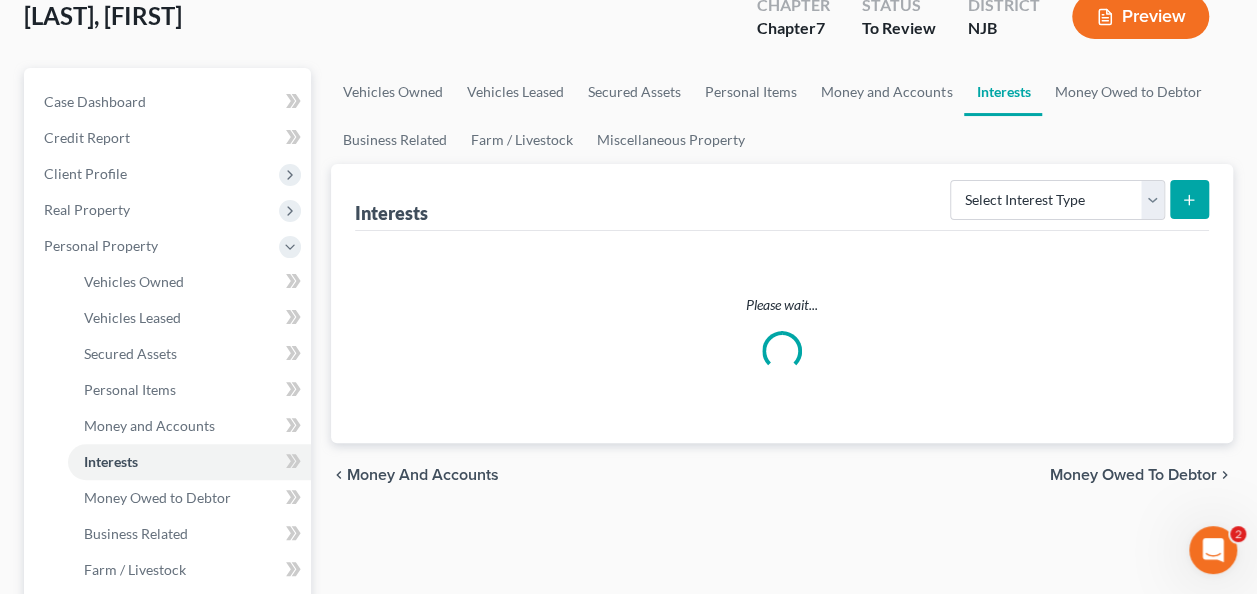 scroll, scrollTop: 200, scrollLeft: 0, axis: vertical 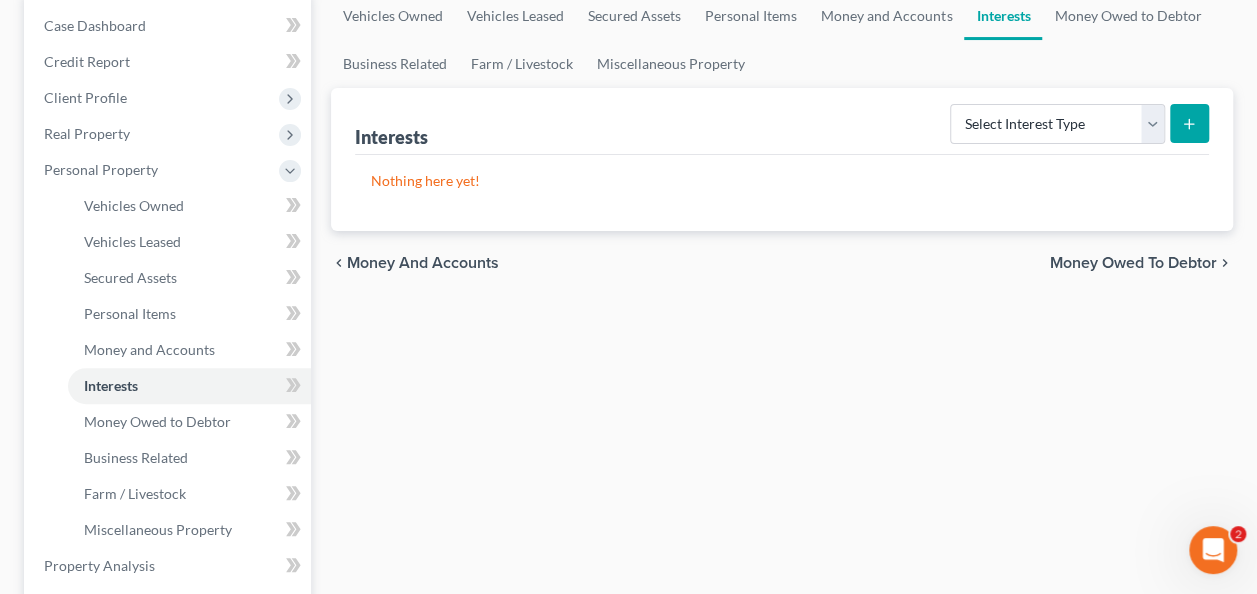 click on "Money Owed to Debtor" at bounding box center [1133, 263] 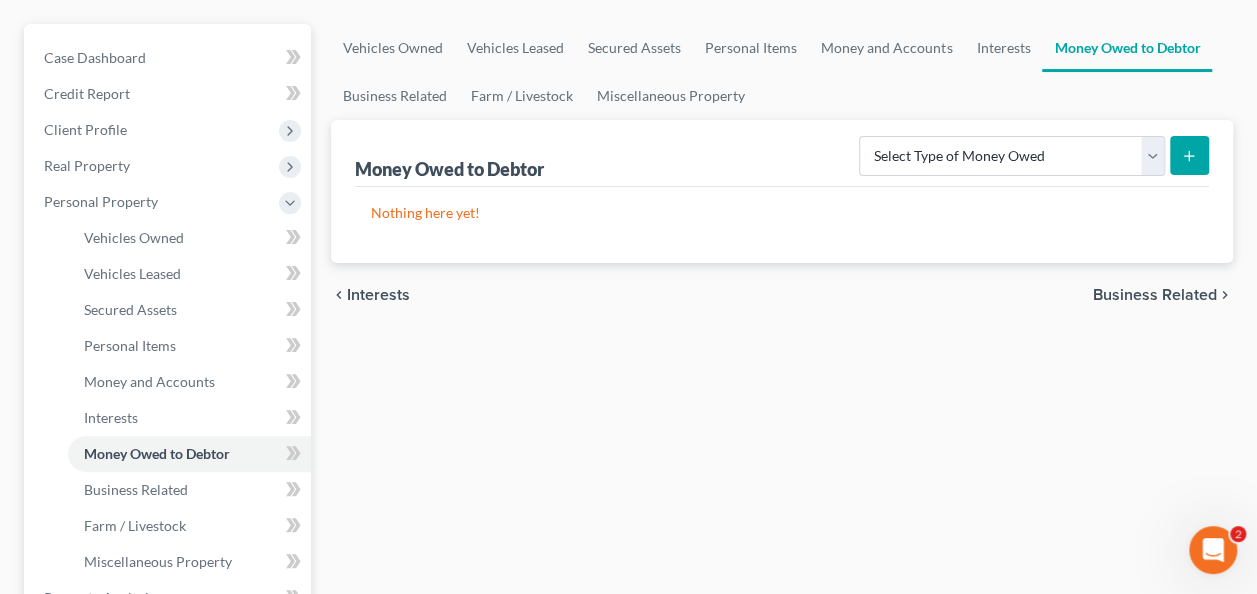 scroll, scrollTop: 200, scrollLeft: 0, axis: vertical 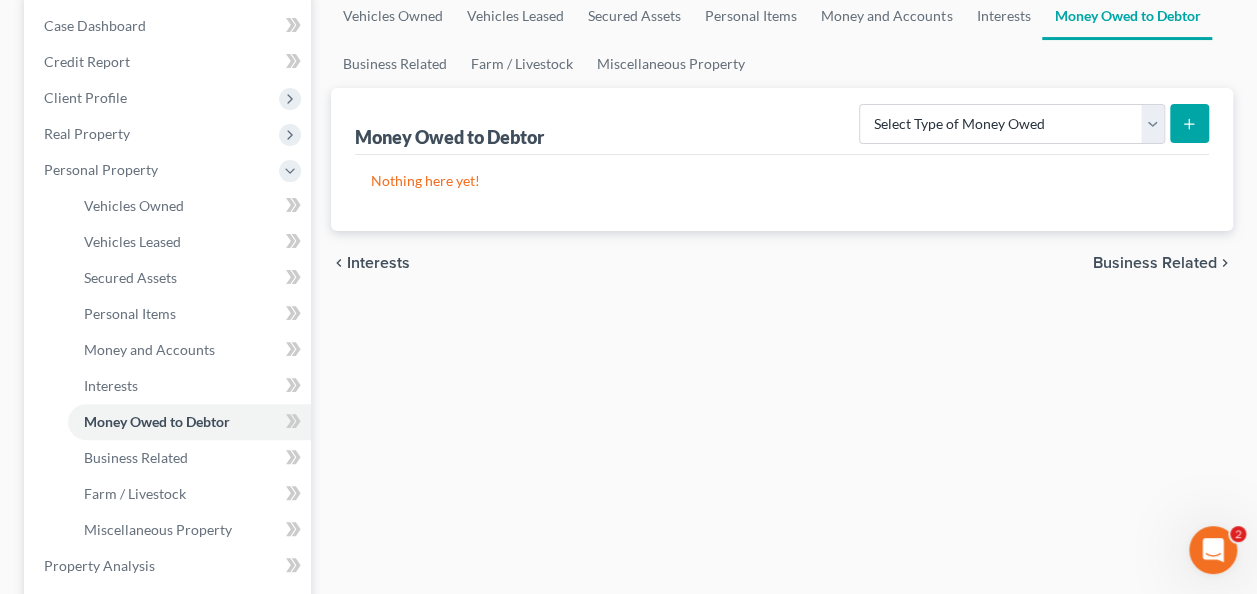 click on "Business Related" at bounding box center (1155, 263) 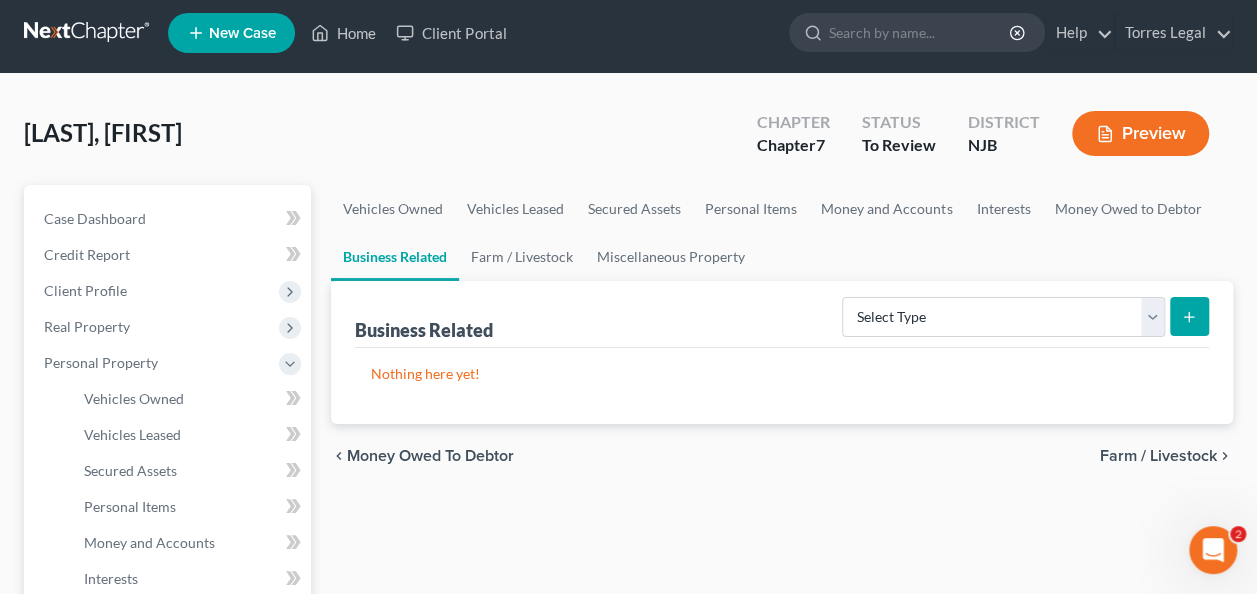 scroll, scrollTop: 0, scrollLeft: 0, axis: both 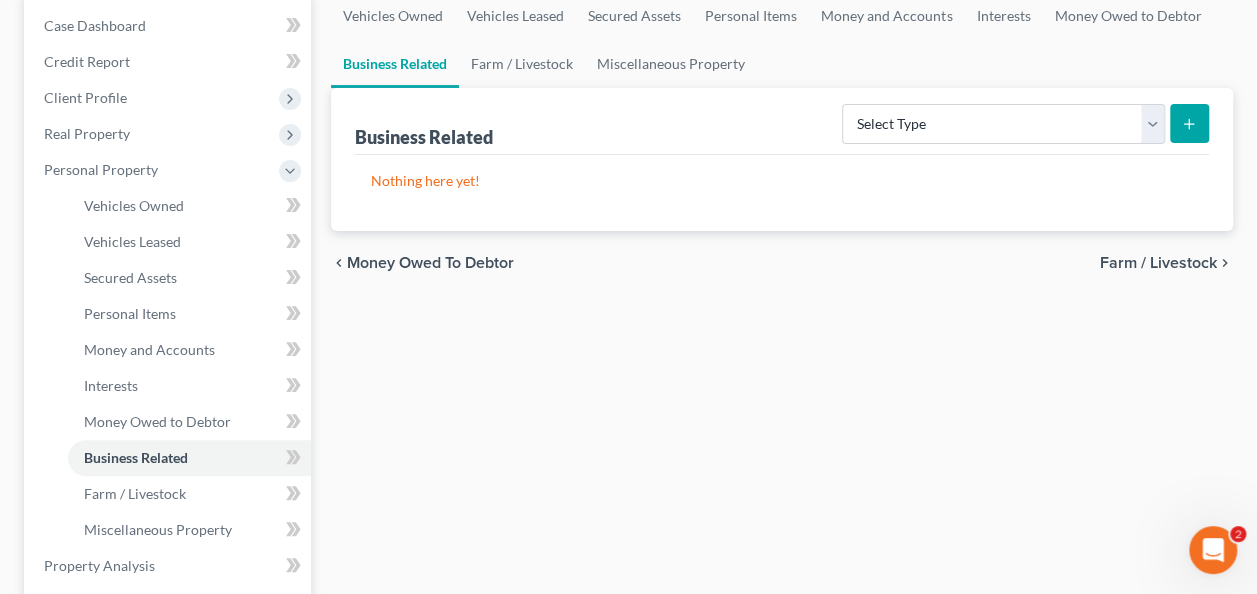 click on "Farm / Livestock" at bounding box center [1158, 263] 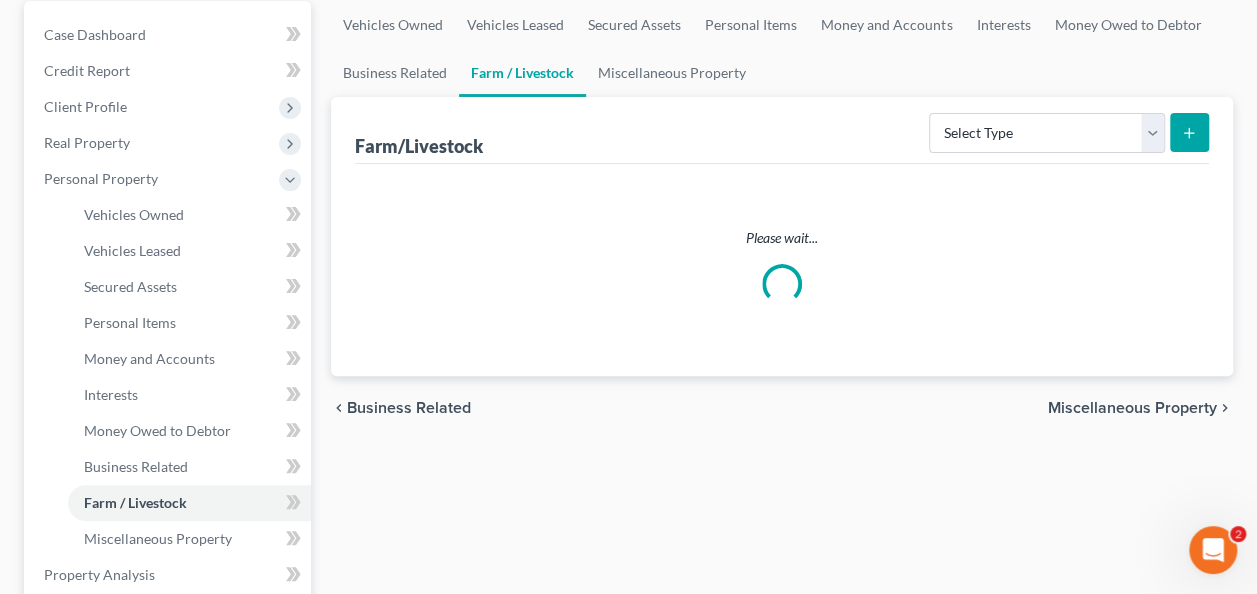 scroll, scrollTop: 200, scrollLeft: 0, axis: vertical 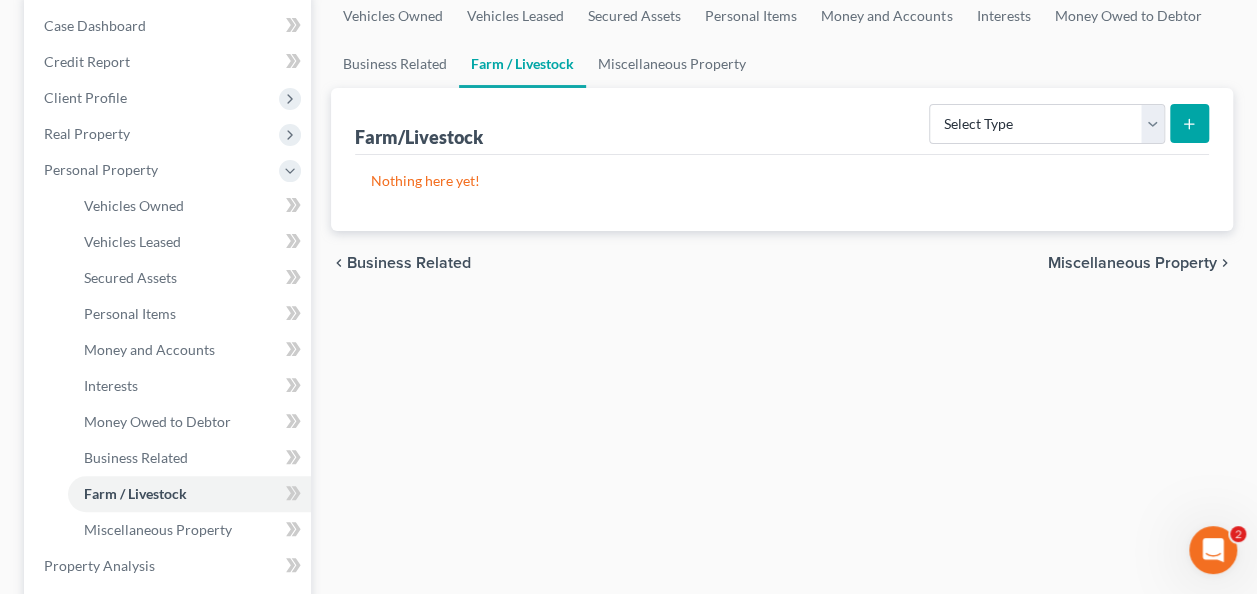 click on "Miscellaneous Property" at bounding box center (1132, 263) 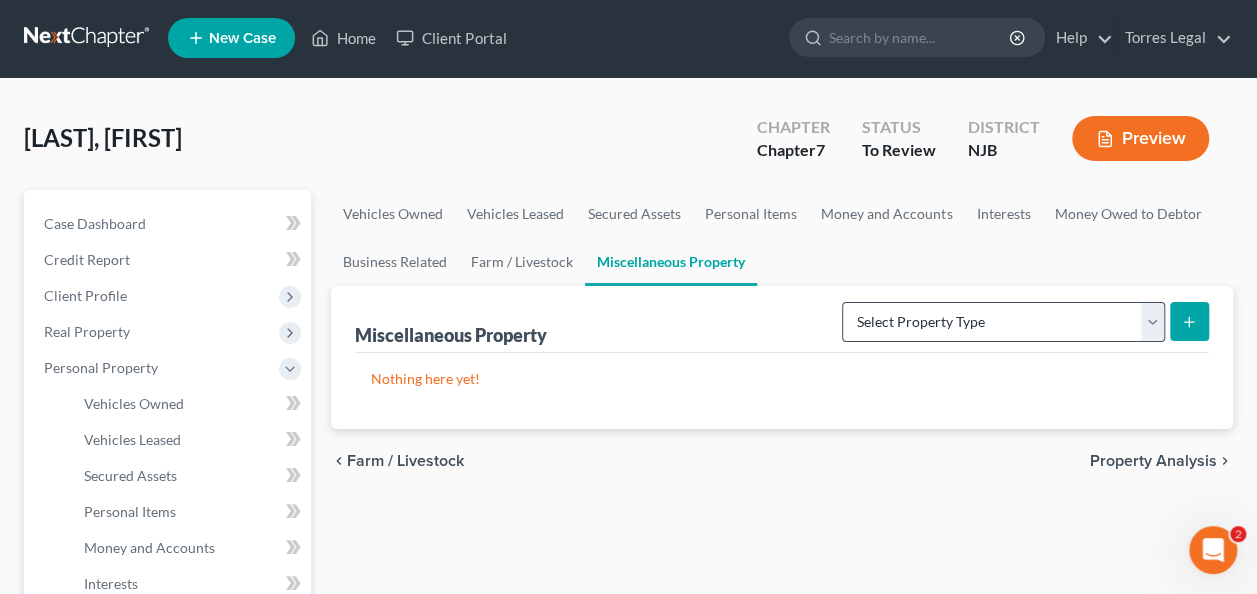 scroll, scrollTop: 0, scrollLeft: 0, axis: both 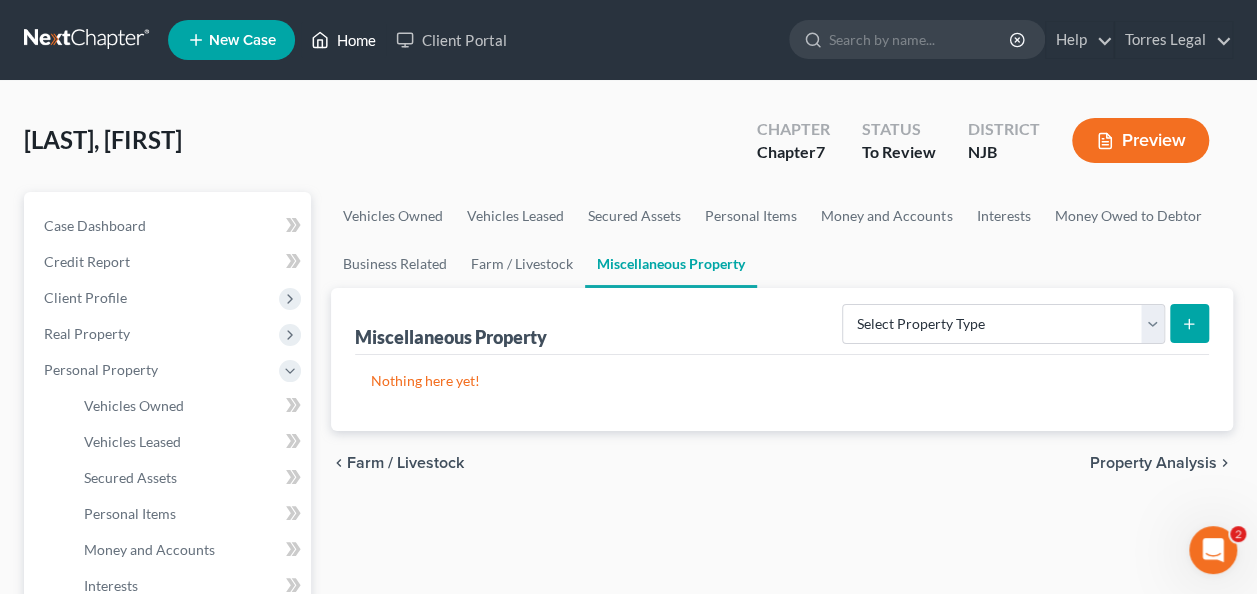 click on "Home" at bounding box center [343, 40] 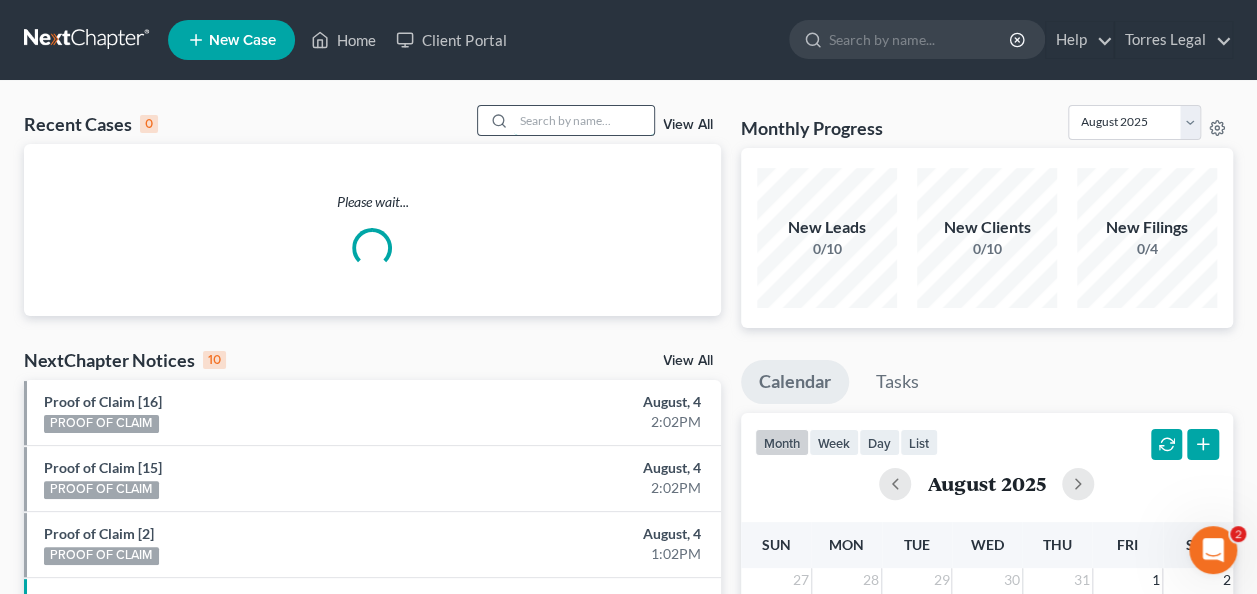 click at bounding box center [584, 120] 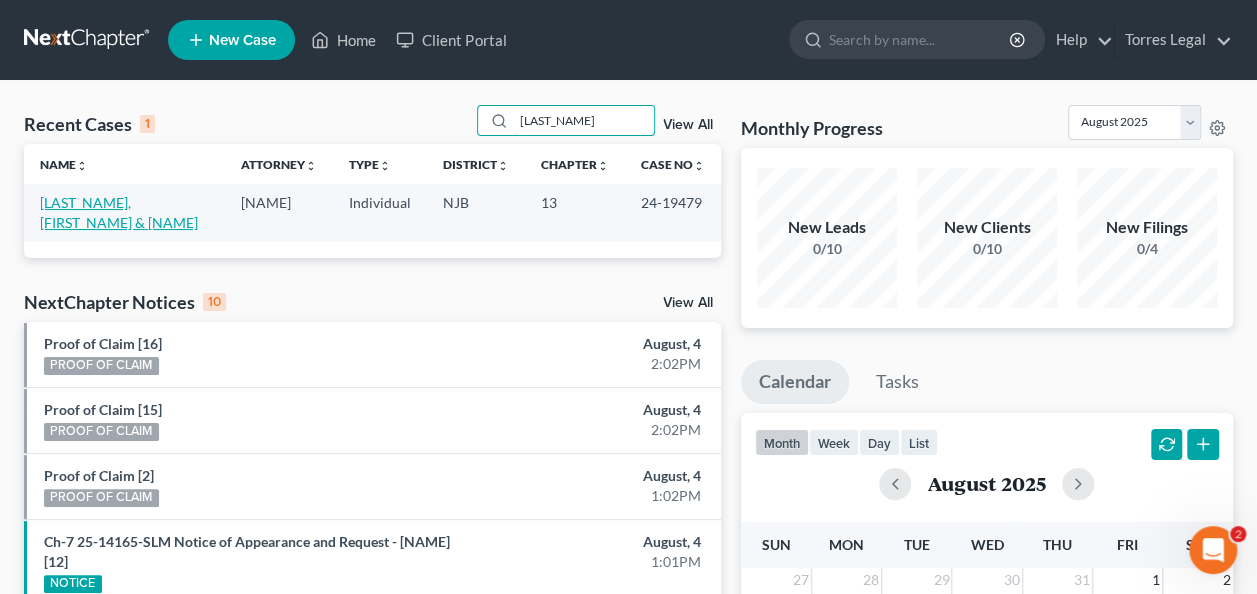type on "pavon" 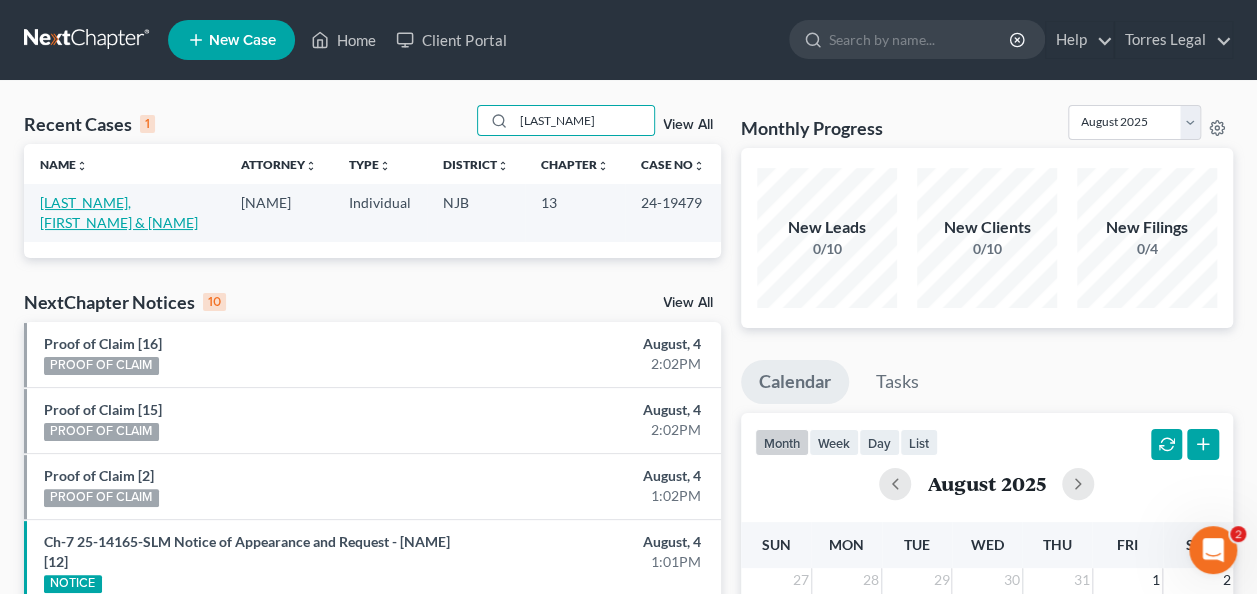 click on "[LAST], [FIRST]" at bounding box center (119, 212) 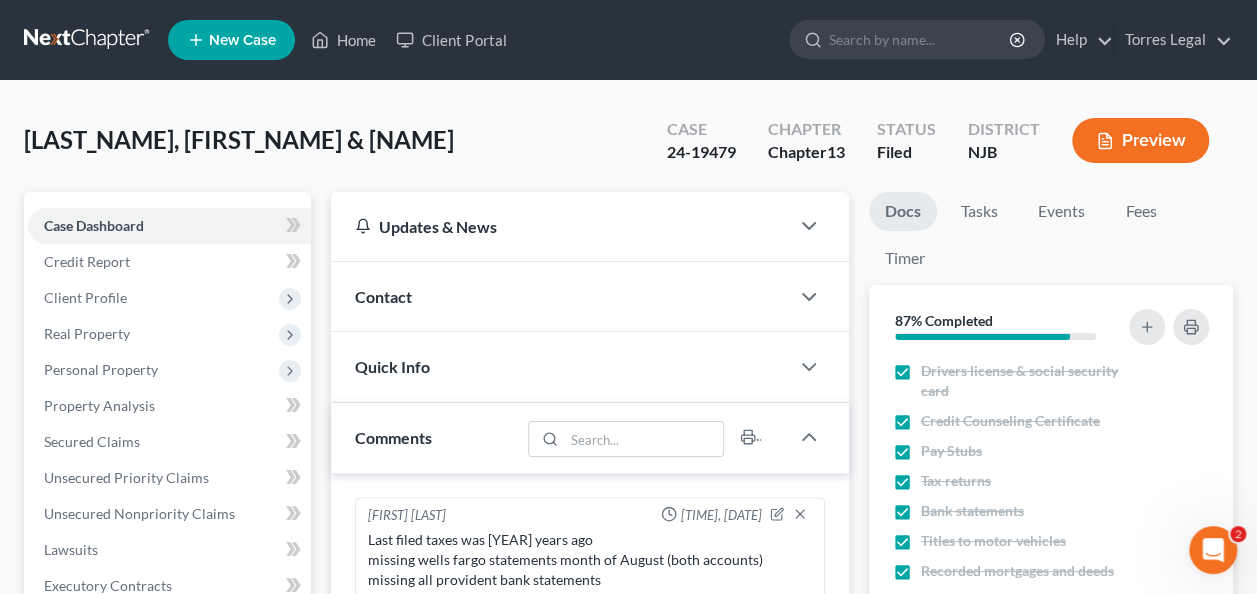 scroll, scrollTop: 322, scrollLeft: 0, axis: vertical 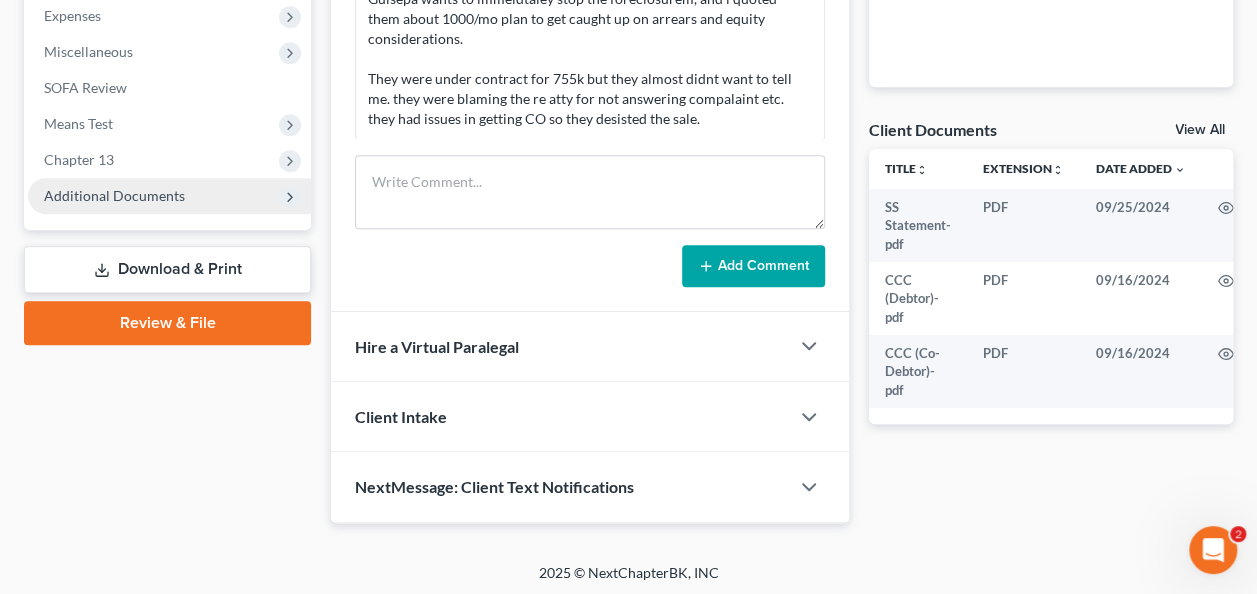 click on "Additional Documents" at bounding box center [169, 196] 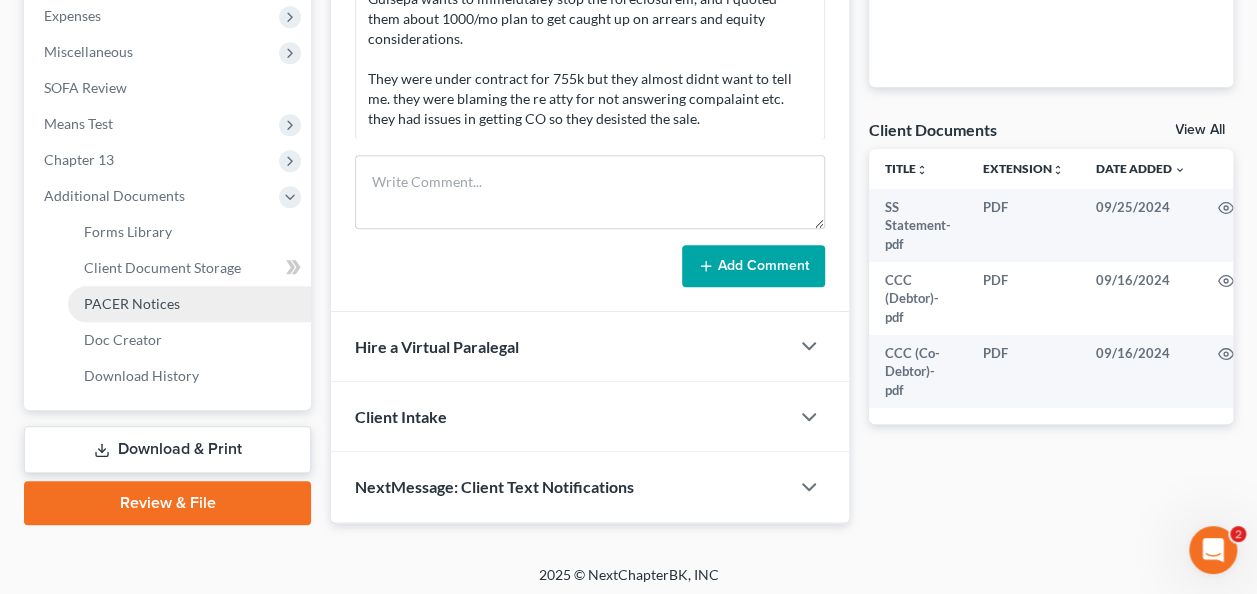 click on "PACER Notices" at bounding box center [189, 304] 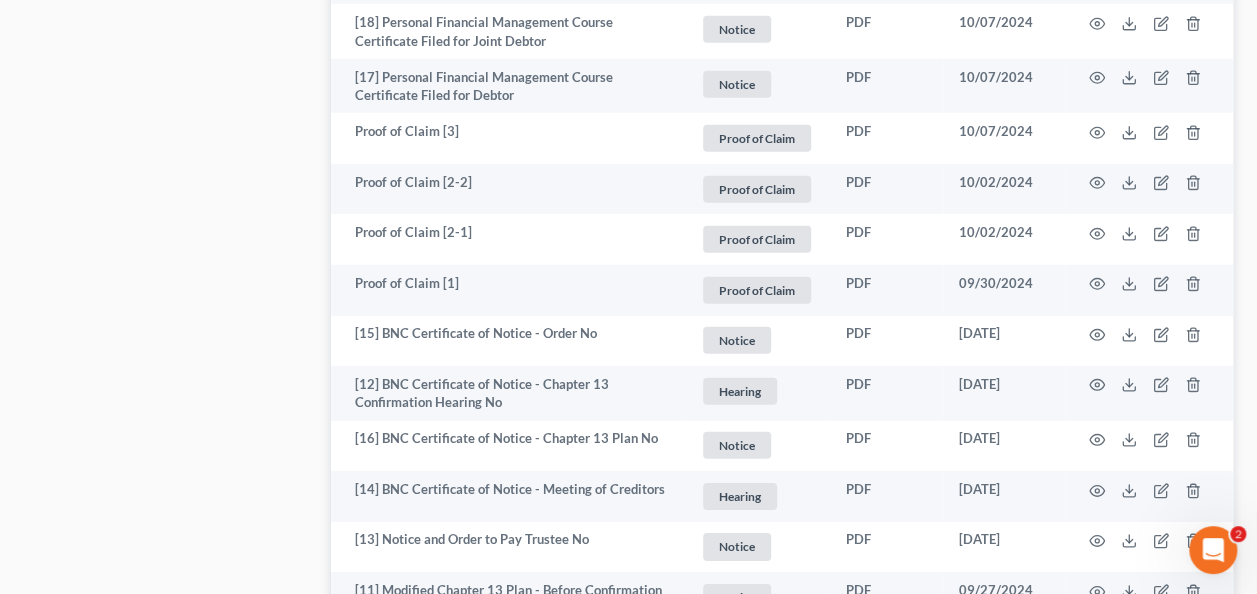 scroll, scrollTop: 2800, scrollLeft: 0, axis: vertical 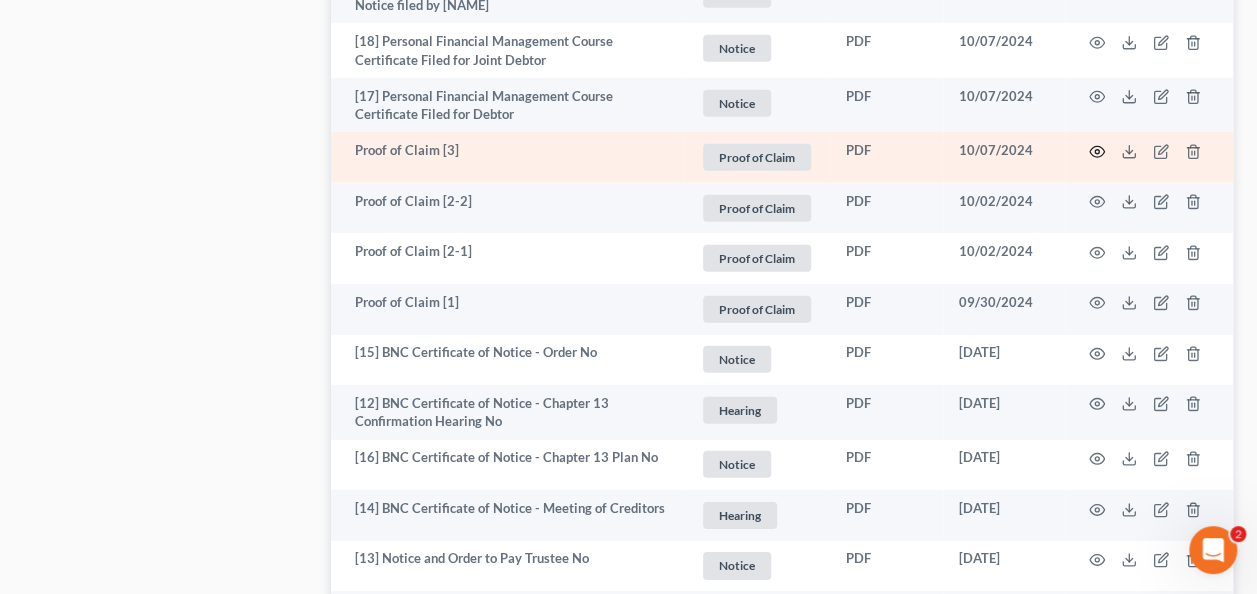 click 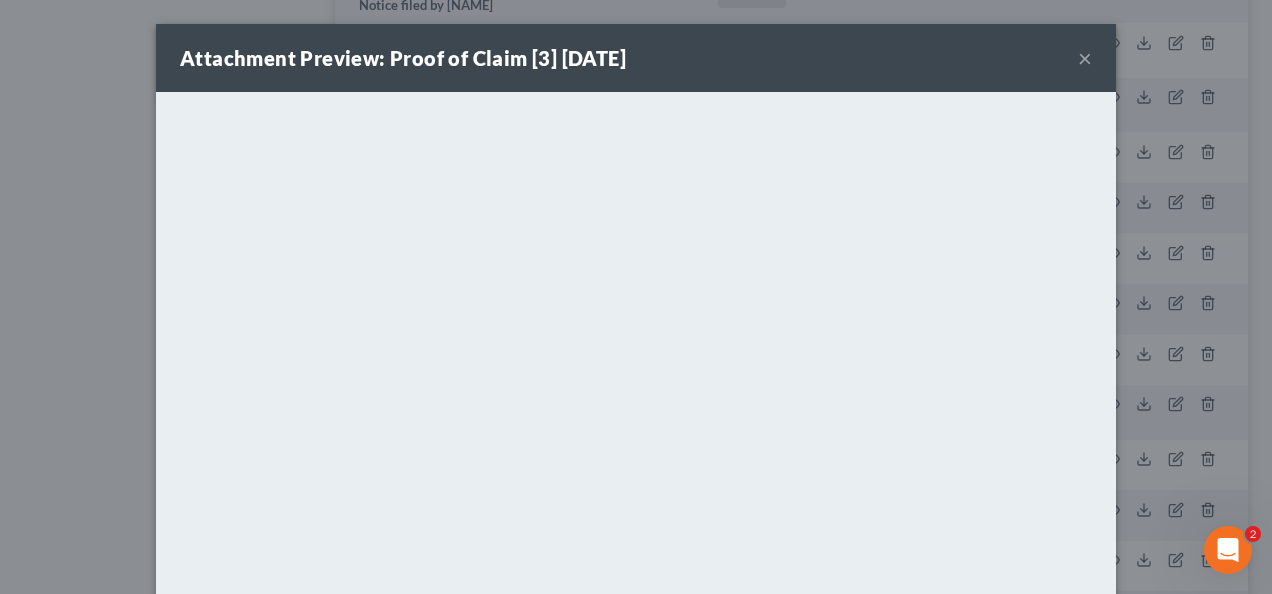 click on "×" at bounding box center [1085, 58] 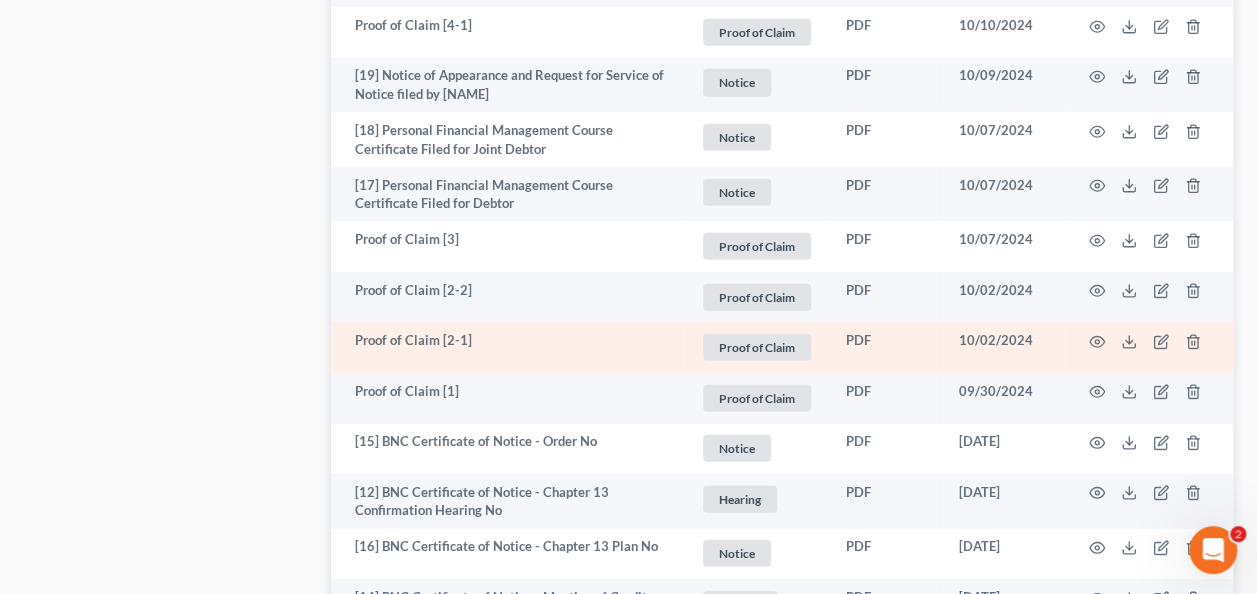 scroll, scrollTop: 2688, scrollLeft: 0, axis: vertical 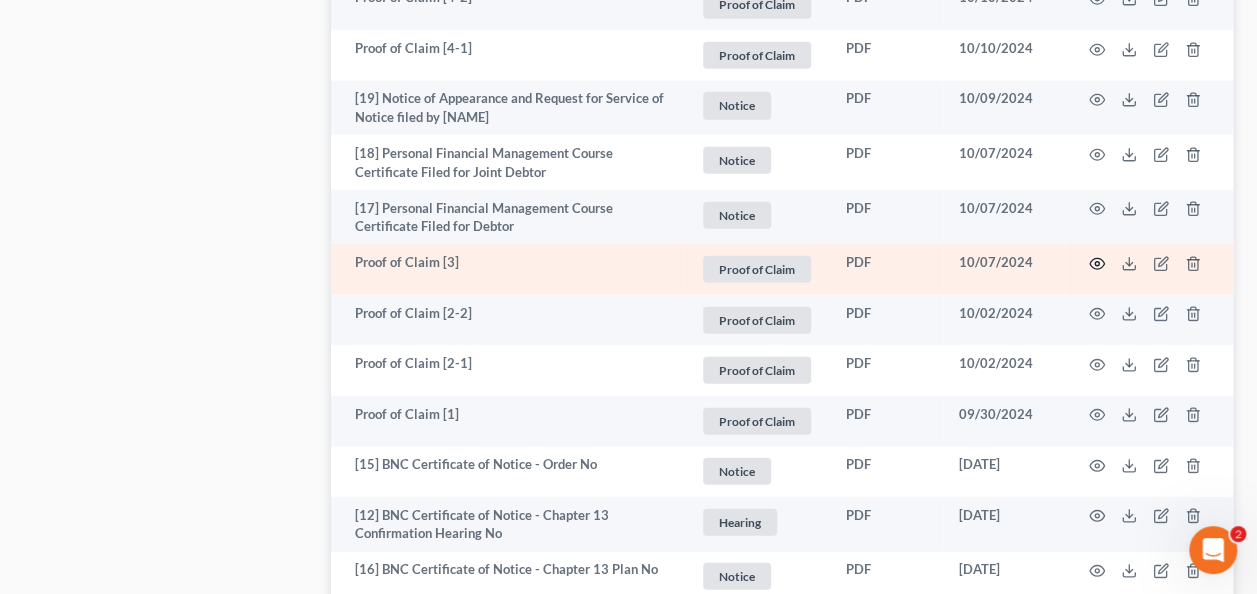 click 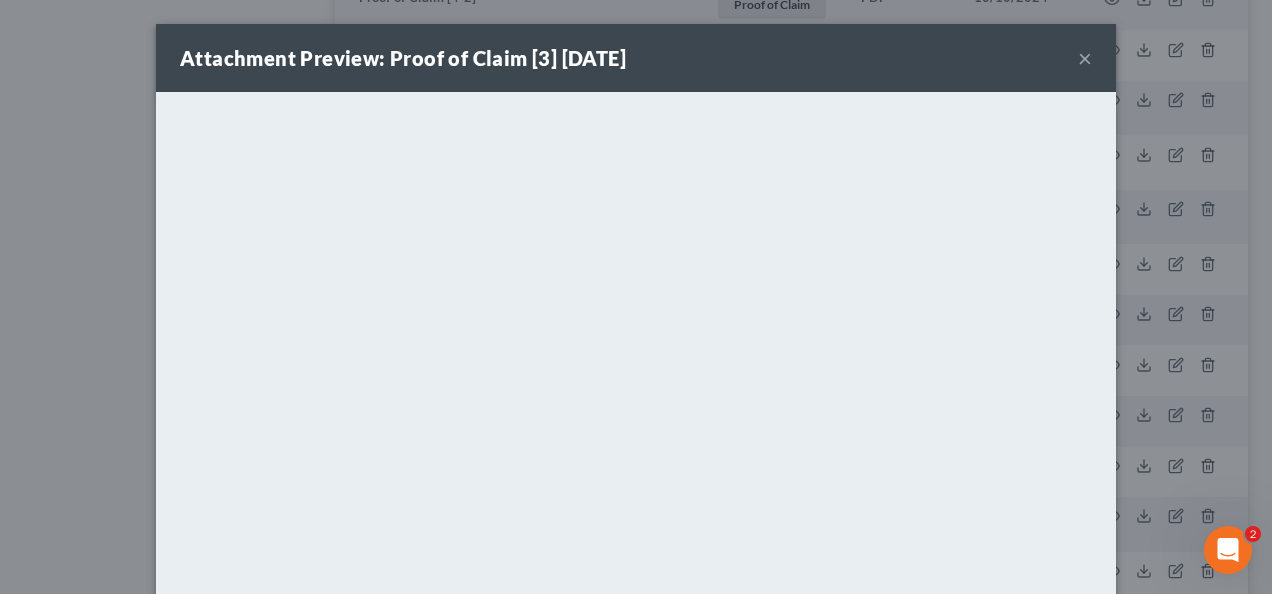 click on "×" at bounding box center [1085, 58] 